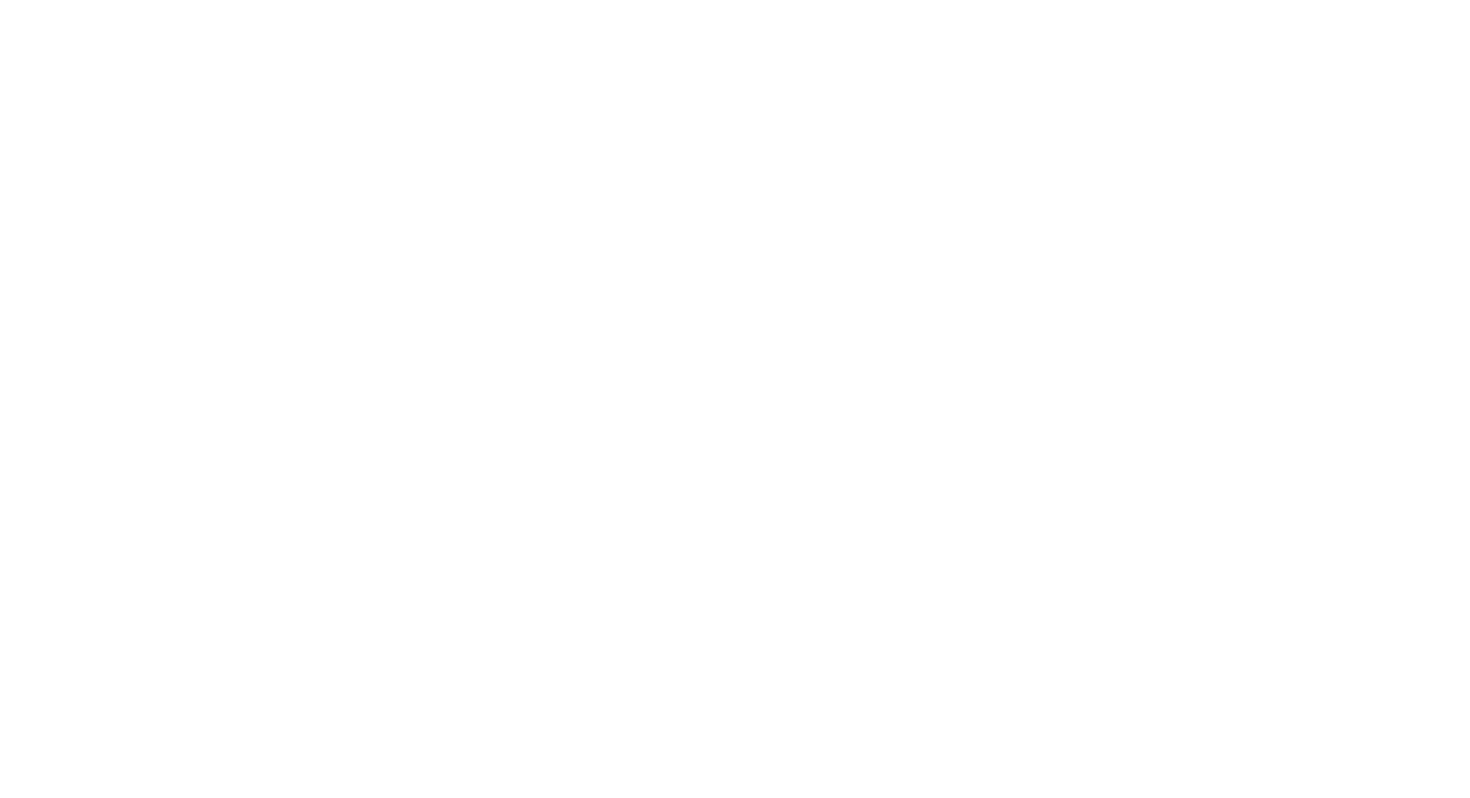 scroll, scrollTop: 0, scrollLeft: 0, axis: both 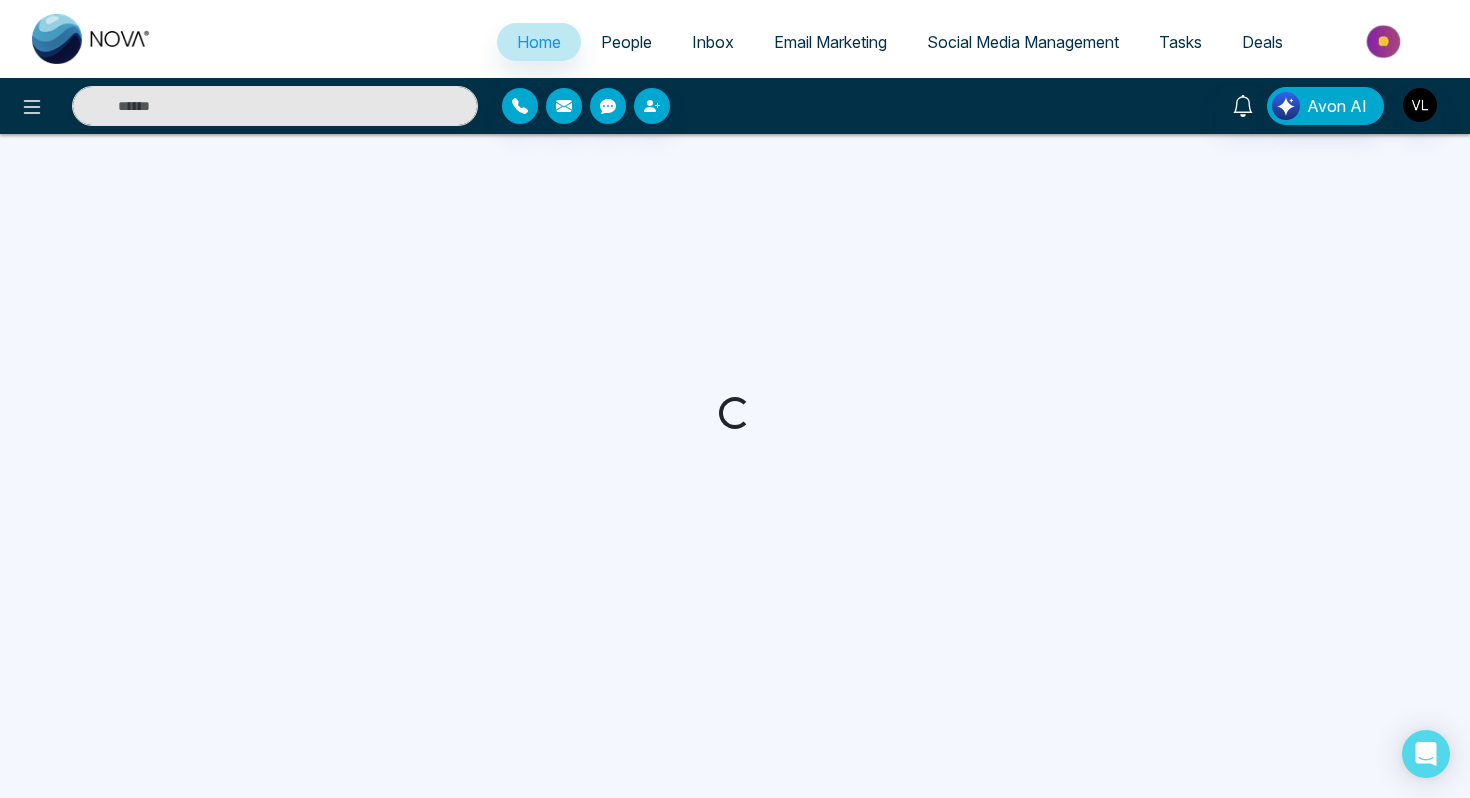 select on "*" 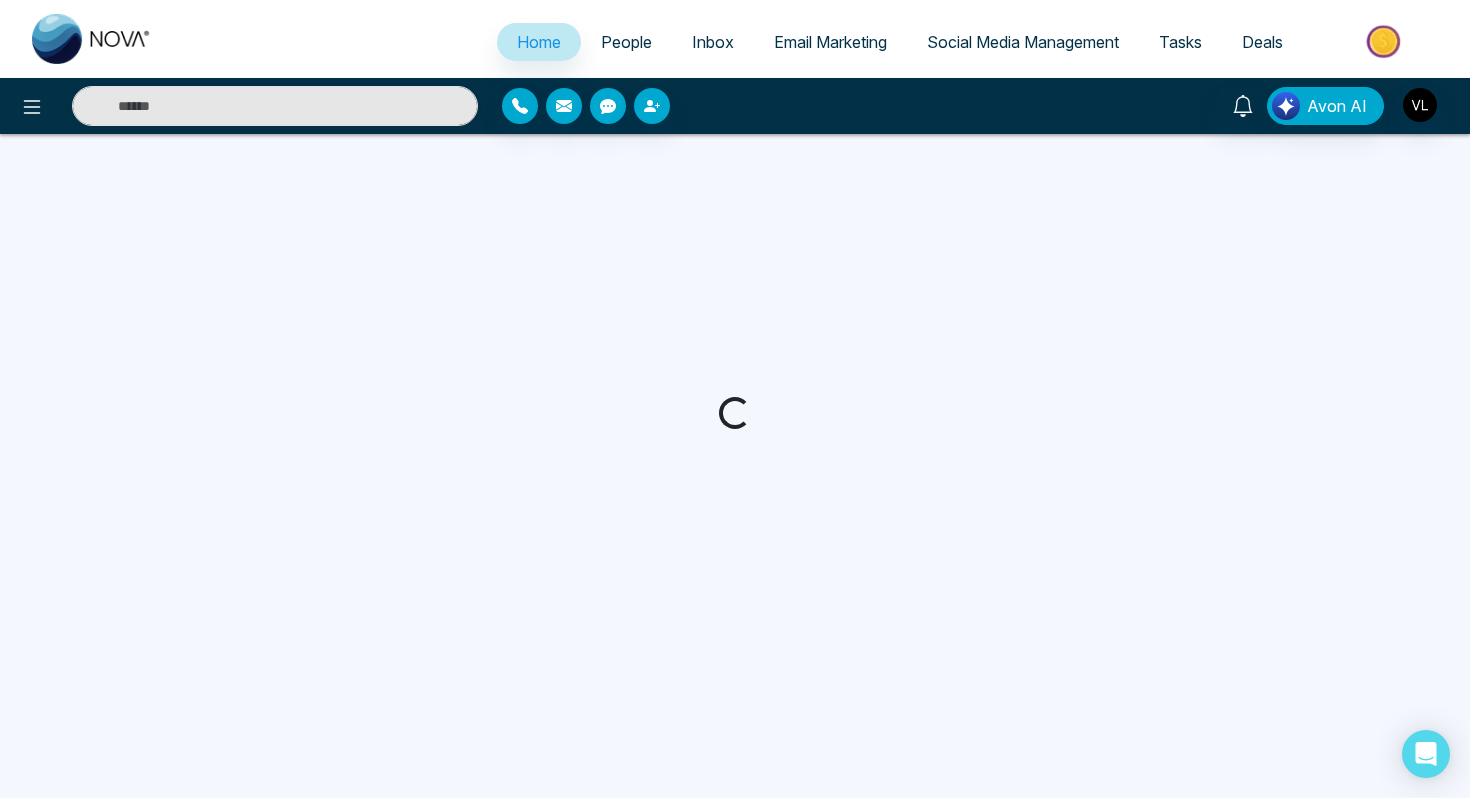 select on "*" 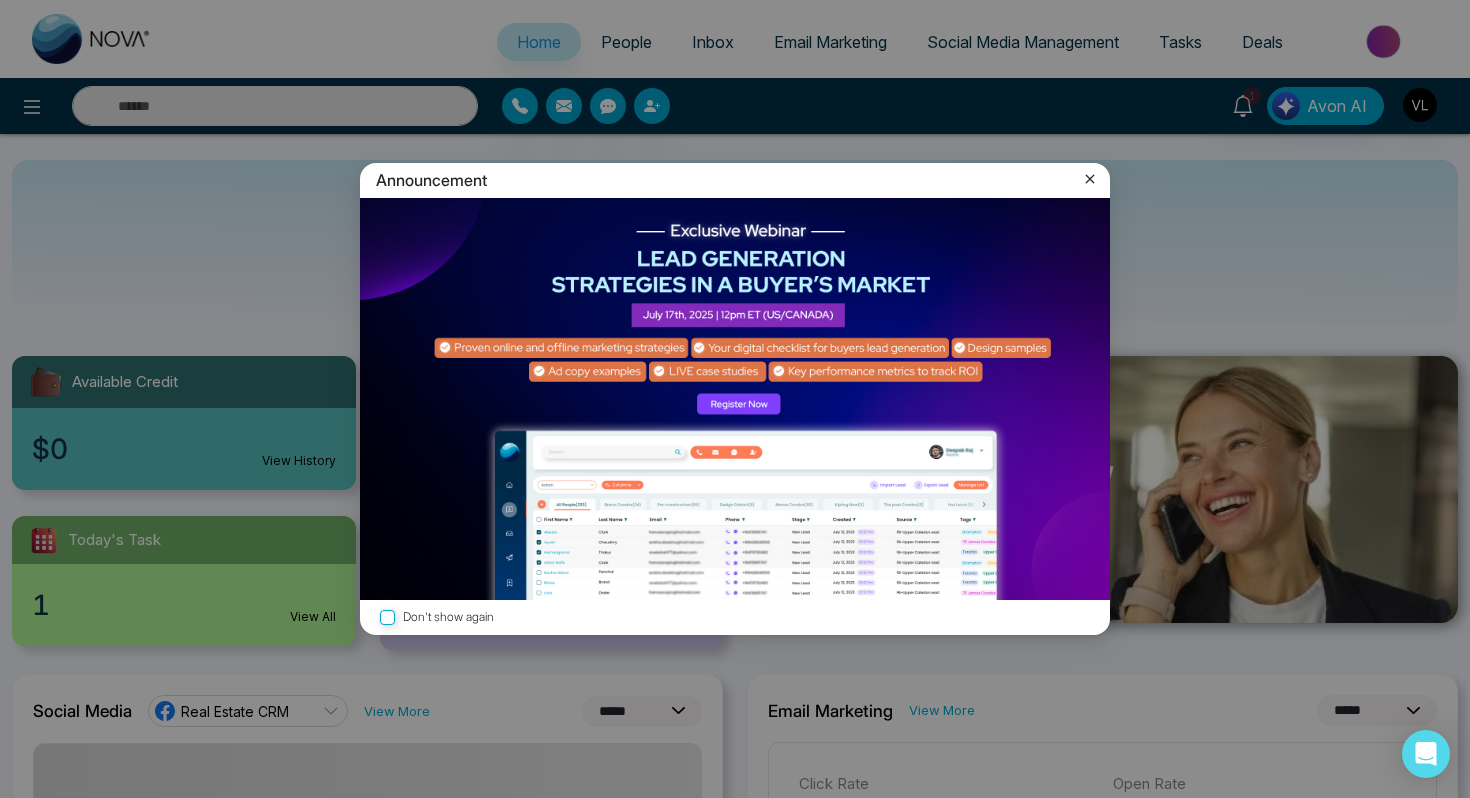 click 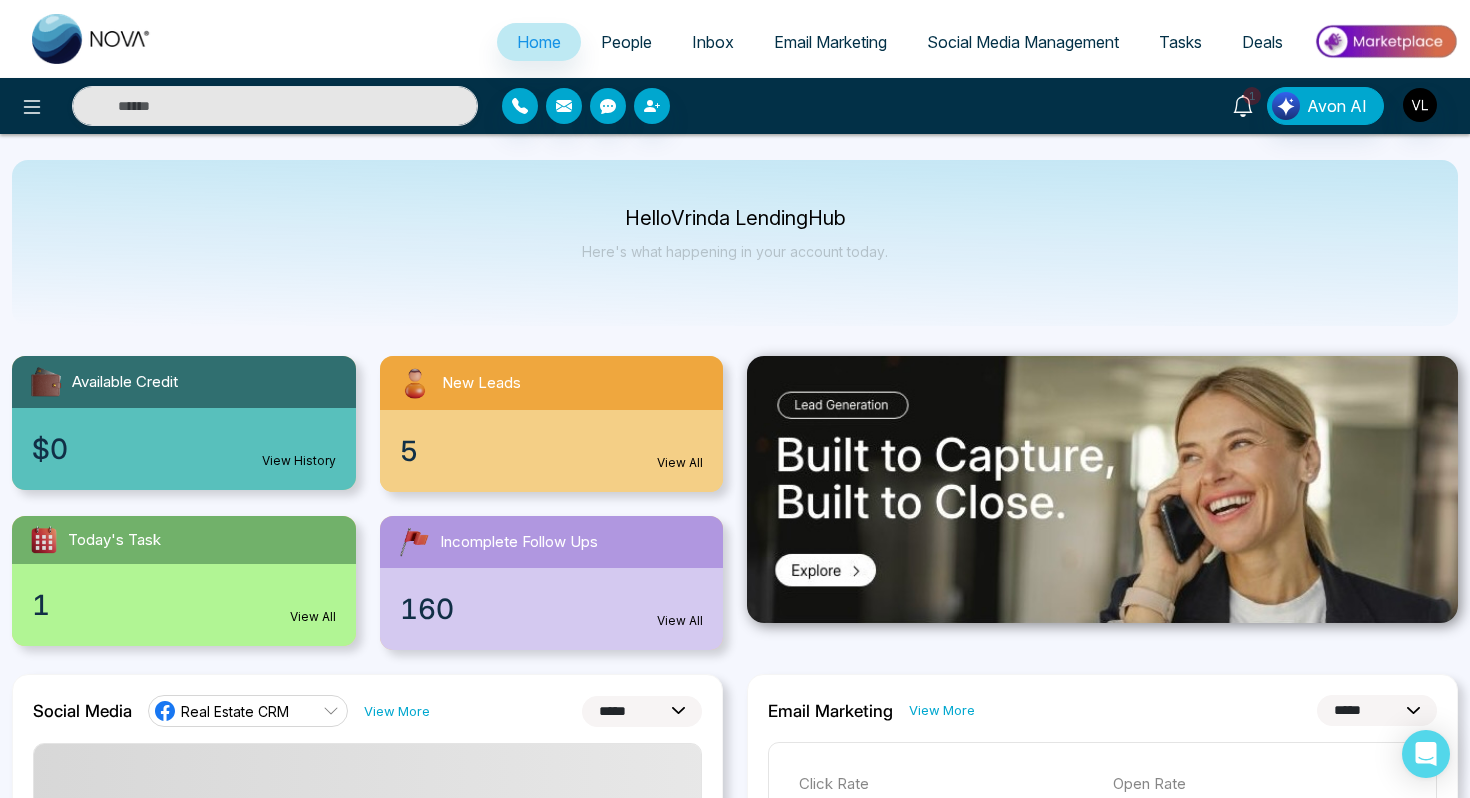 click 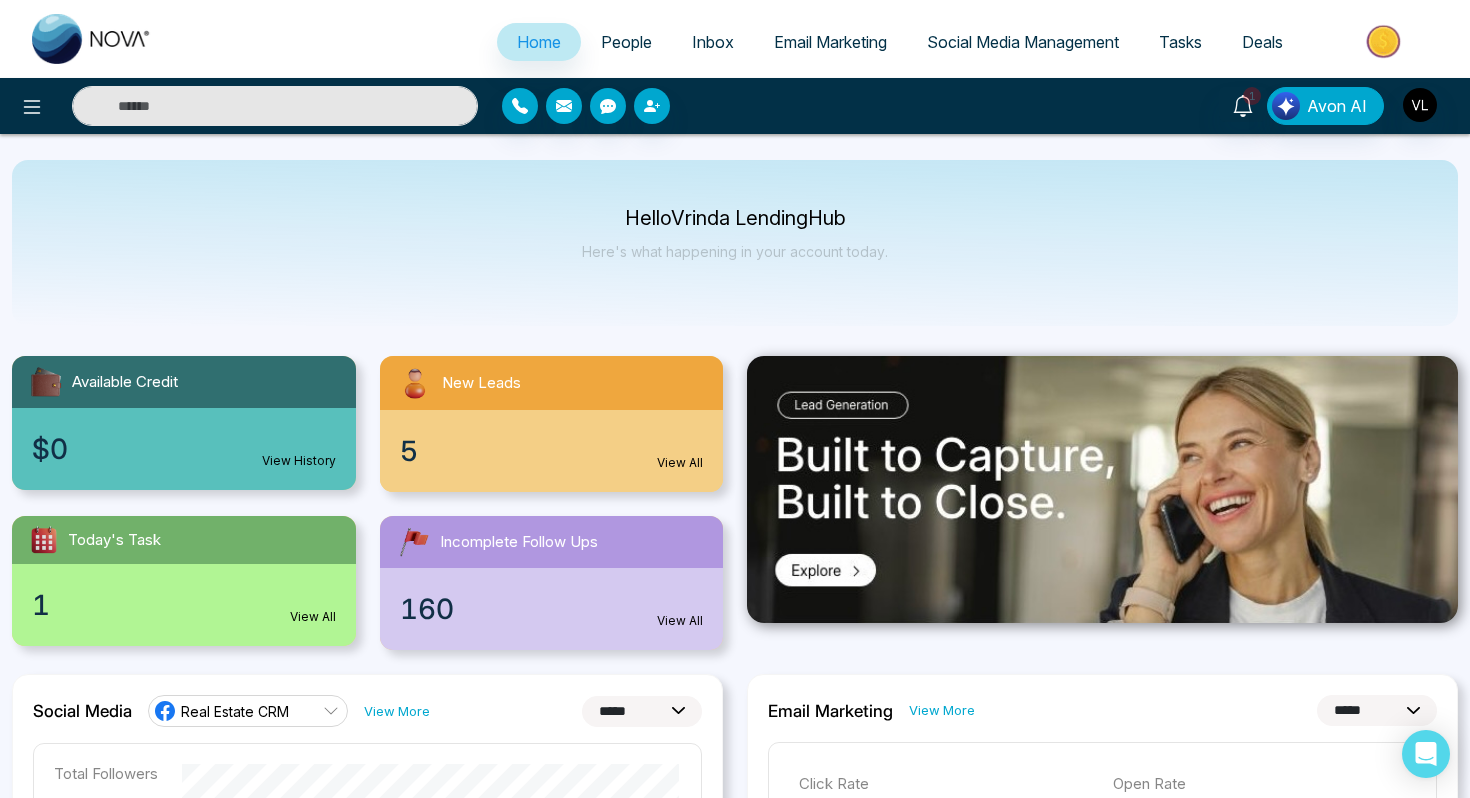 click at bounding box center (275, 106) 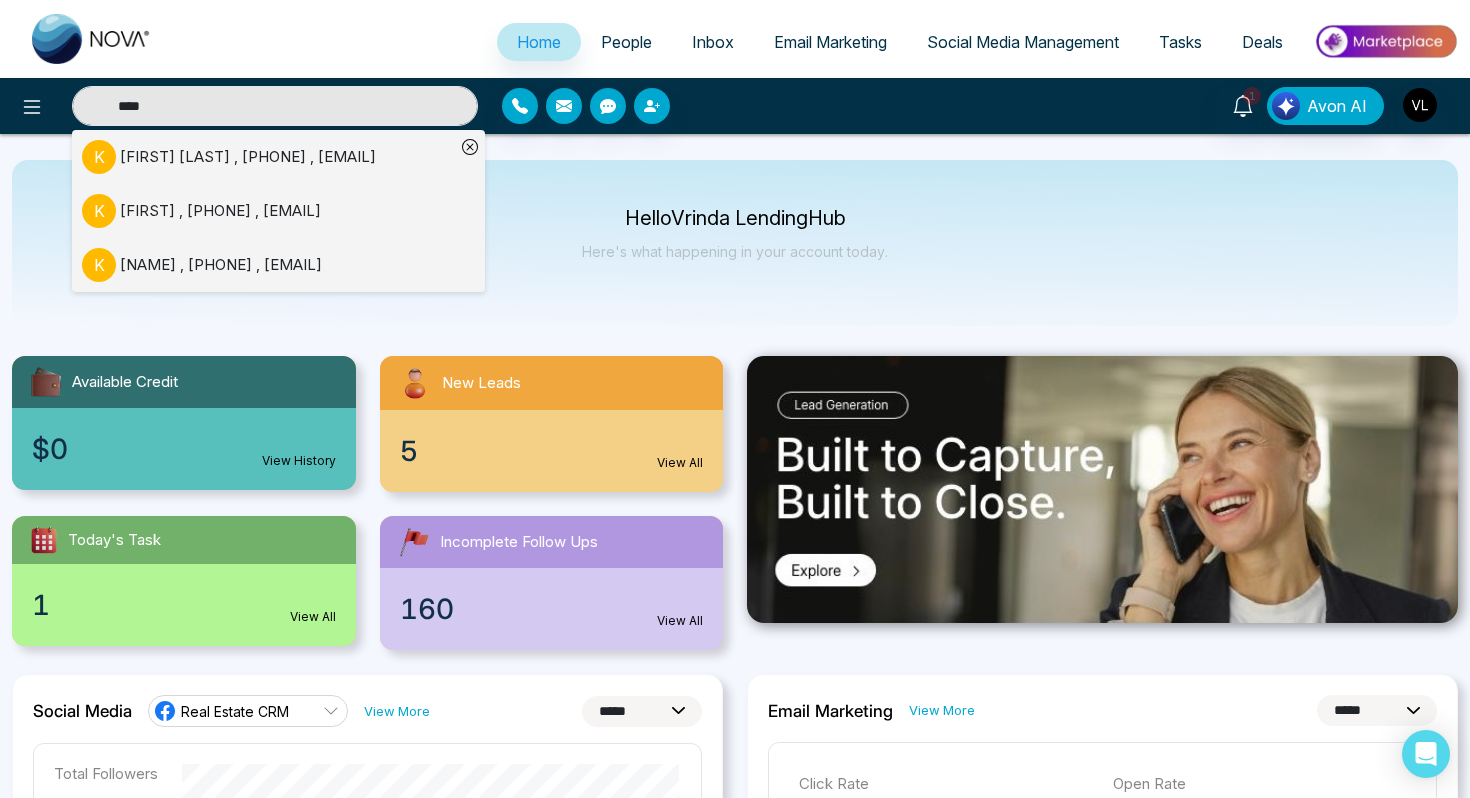 type on "****" 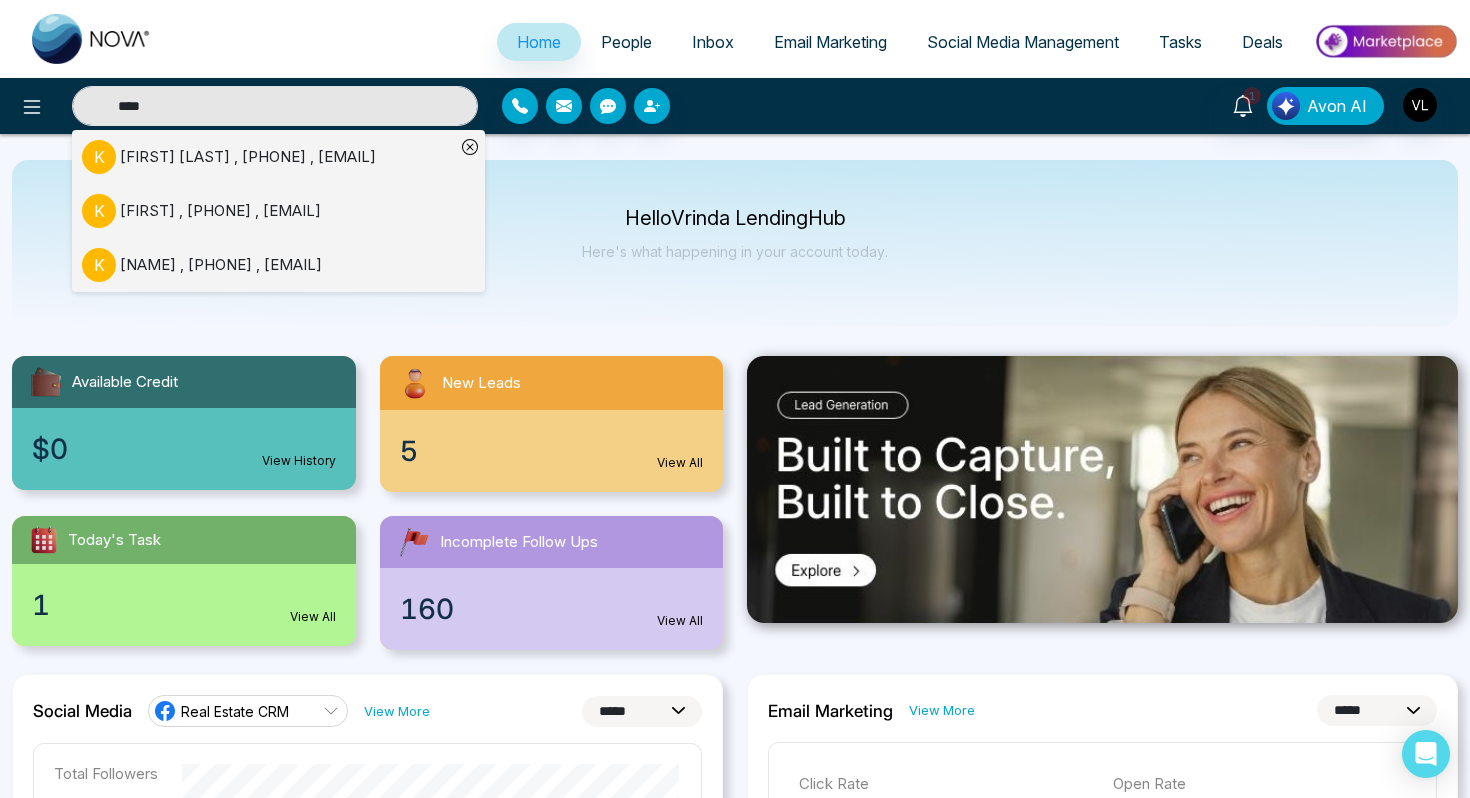 click on "[NAME] , [PHONE] , [EMAIL]" at bounding box center (221, 265) 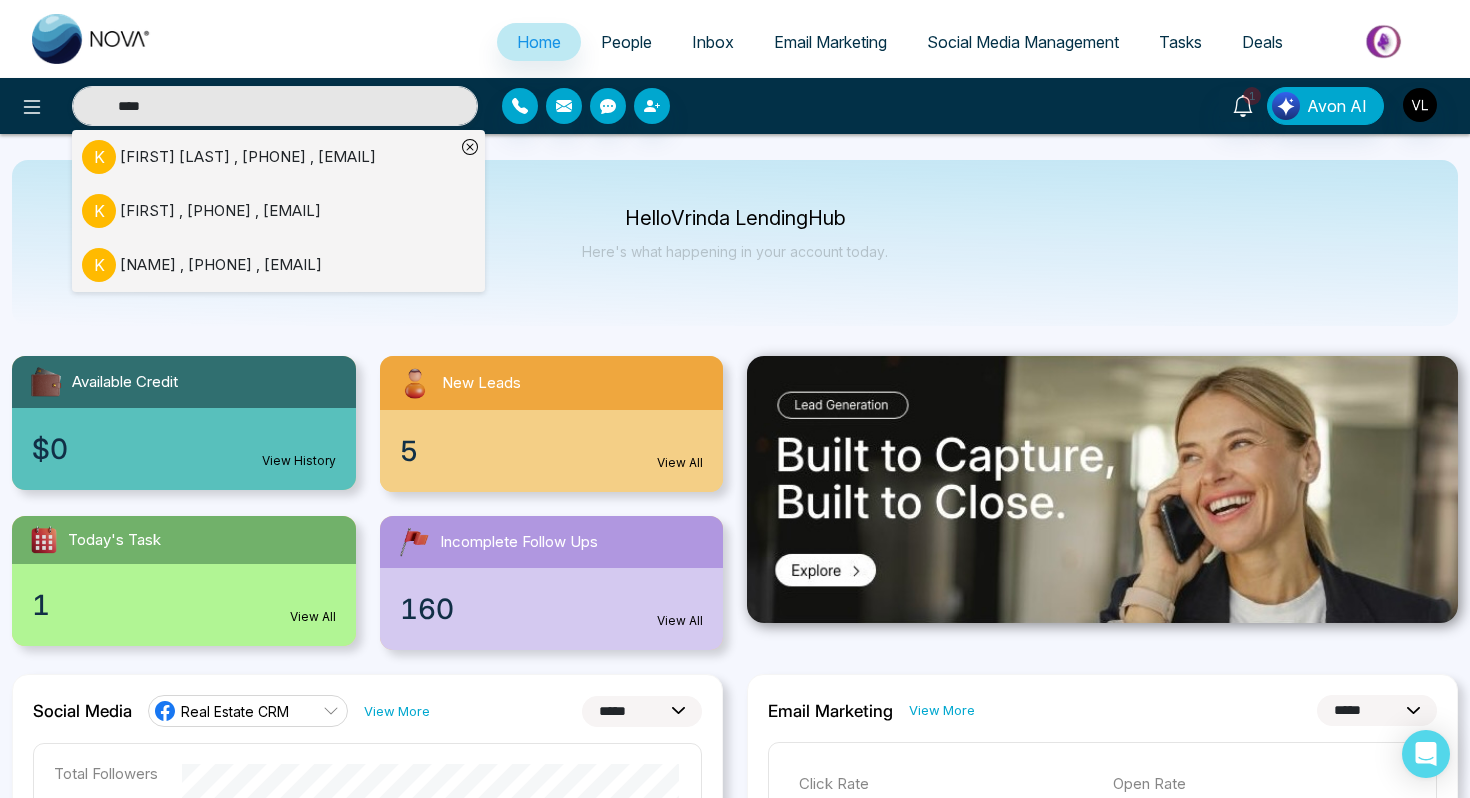 type 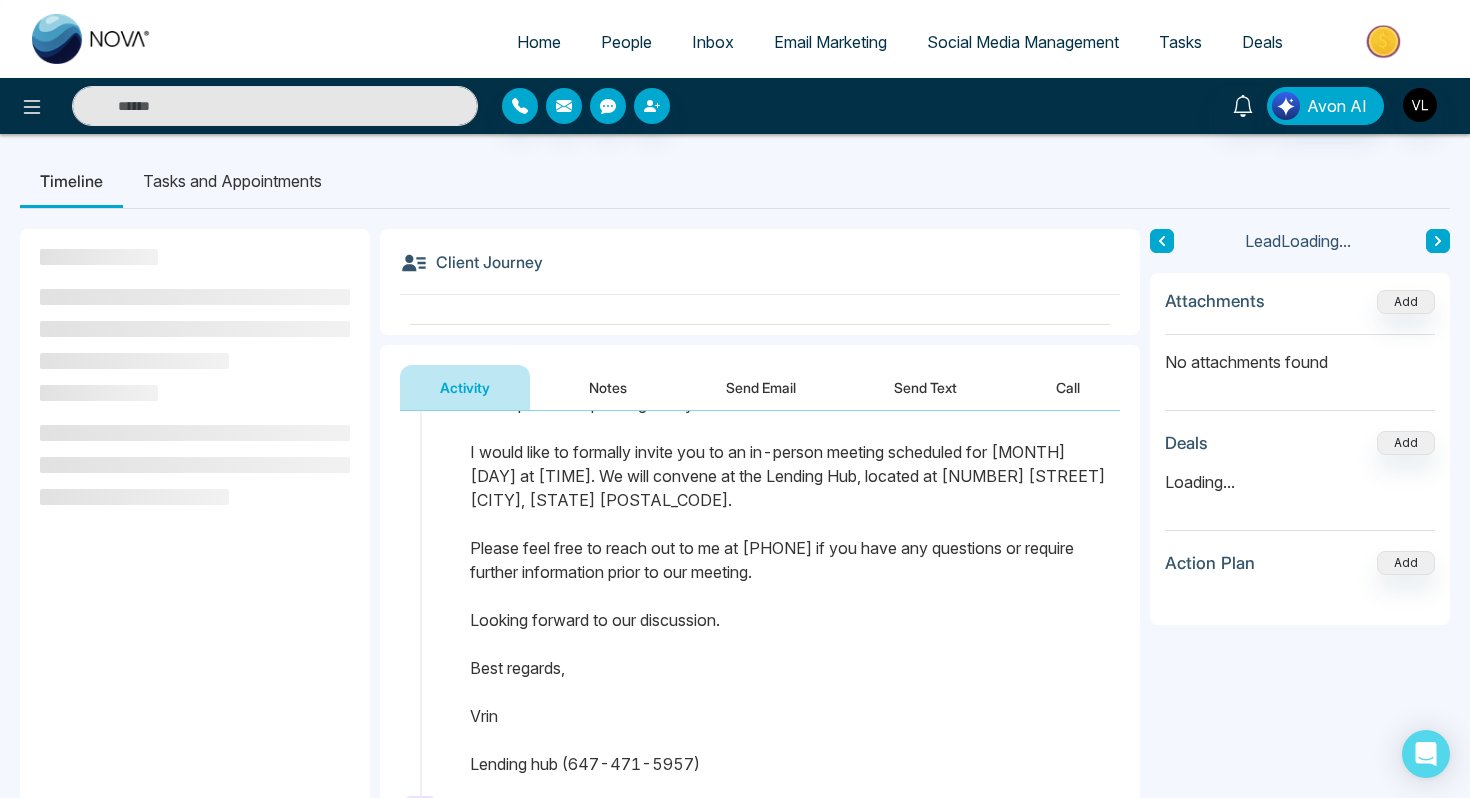 scroll, scrollTop: 177, scrollLeft: 0, axis: vertical 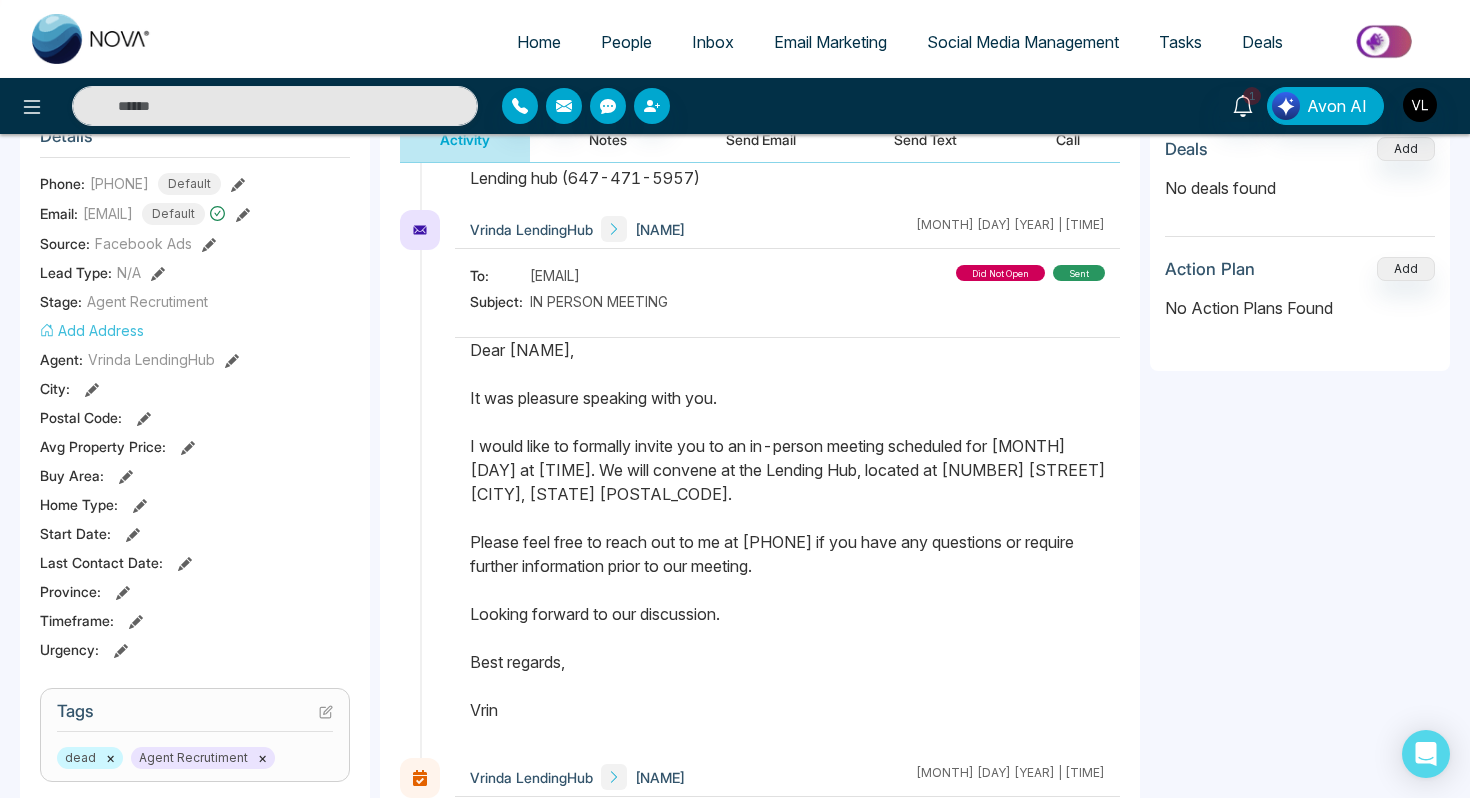 drag, startPoint x: 469, startPoint y: 349, endPoint x: 695, endPoint y: 699, distance: 416.62454 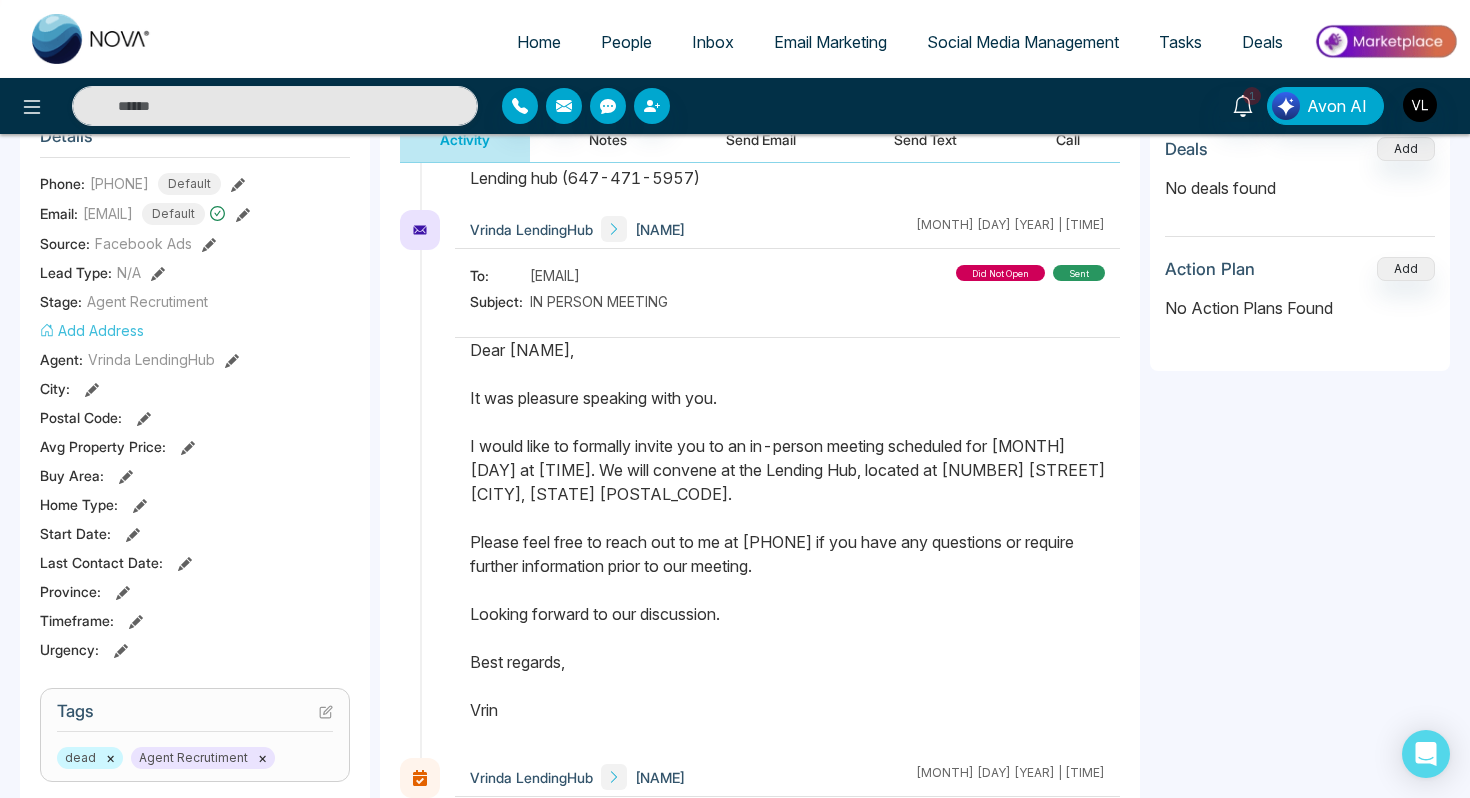click on "Dear [NAME],
It was pleasure speaking with you.
I would like to formally invite you to an in-person meeting scheduled for [MONTH] [DAY] at [TIME]. We will convene at the [BRAND], located at [NUMBER] [STREET] [CITY], [STATE] [POSTAL_CODE].
Please feel free to reach out to me at [PHONE] if you have any questions or require further information prior to our meeting.
Looking forward to our discussion.
Best regards,
[BRAND]
Lending hub ([PHONE])" at bounding box center (787, 554) 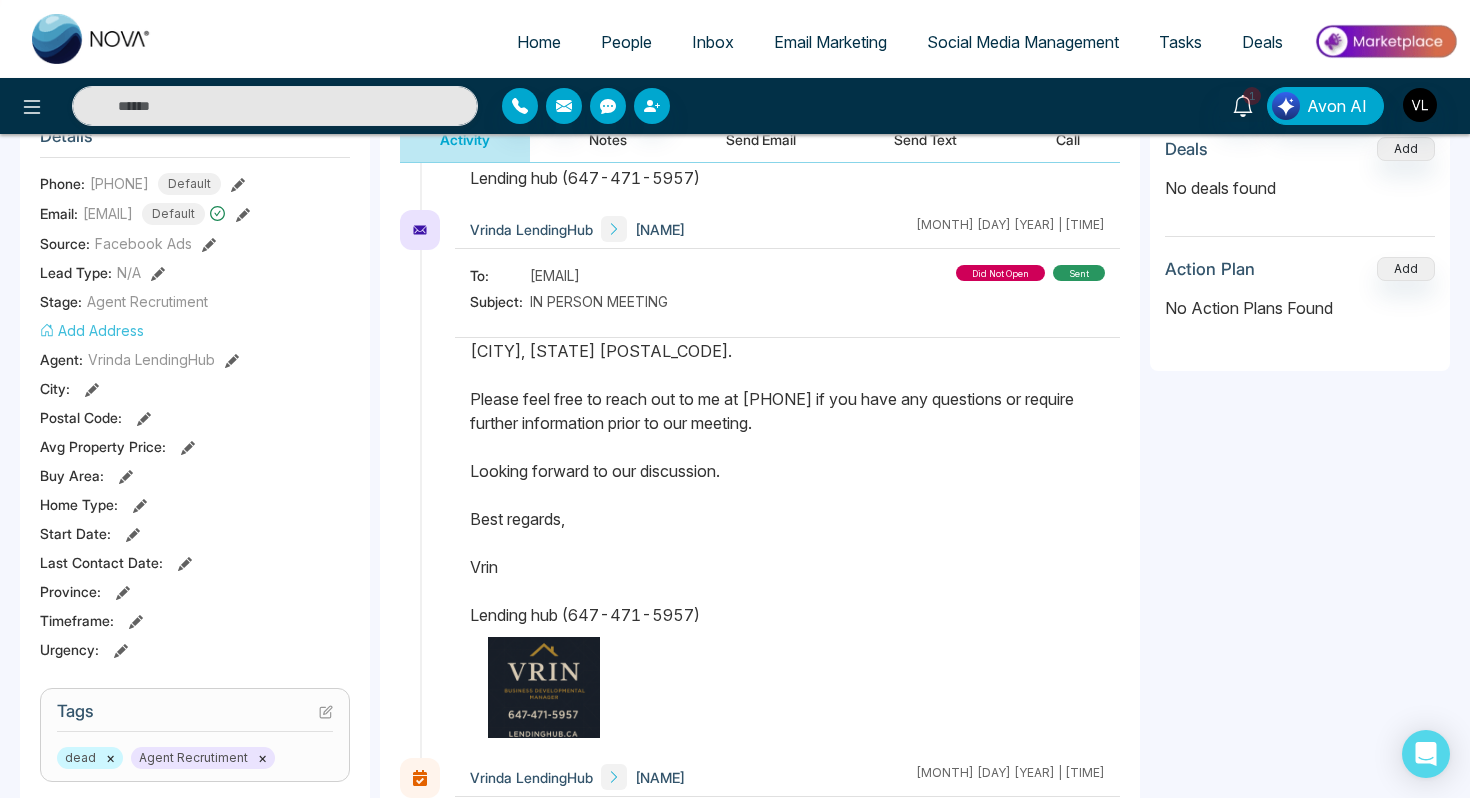 scroll, scrollTop: 155, scrollLeft: 0, axis: vertical 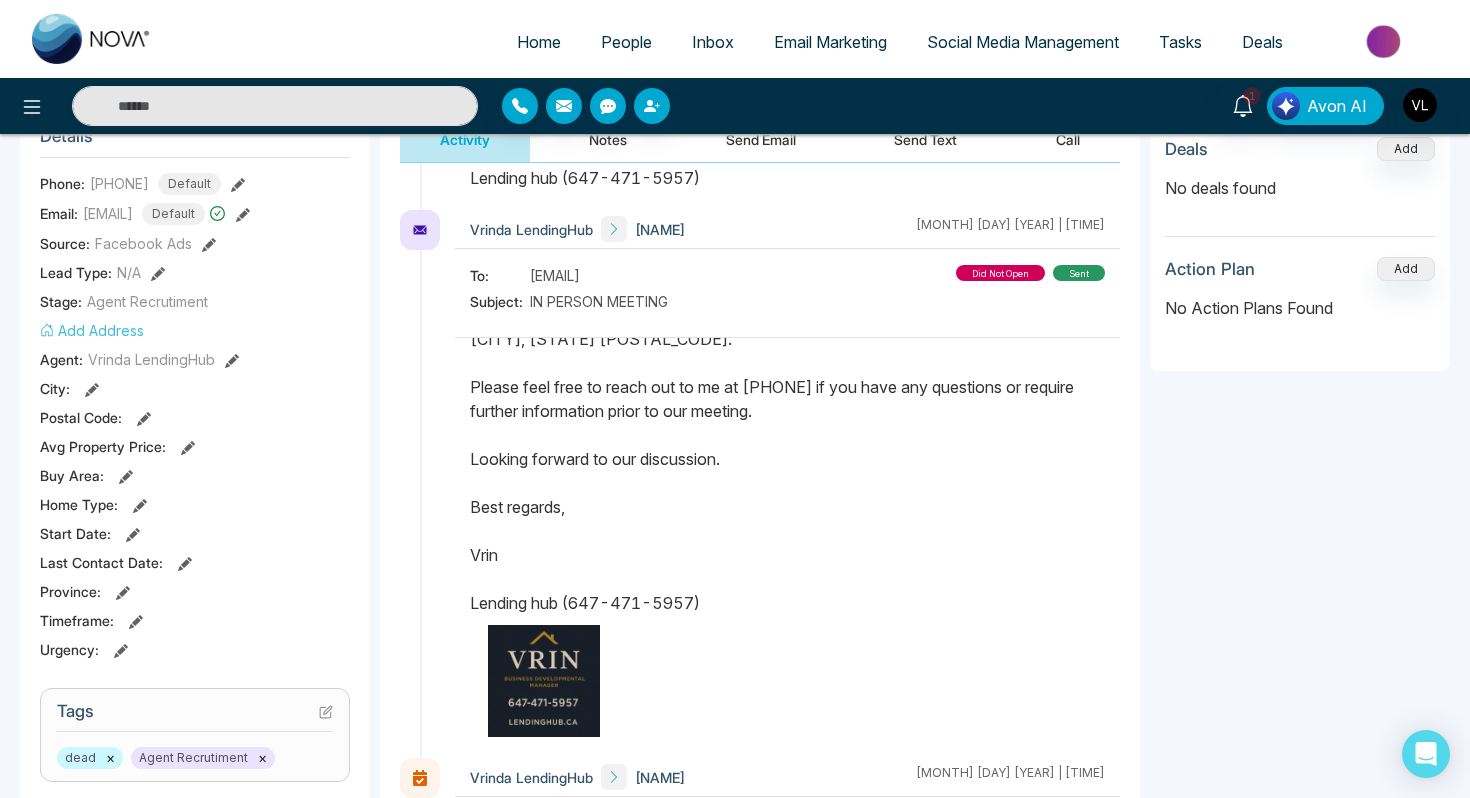 click at bounding box center [788, 681] 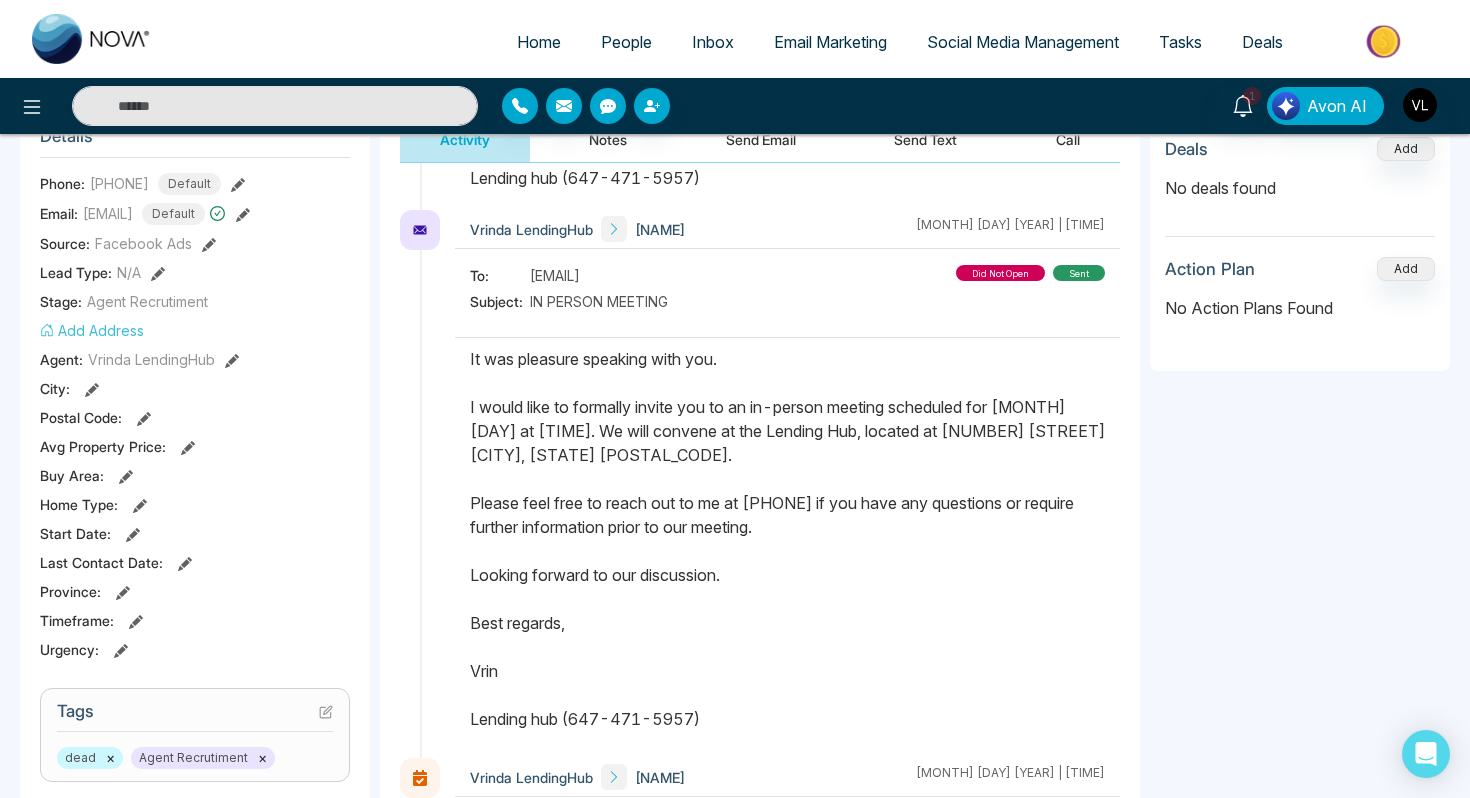 scroll, scrollTop: 0, scrollLeft: 0, axis: both 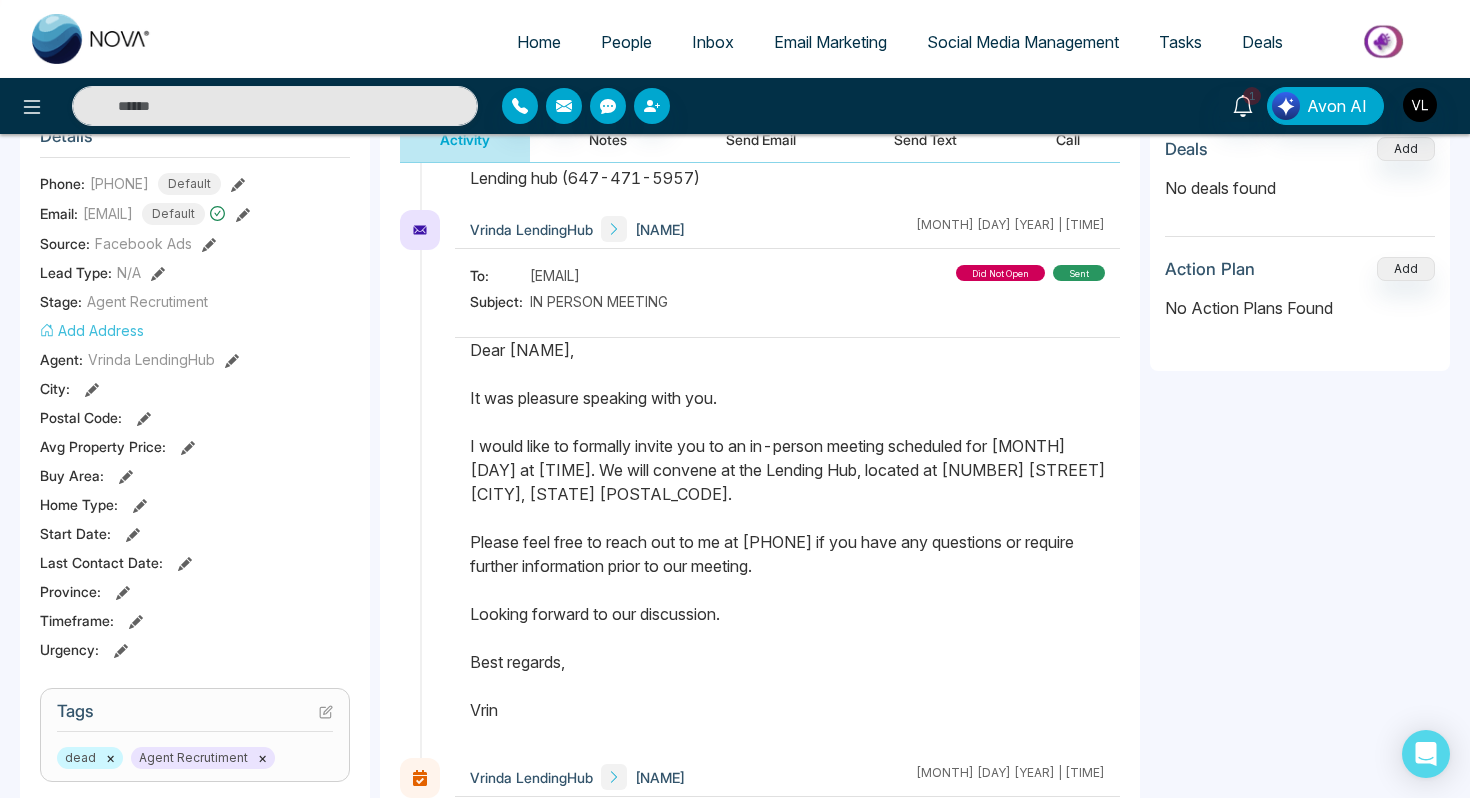 drag, startPoint x: 711, startPoint y: 602, endPoint x: 461, endPoint y: 349, distance: 355.68103 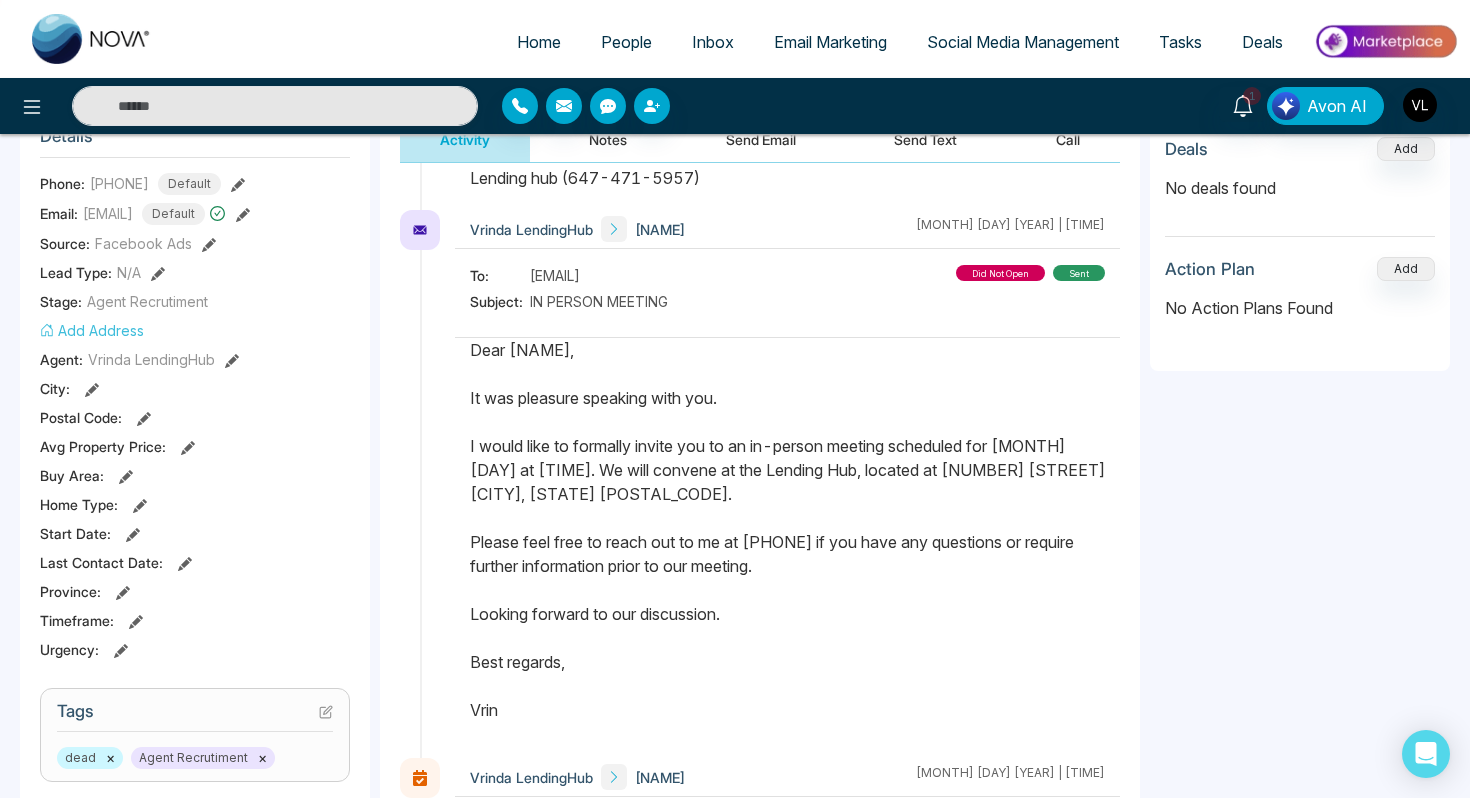 click at bounding box center (787, 538) 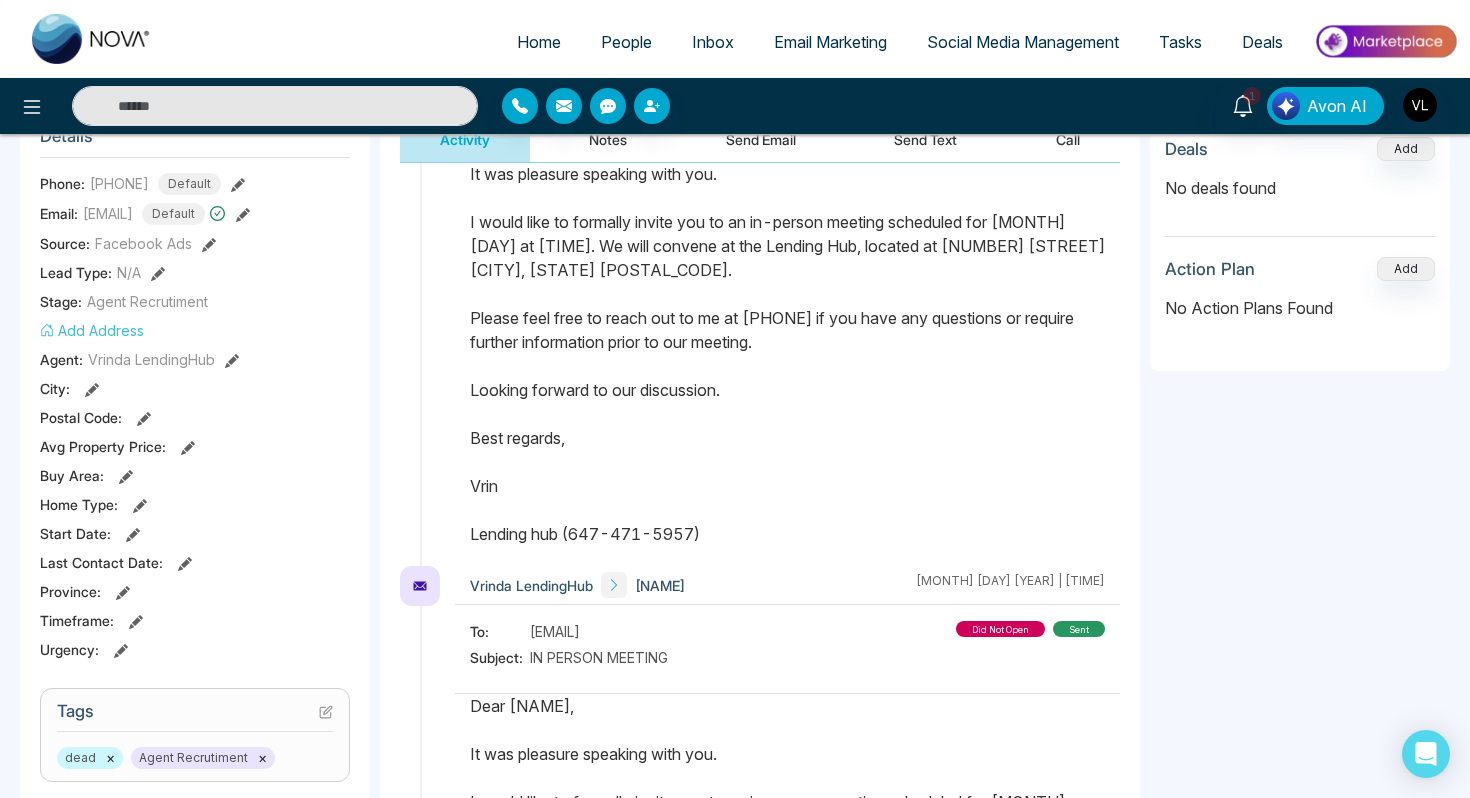 scroll, scrollTop: 0, scrollLeft: 0, axis: both 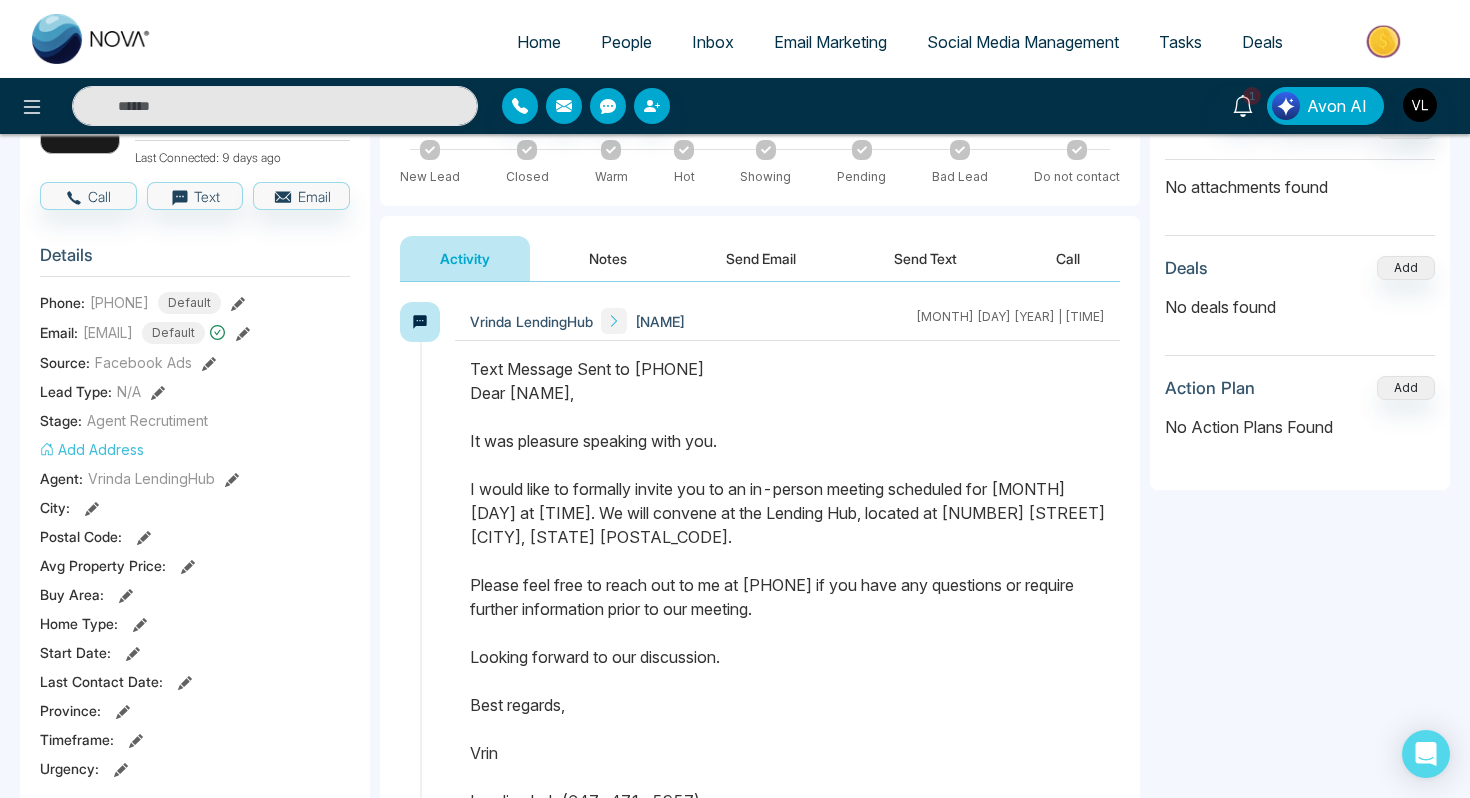 click on "Send Email" at bounding box center [761, 258] 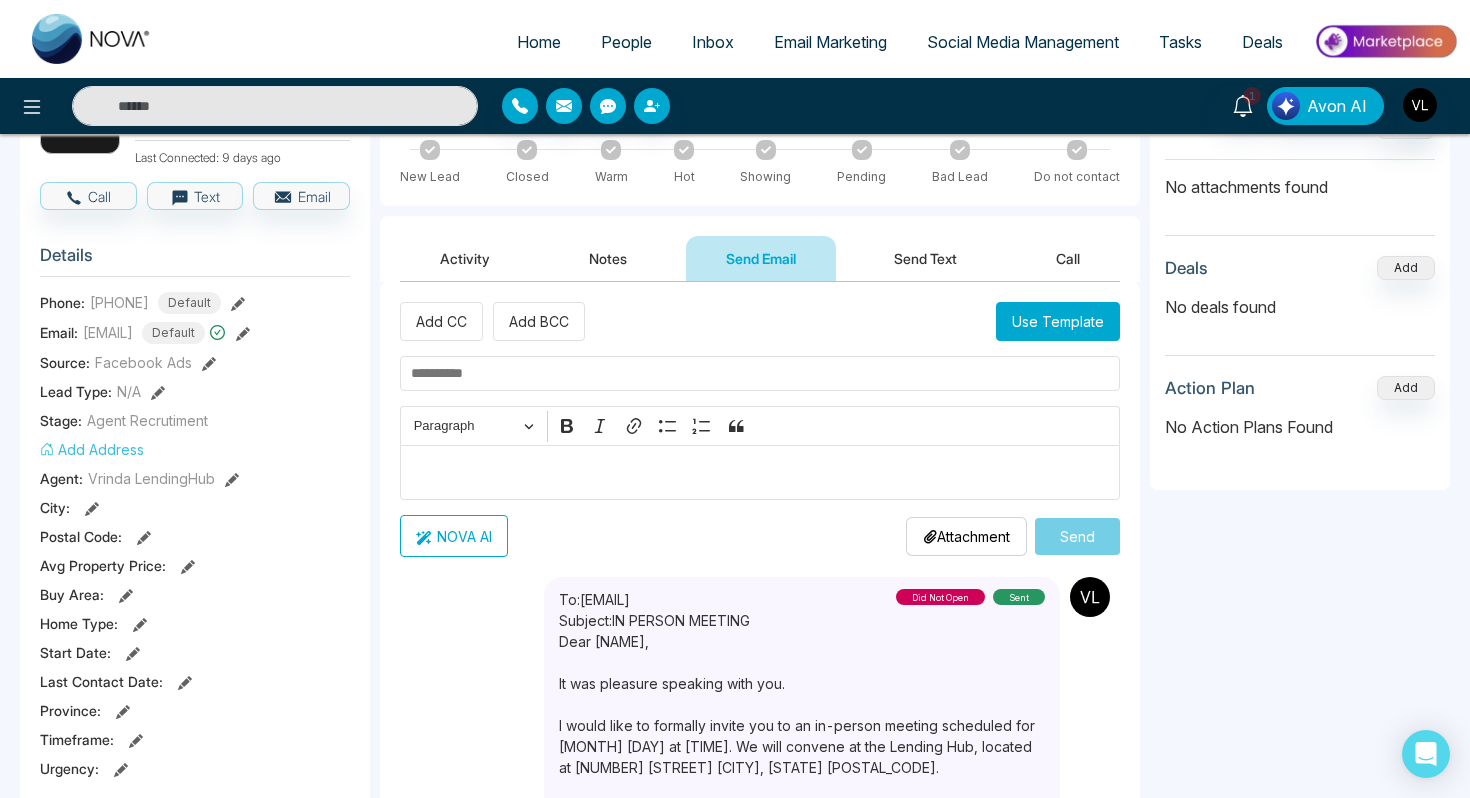 click at bounding box center [760, 472] 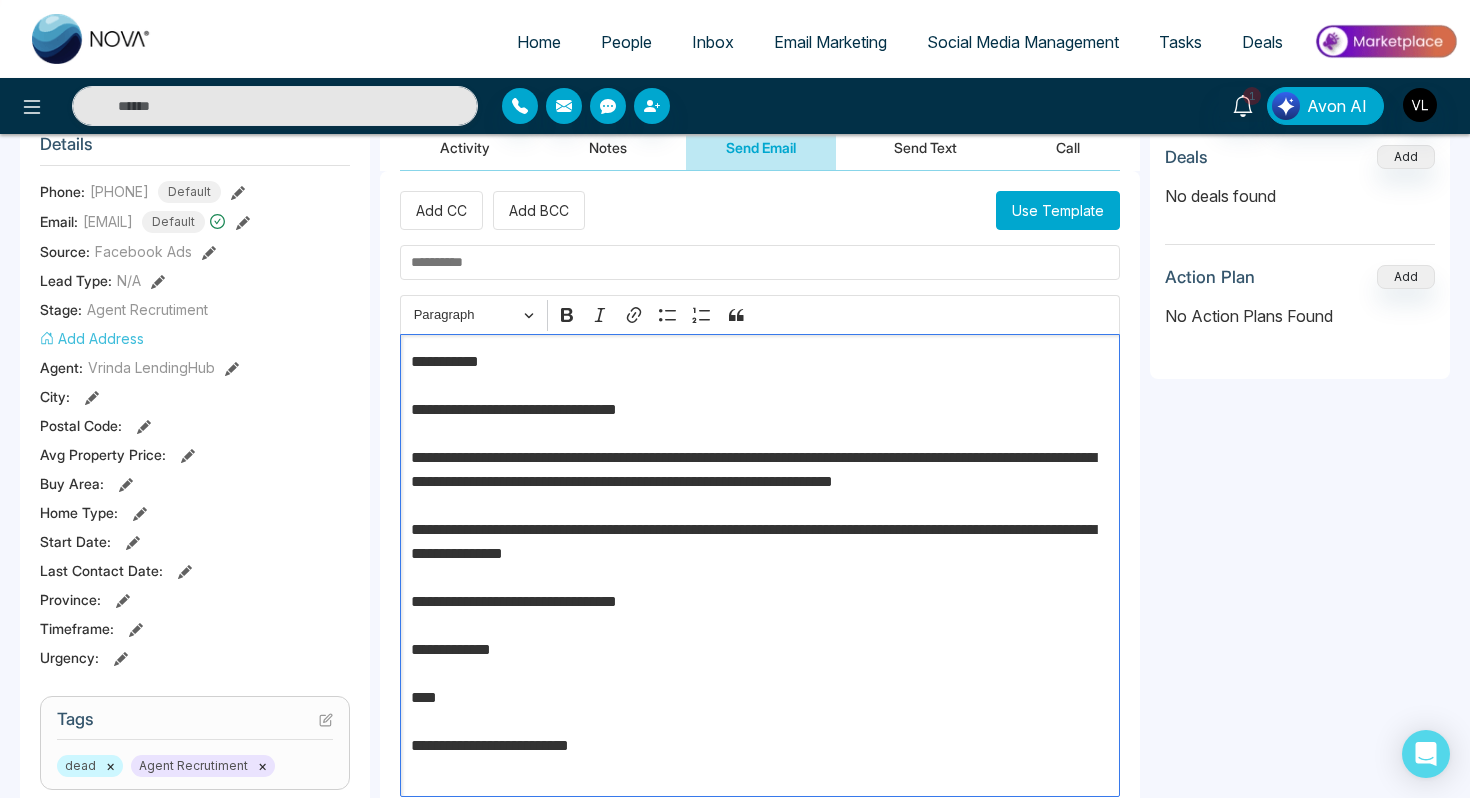 scroll, scrollTop: 287, scrollLeft: 0, axis: vertical 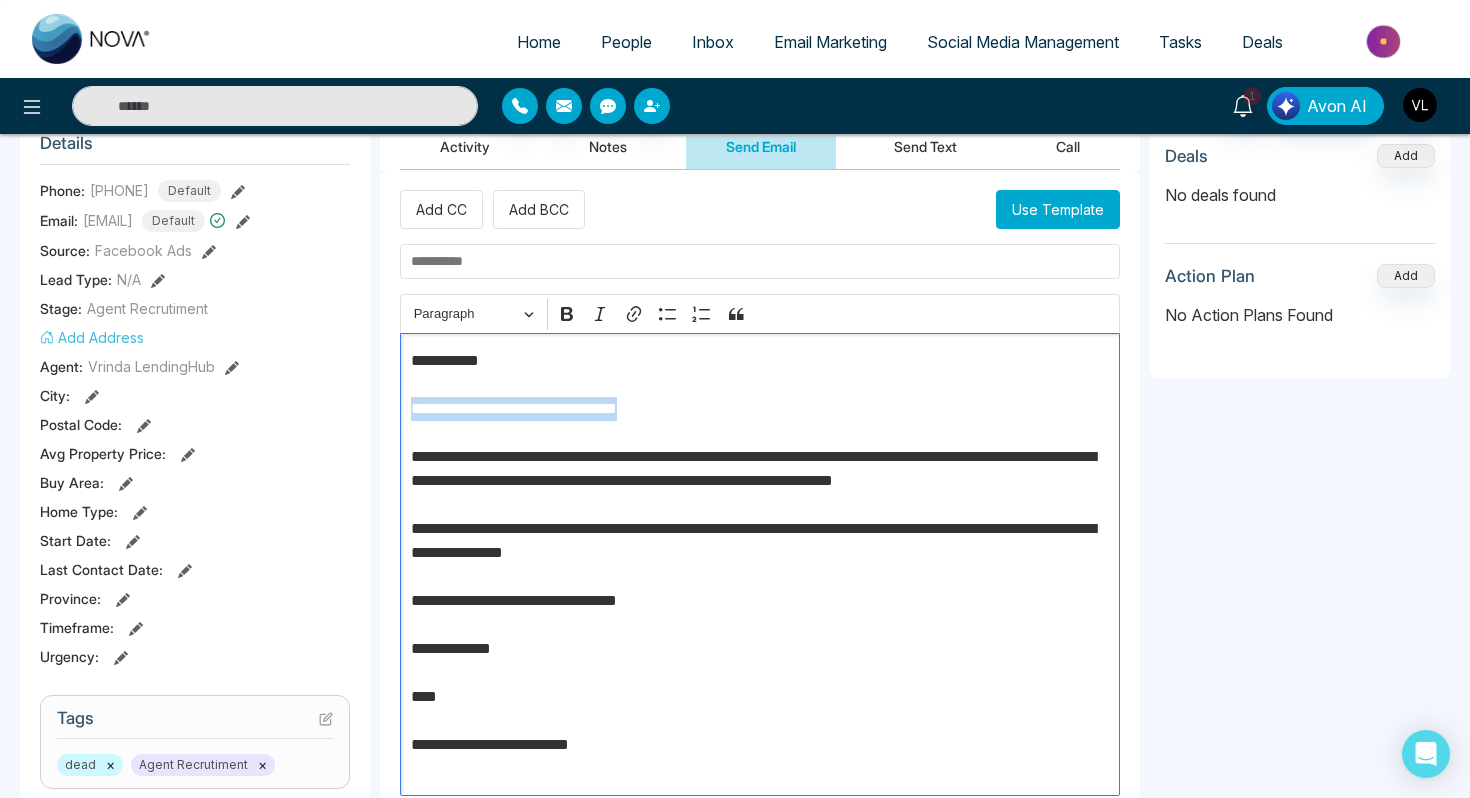 drag, startPoint x: 683, startPoint y: 411, endPoint x: 404, endPoint y: 398, distance: 279.3027 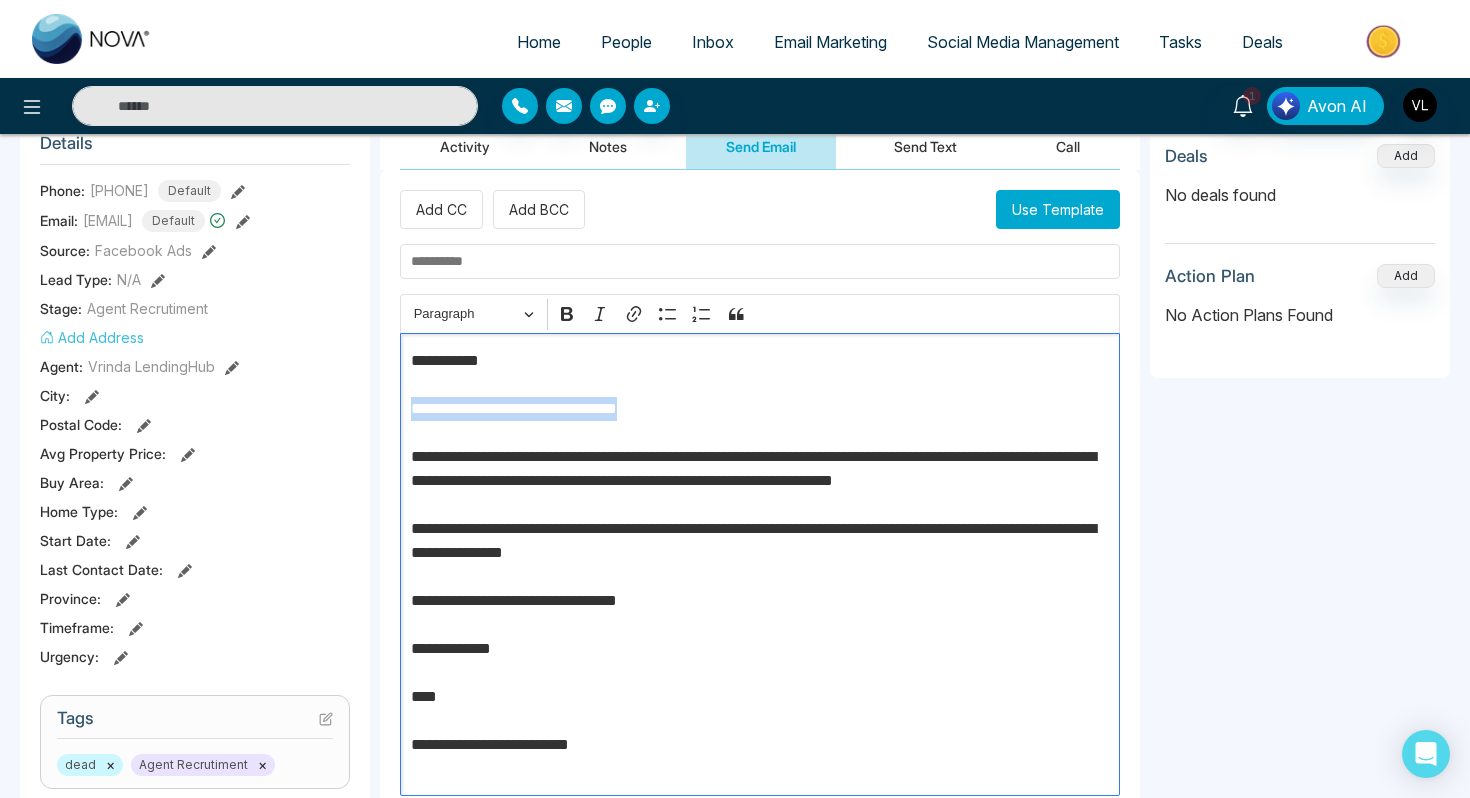 click on "**********" at bounding box center [760, 564] 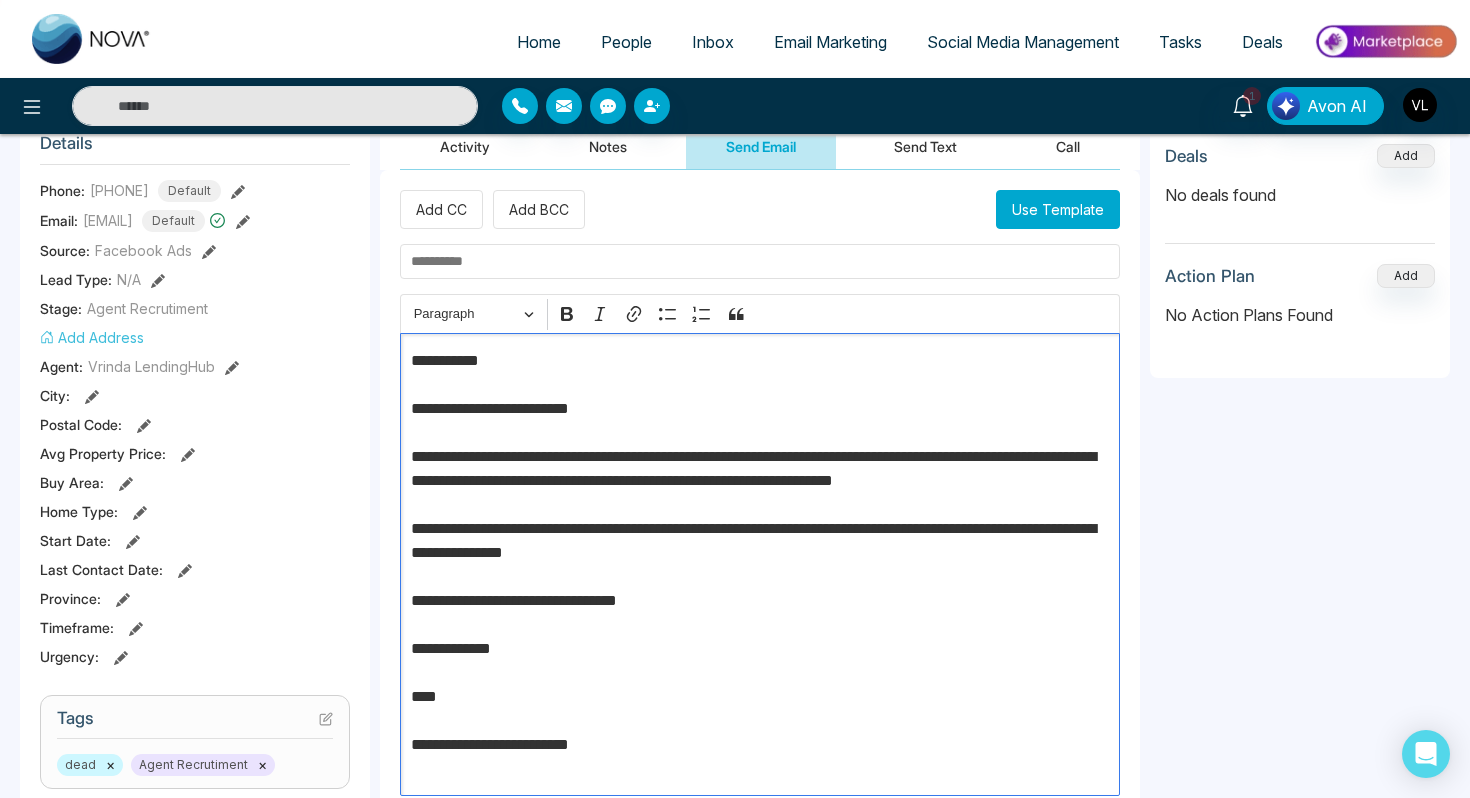 click at bounding box center [760, 261] 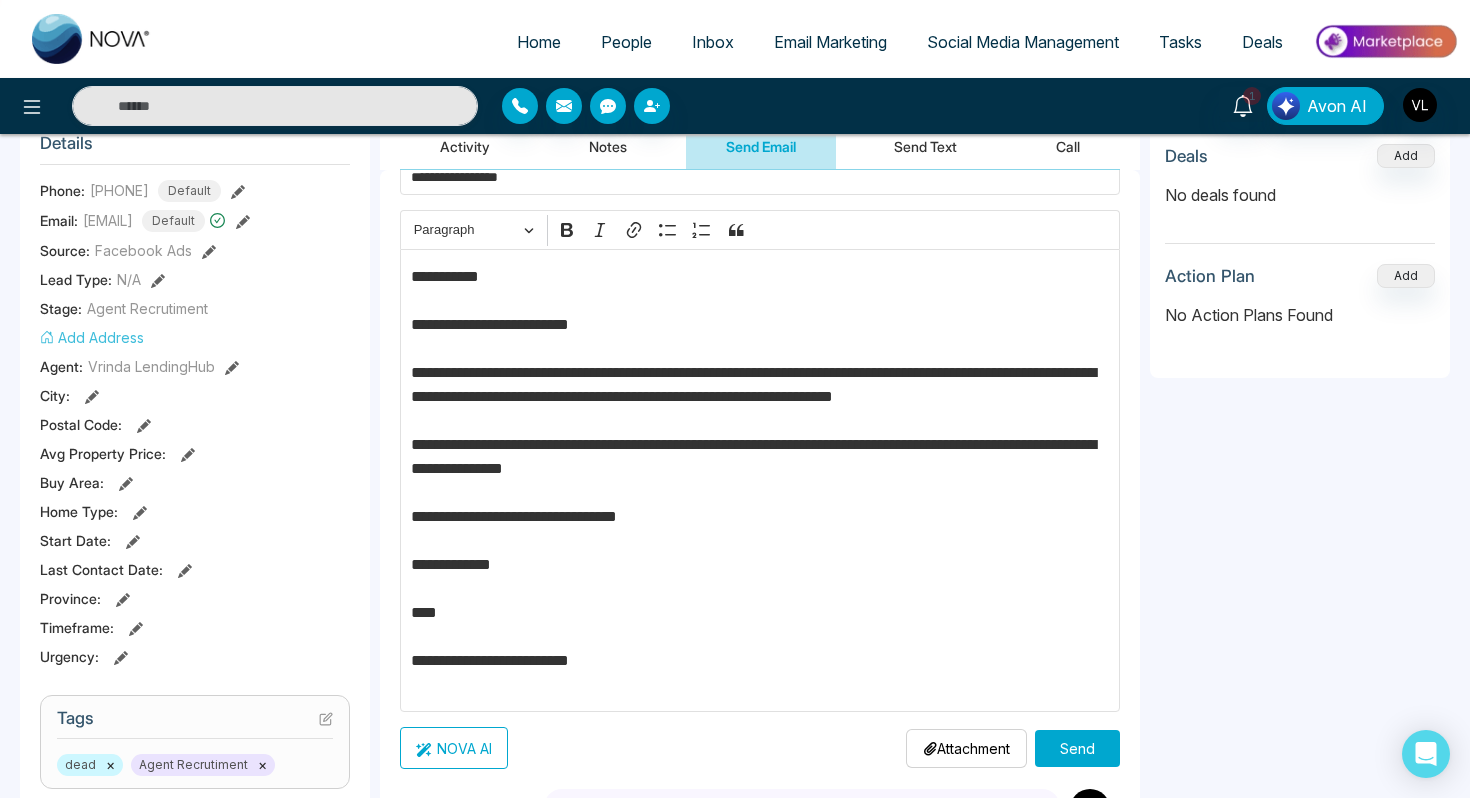 scroll, scrollTop: 88, scrollLeft: 0, axis: vertical 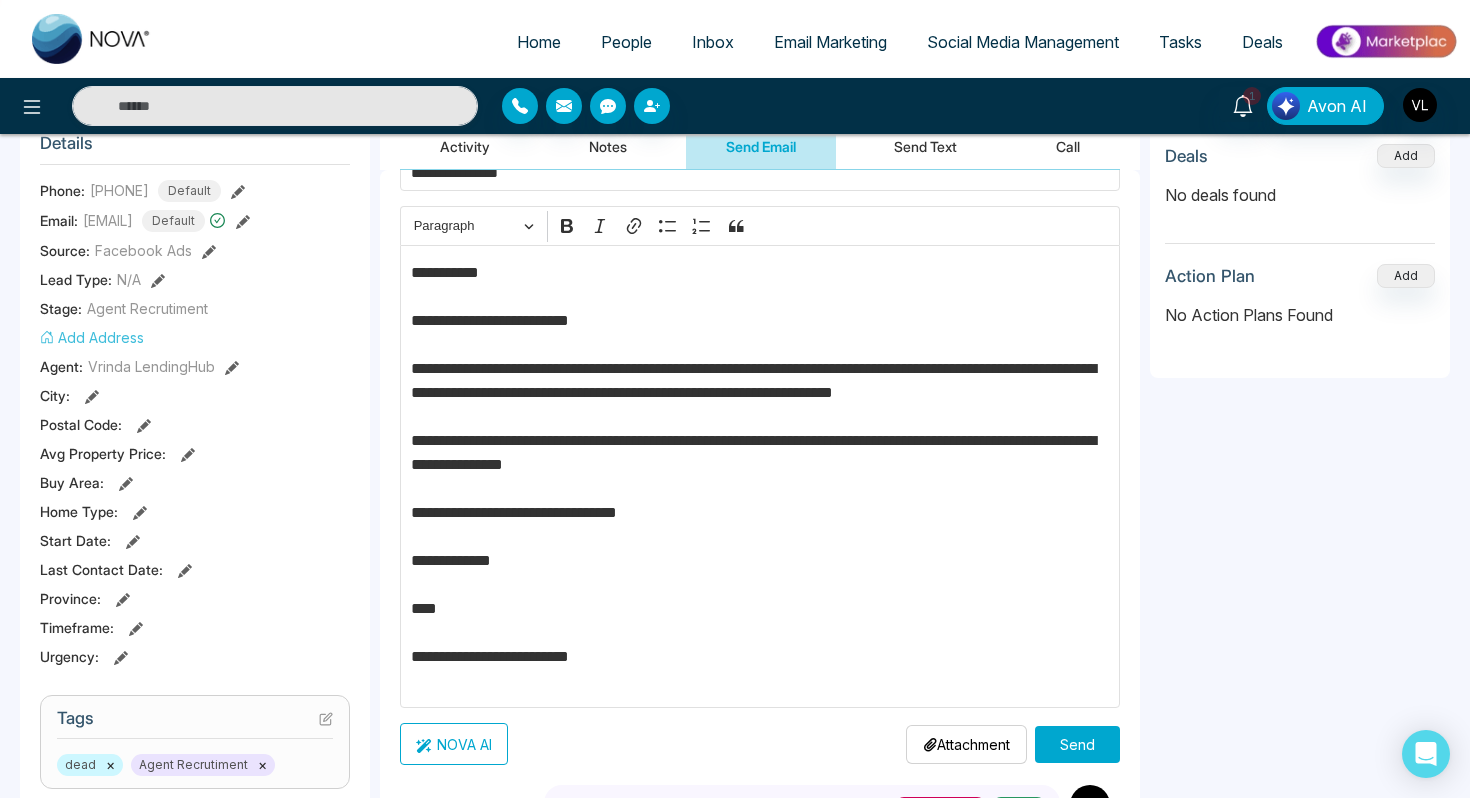 type on "**********" 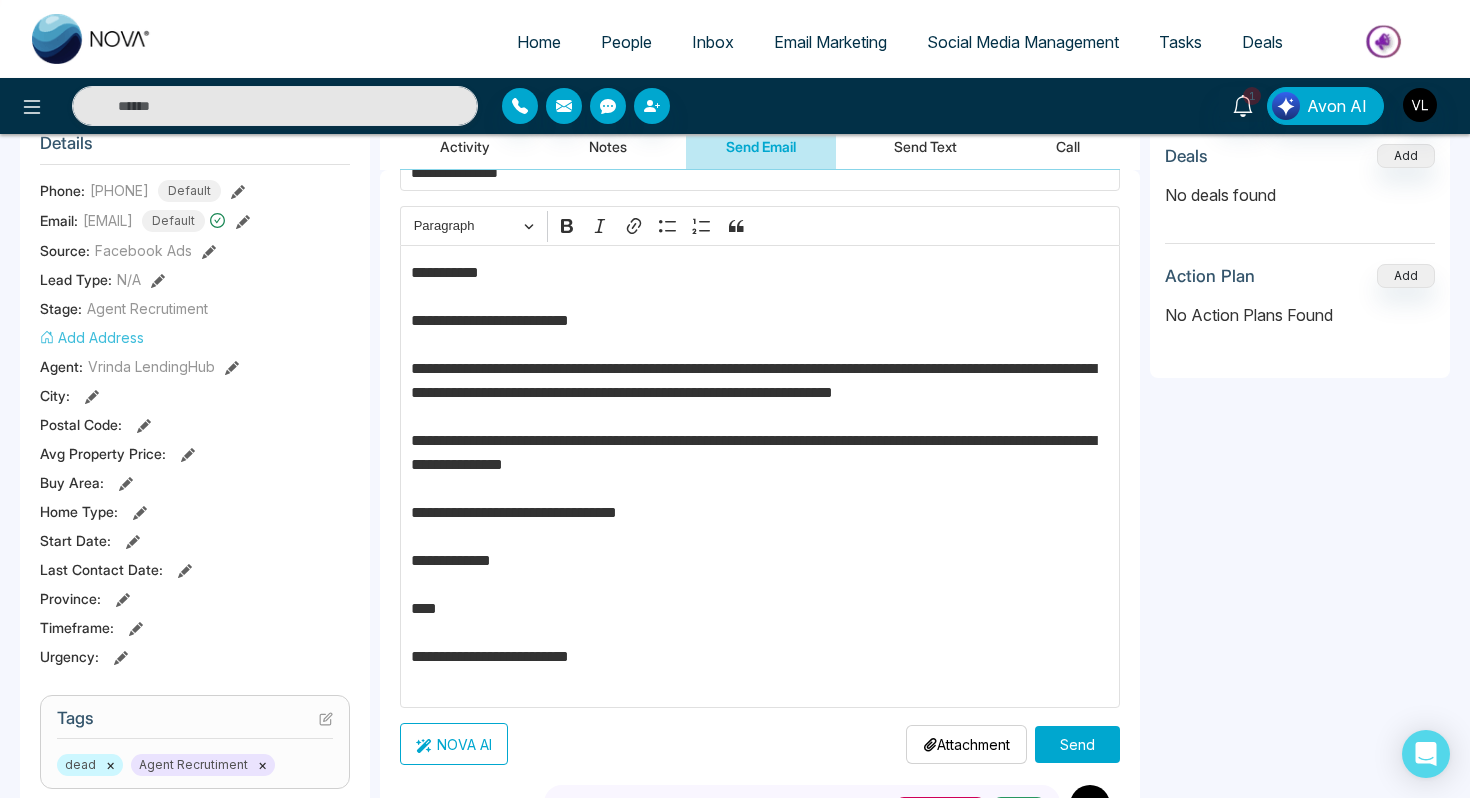 click on "**********" at bounding box center [760, 477] 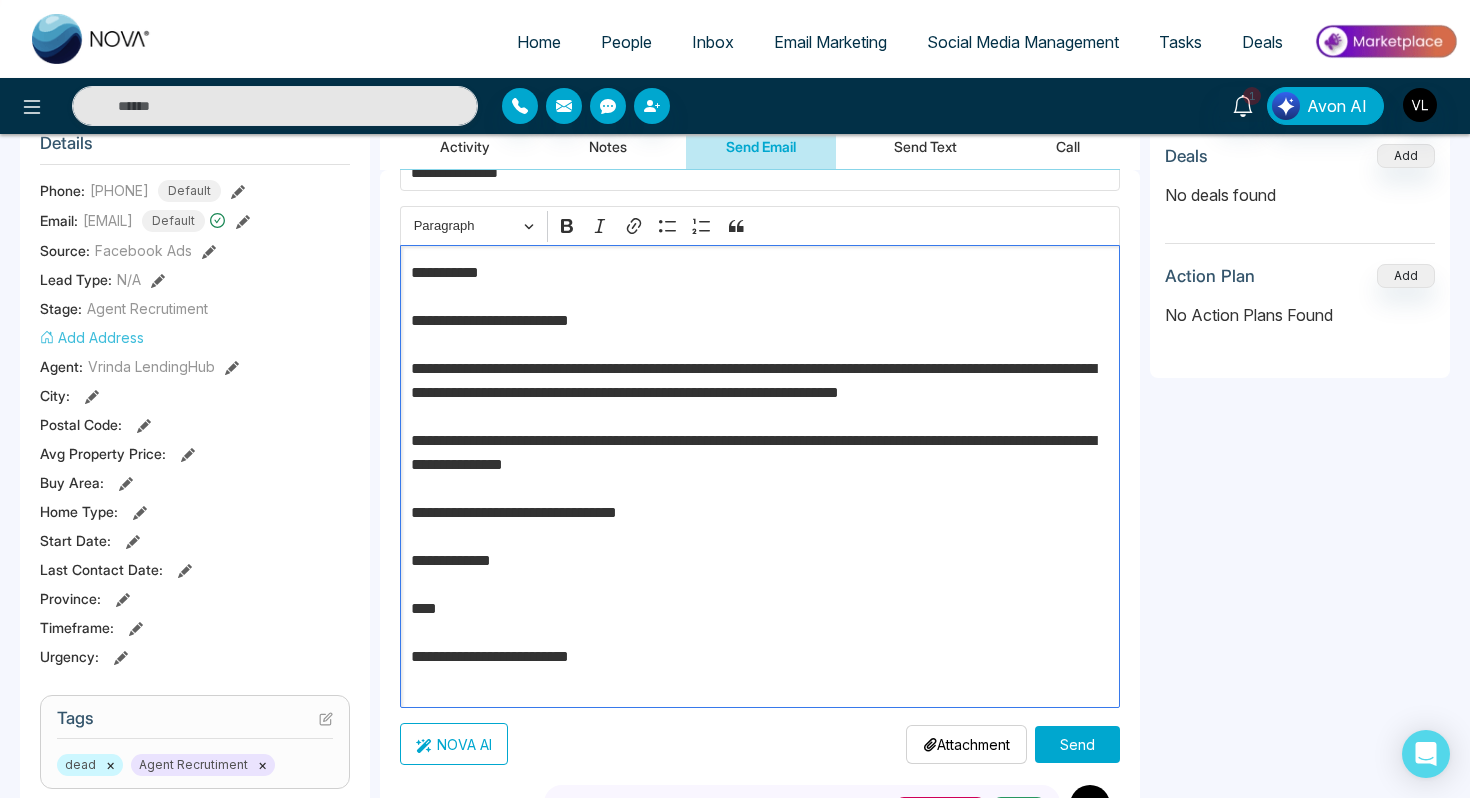 click on "**********" at bounding box center [760, 477] 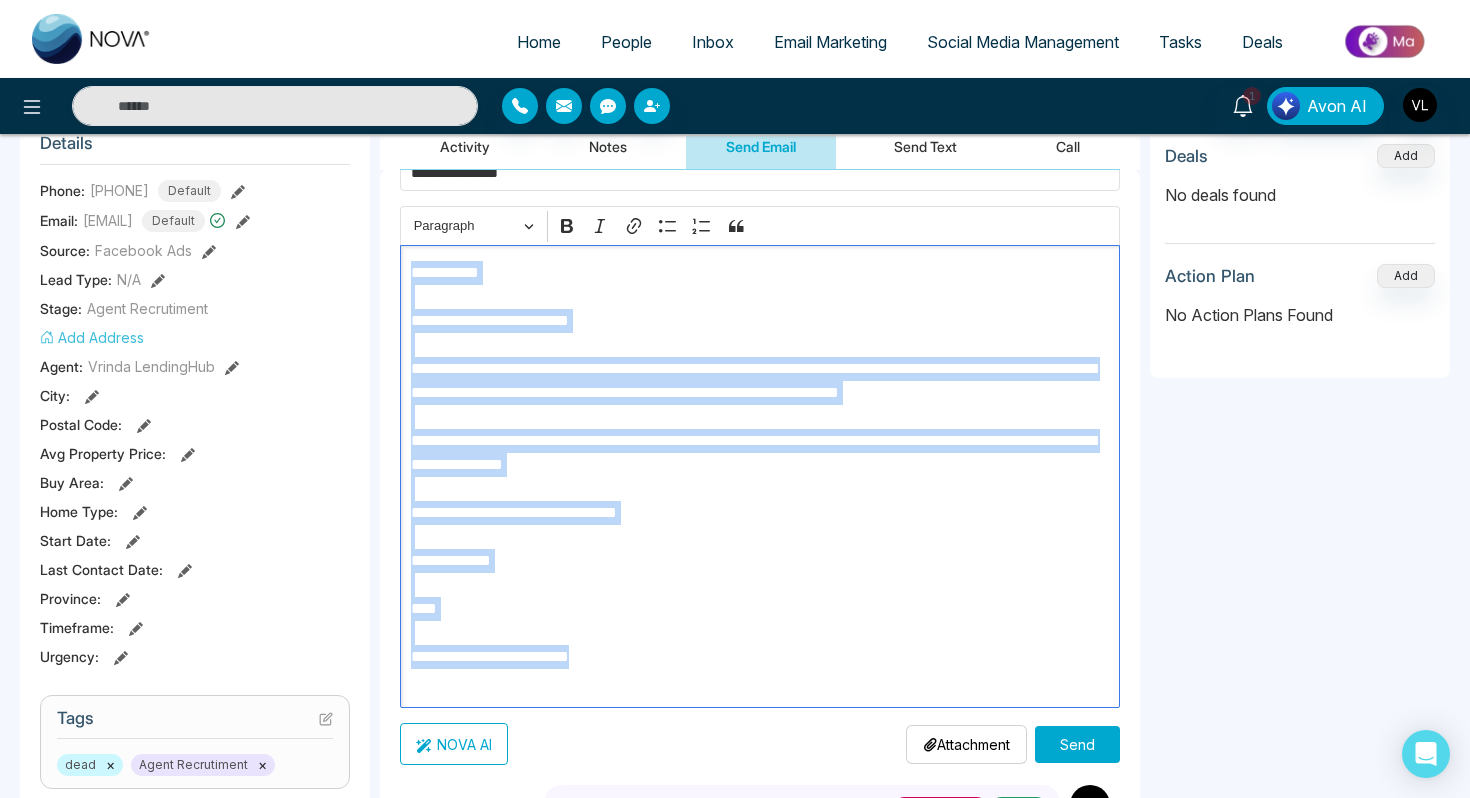 drag, startPoint x: 661, startPoint y: 686, endPoint x: 425, endPoint y: 258, distance: 488.7535 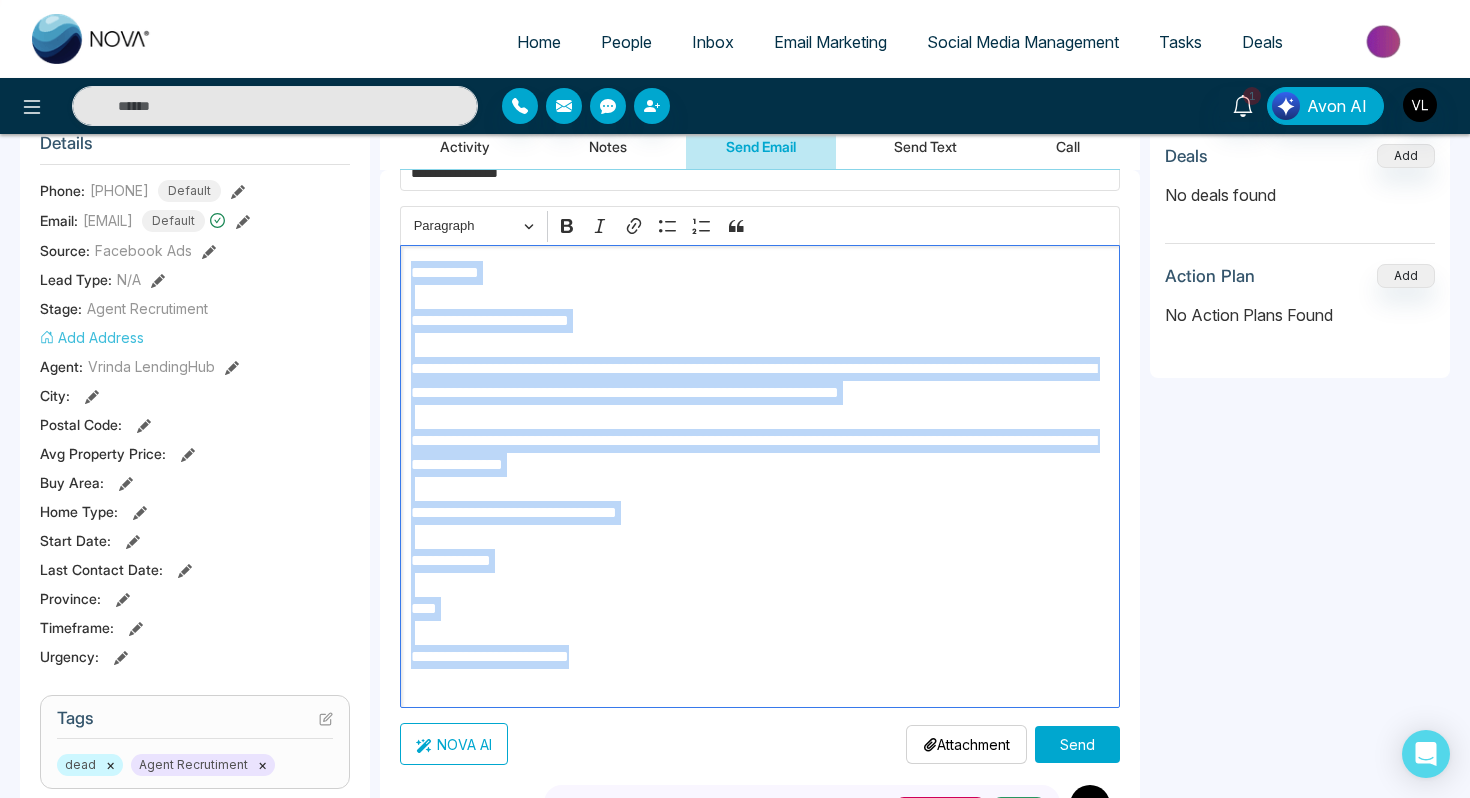 click on "**********" at bounding box center (760, 476) 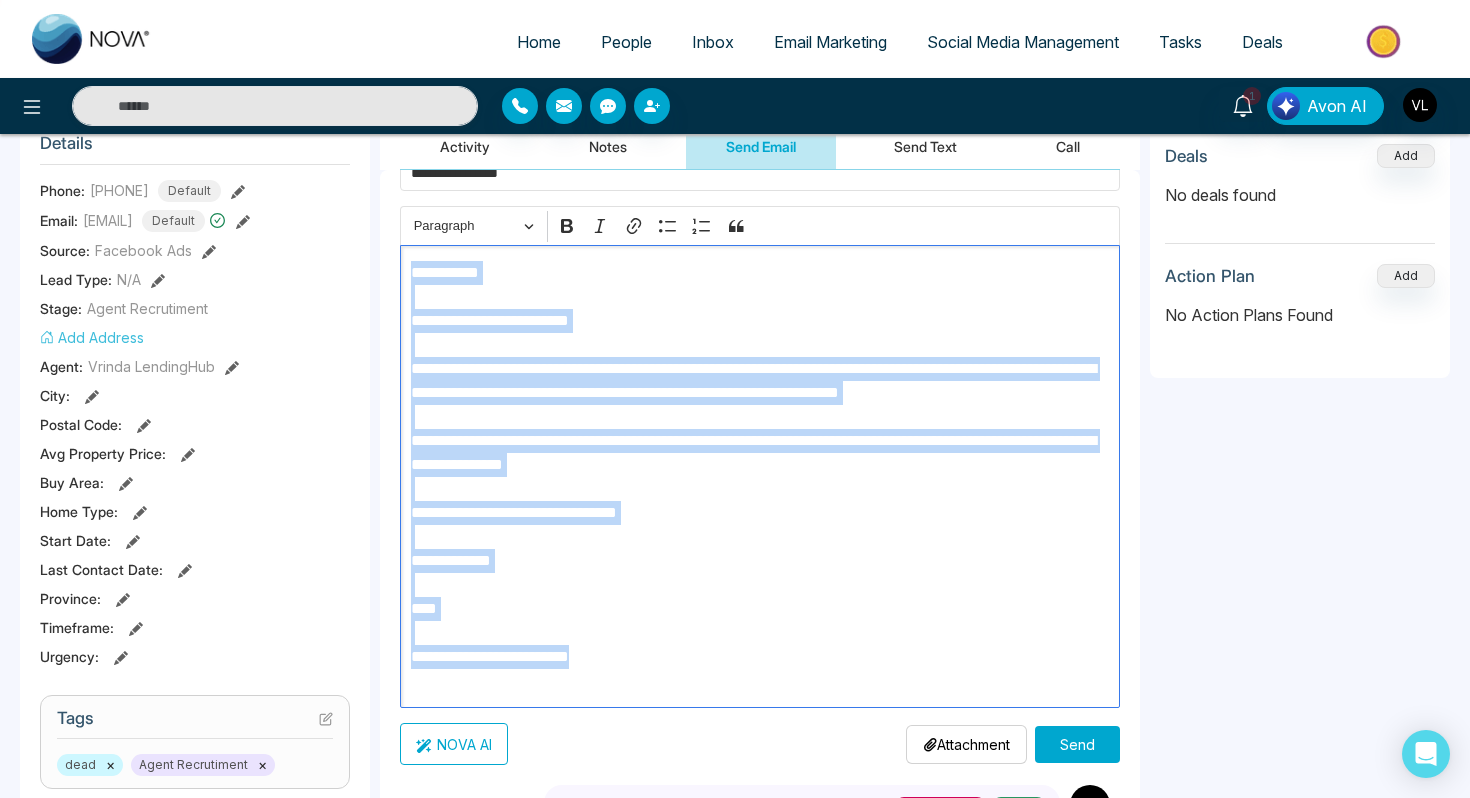 copy on "**********" 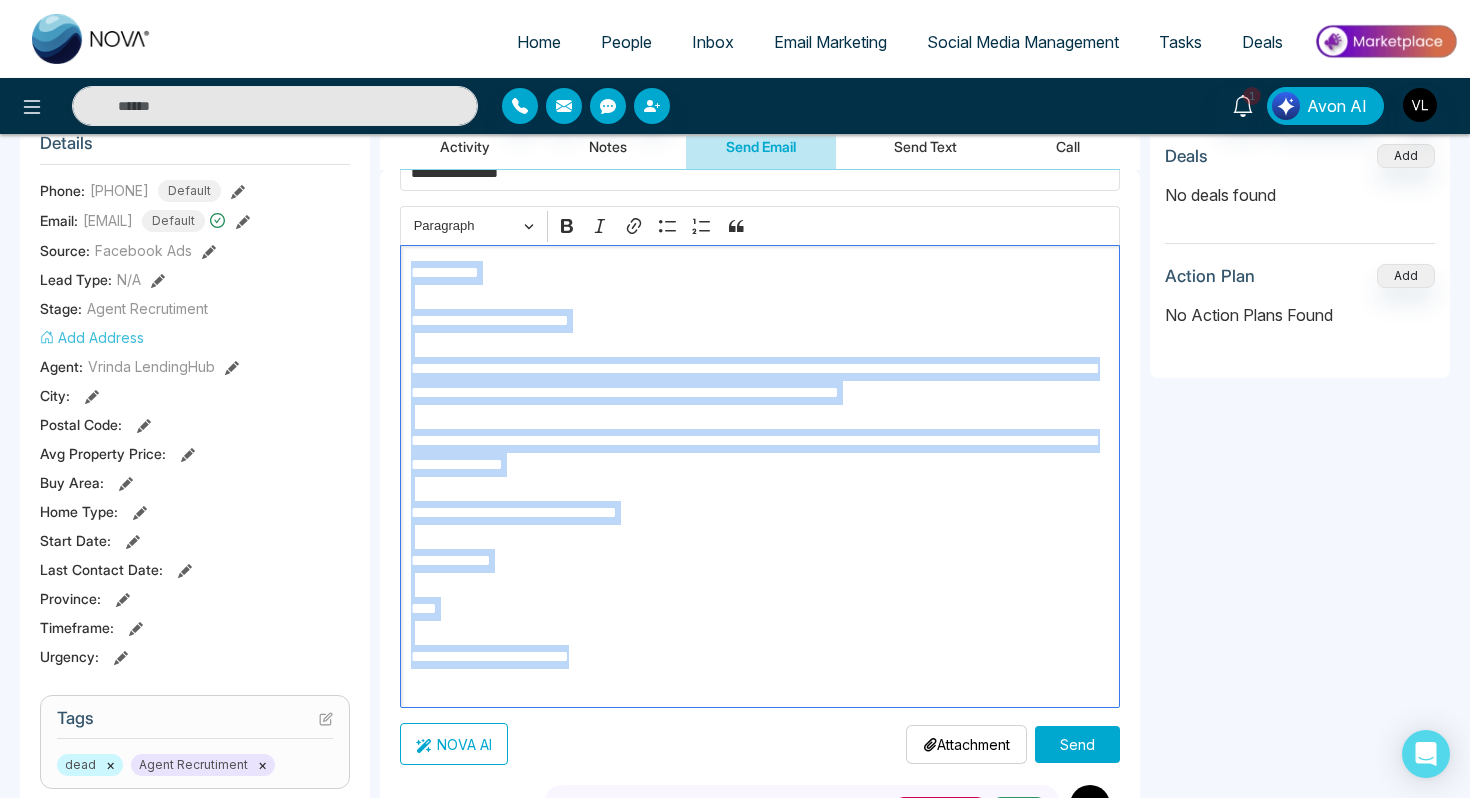 click on "Send" at bounding box center [1077, 744] 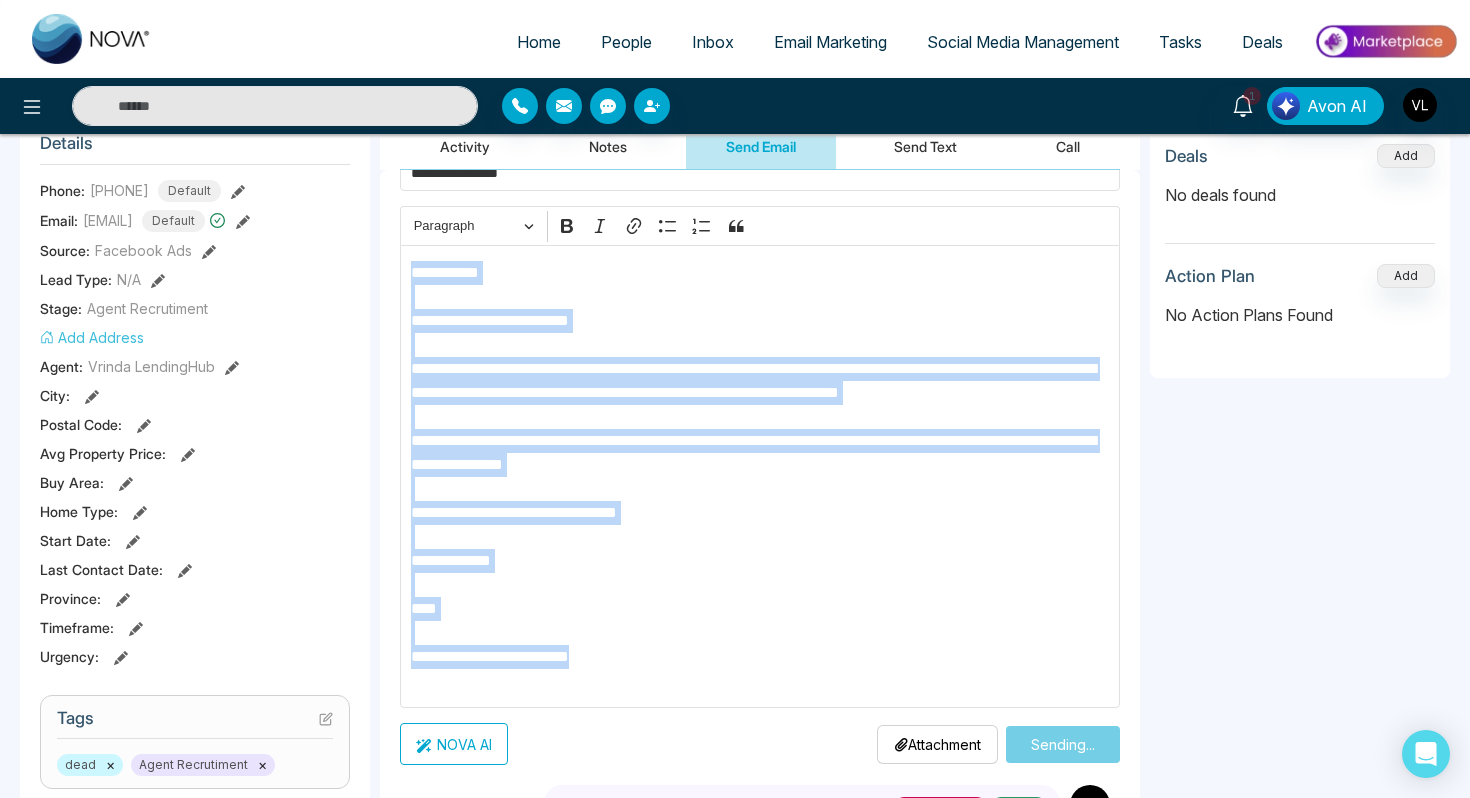 type 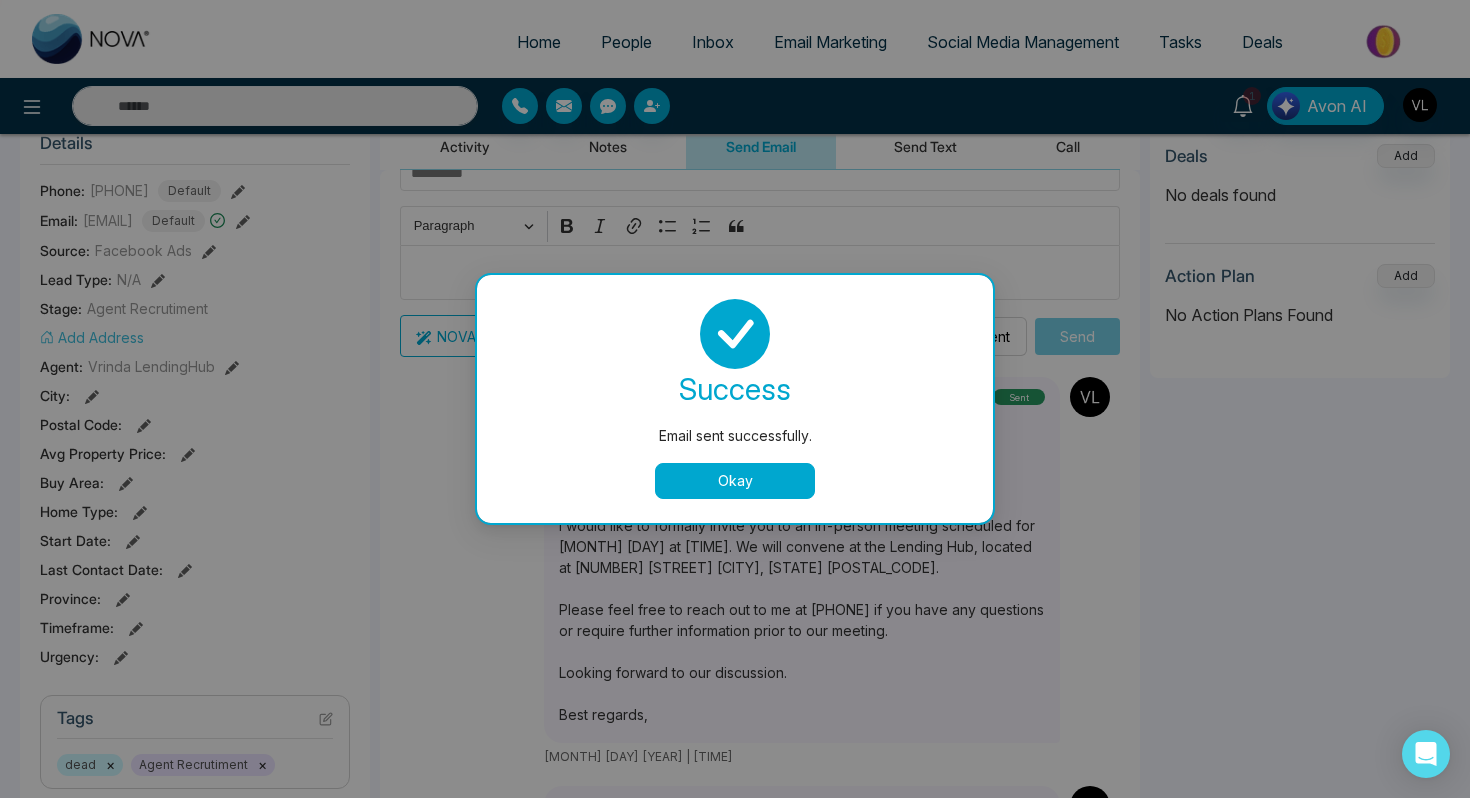 click on "Okay" at bounding box center [735, 481] 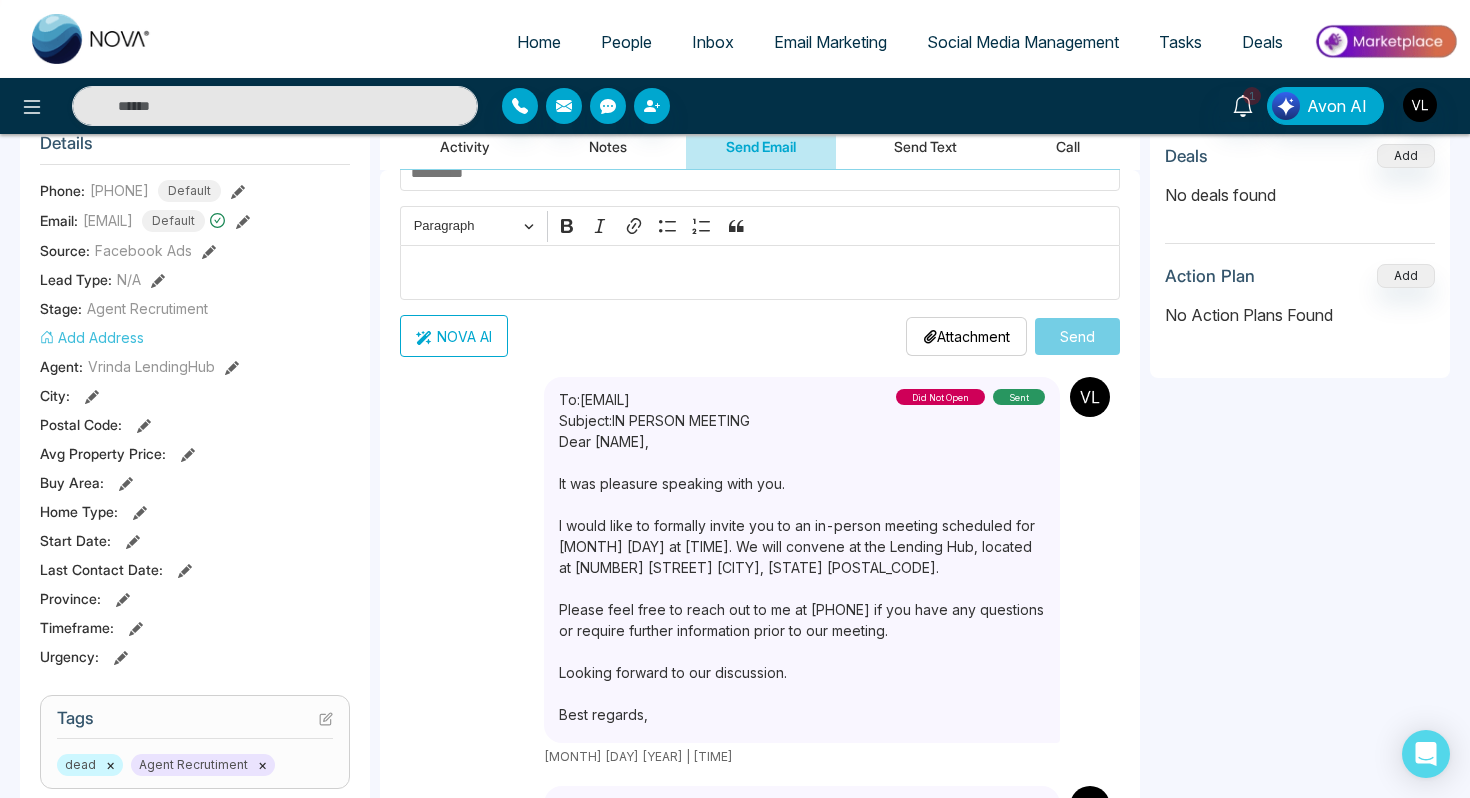 click on "Send Text" at bounding box center (925, 146) 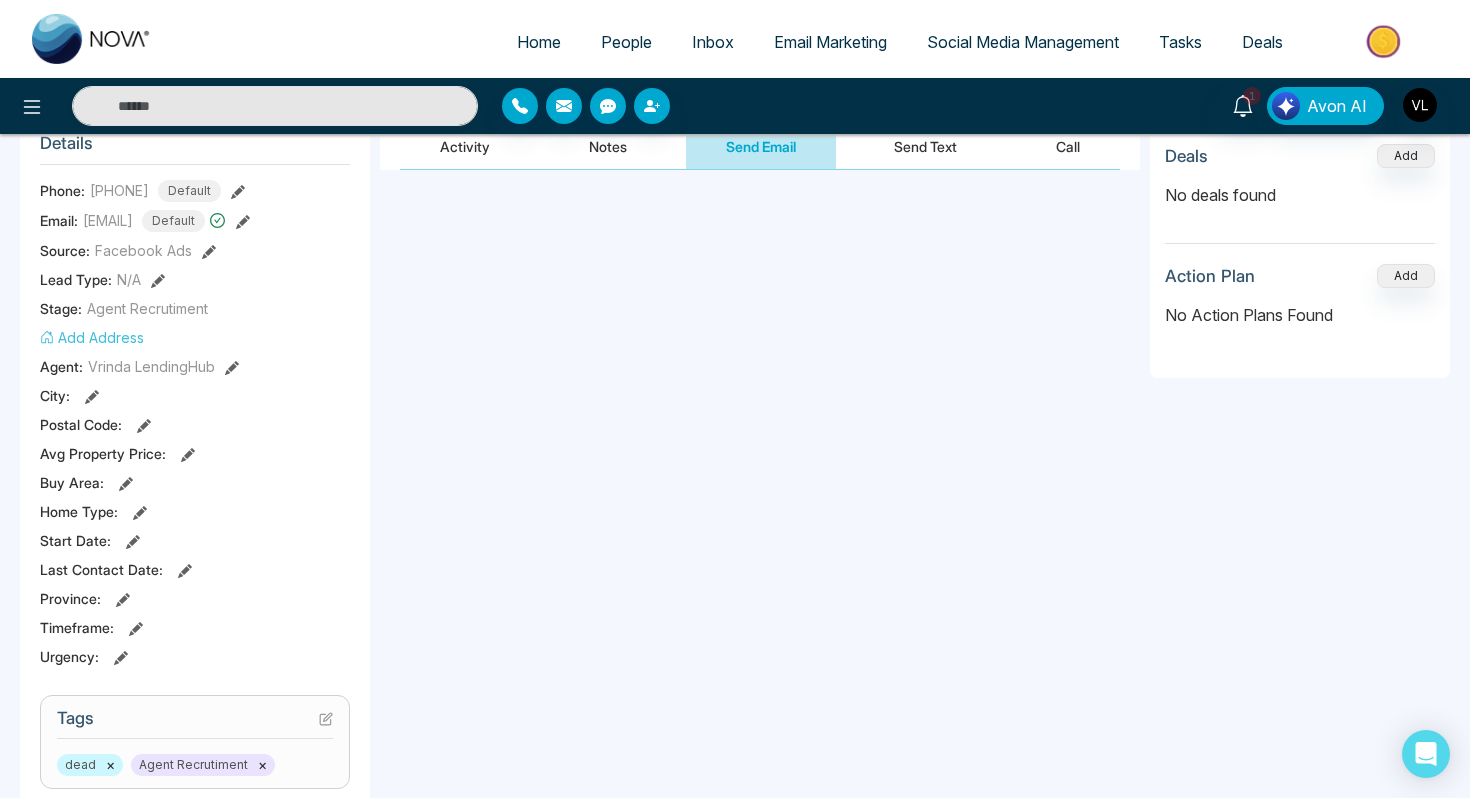 scroll, scrollTop: 0, scrollLeft: 0, axis: both 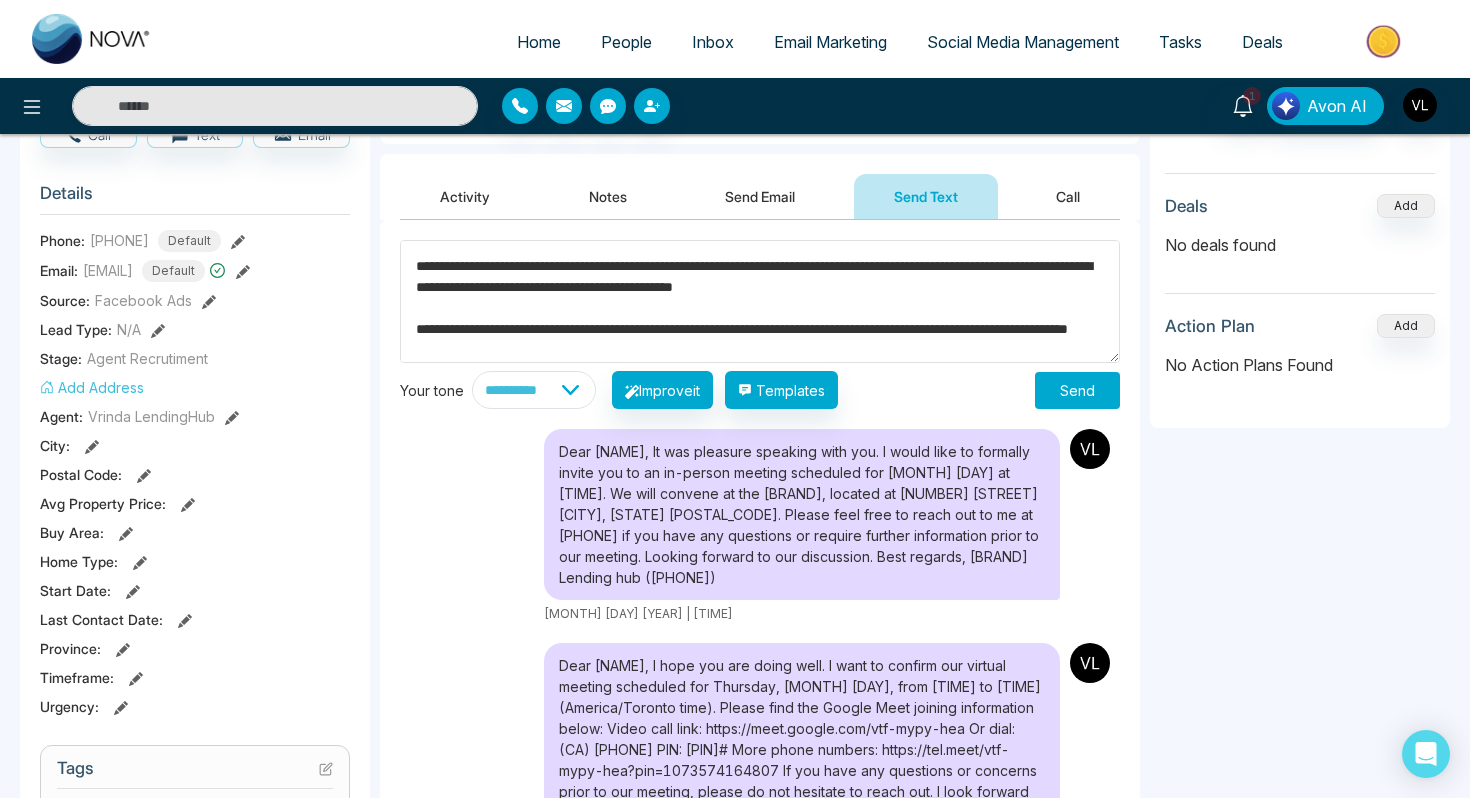 type on "**********" 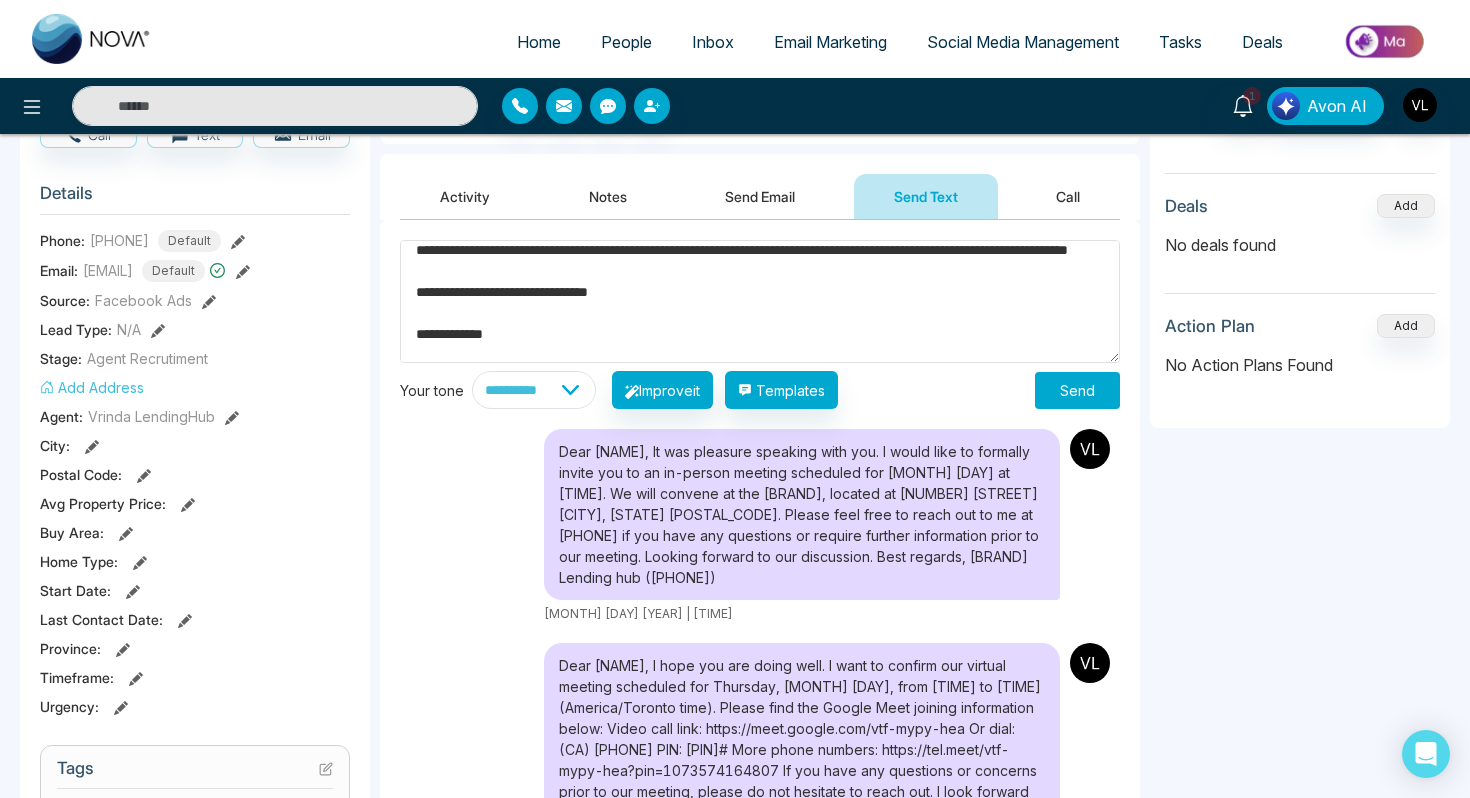 scroll, scrollTop: 252, scrollLeft: 0, axis: vertical 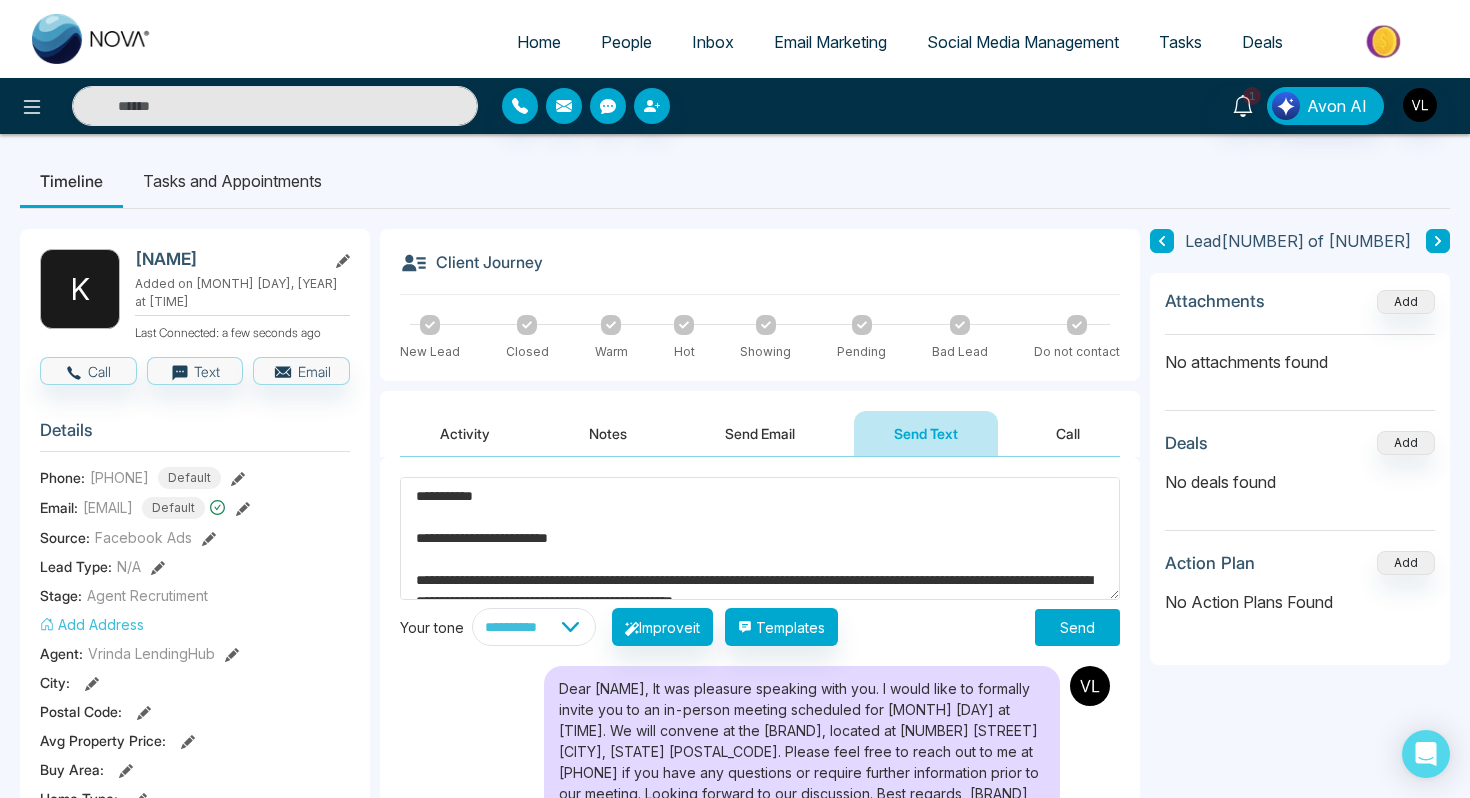 click on "Send" at bounding box center [1077, 627] 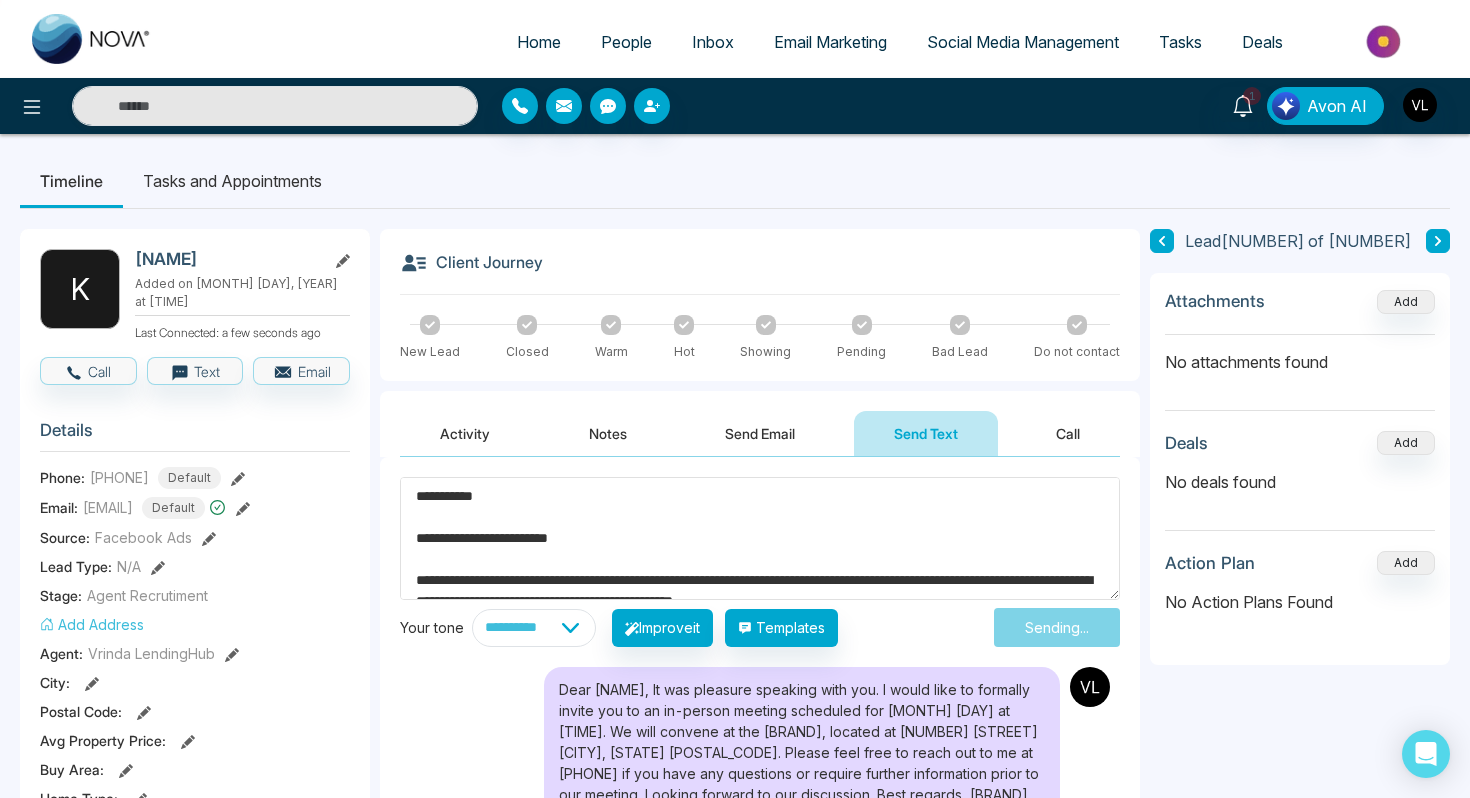 type 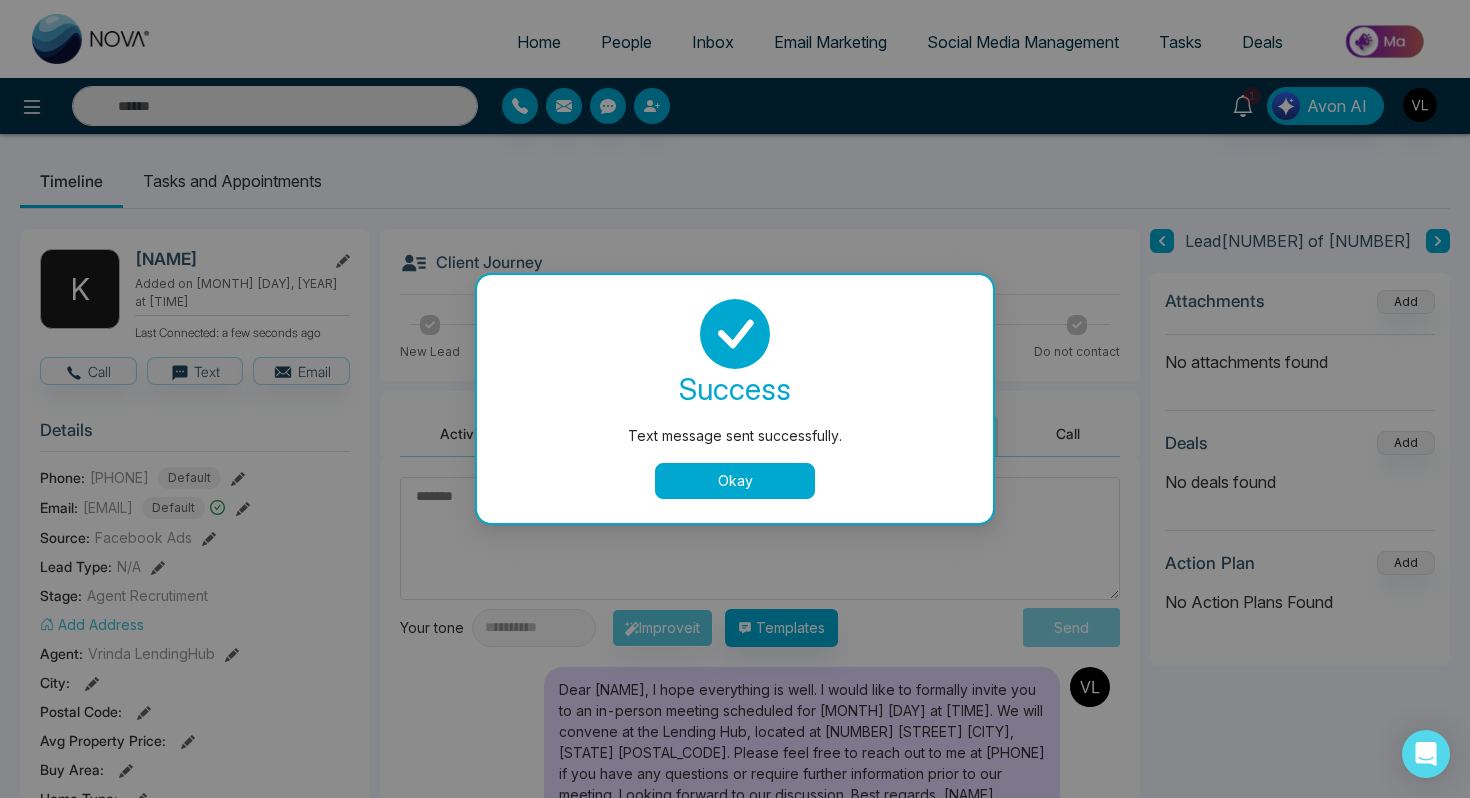 click on "success Text message sent successfully.   Okay" at bounding box center [735, 399] 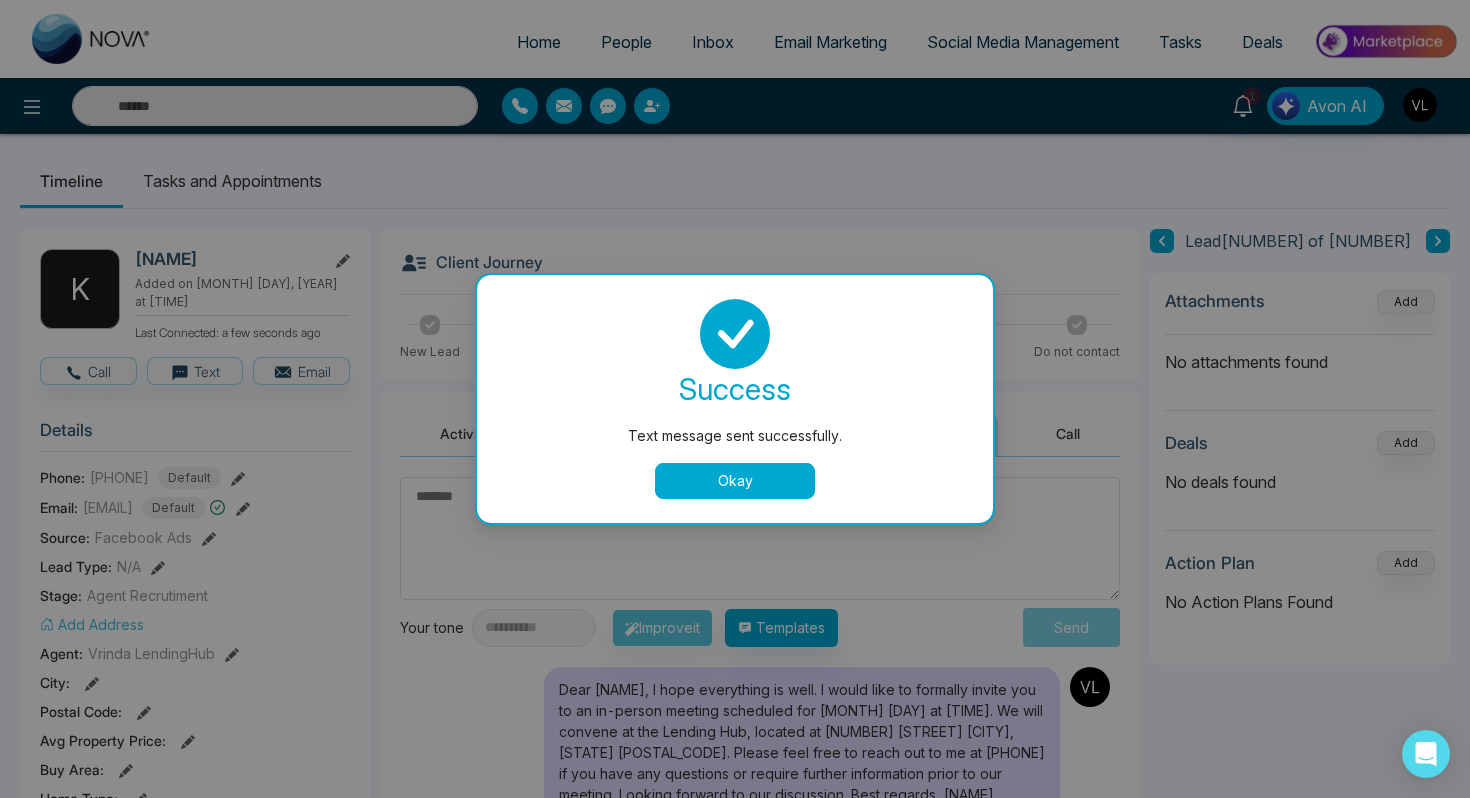 click on "Okay" at bounding box center (735, 481) 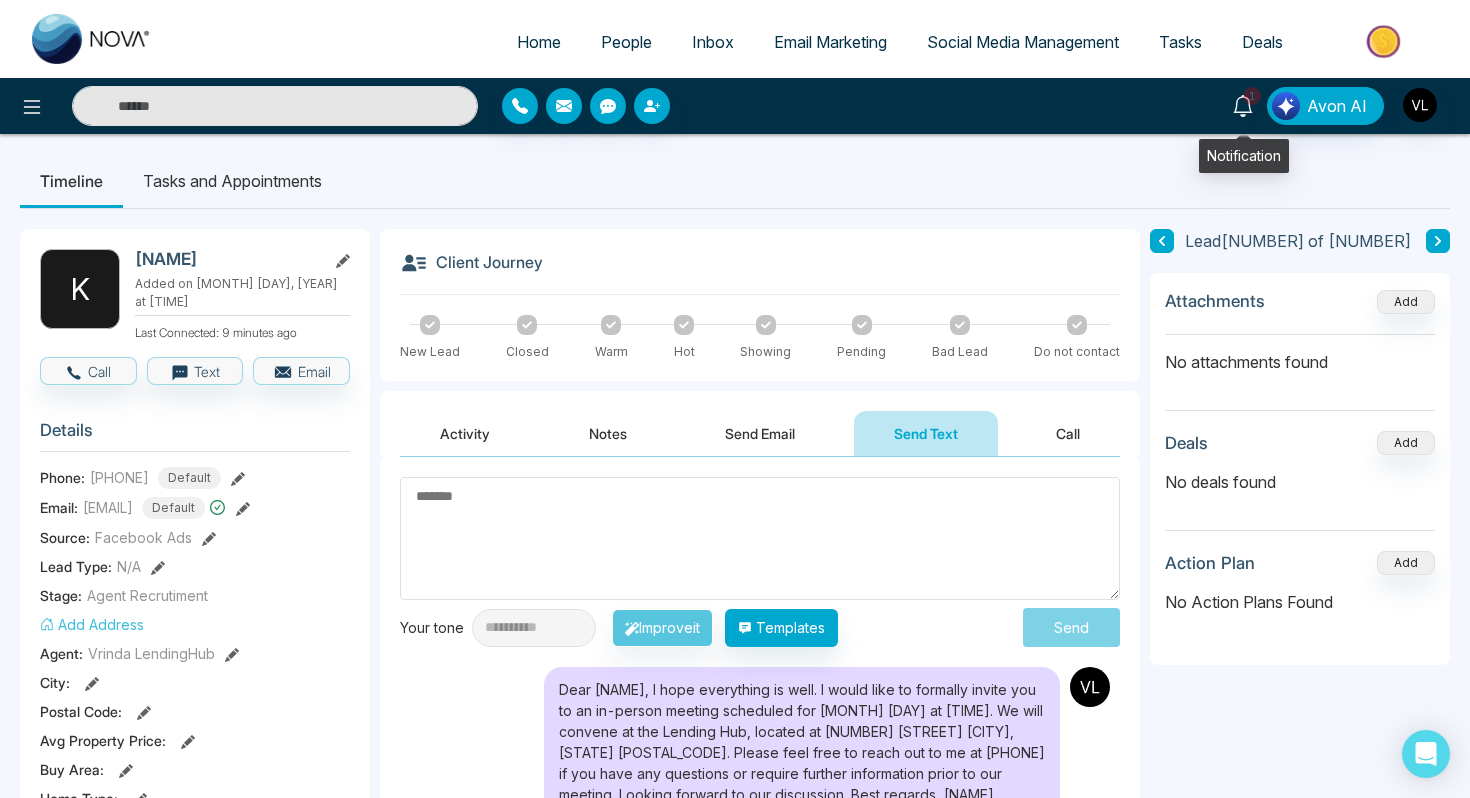 click on "1" at bounding box center [1252, 96] 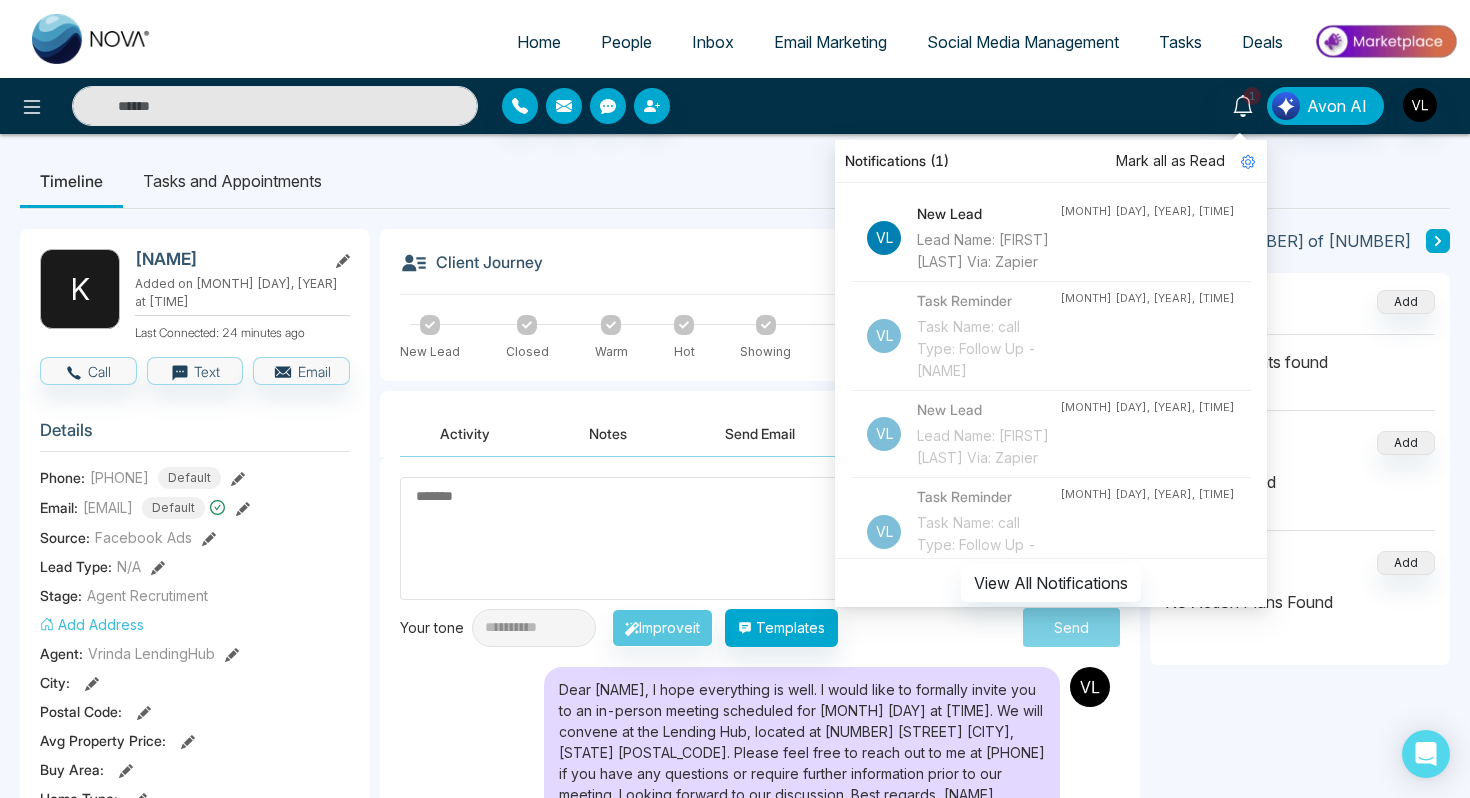 click on "New Lead" at bounding box center [988, 214] 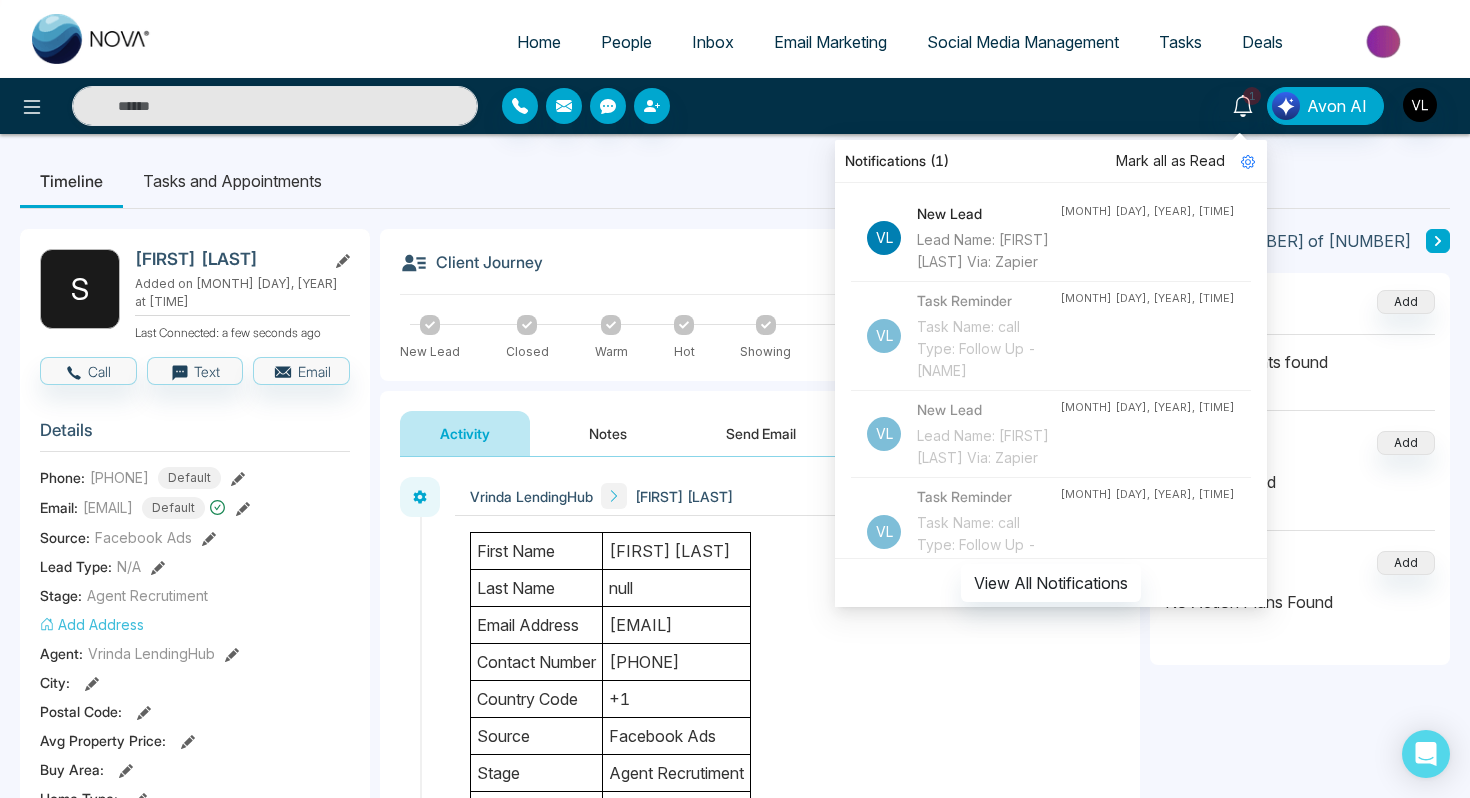 click on "New Lead" at bounding box center (988, 214) 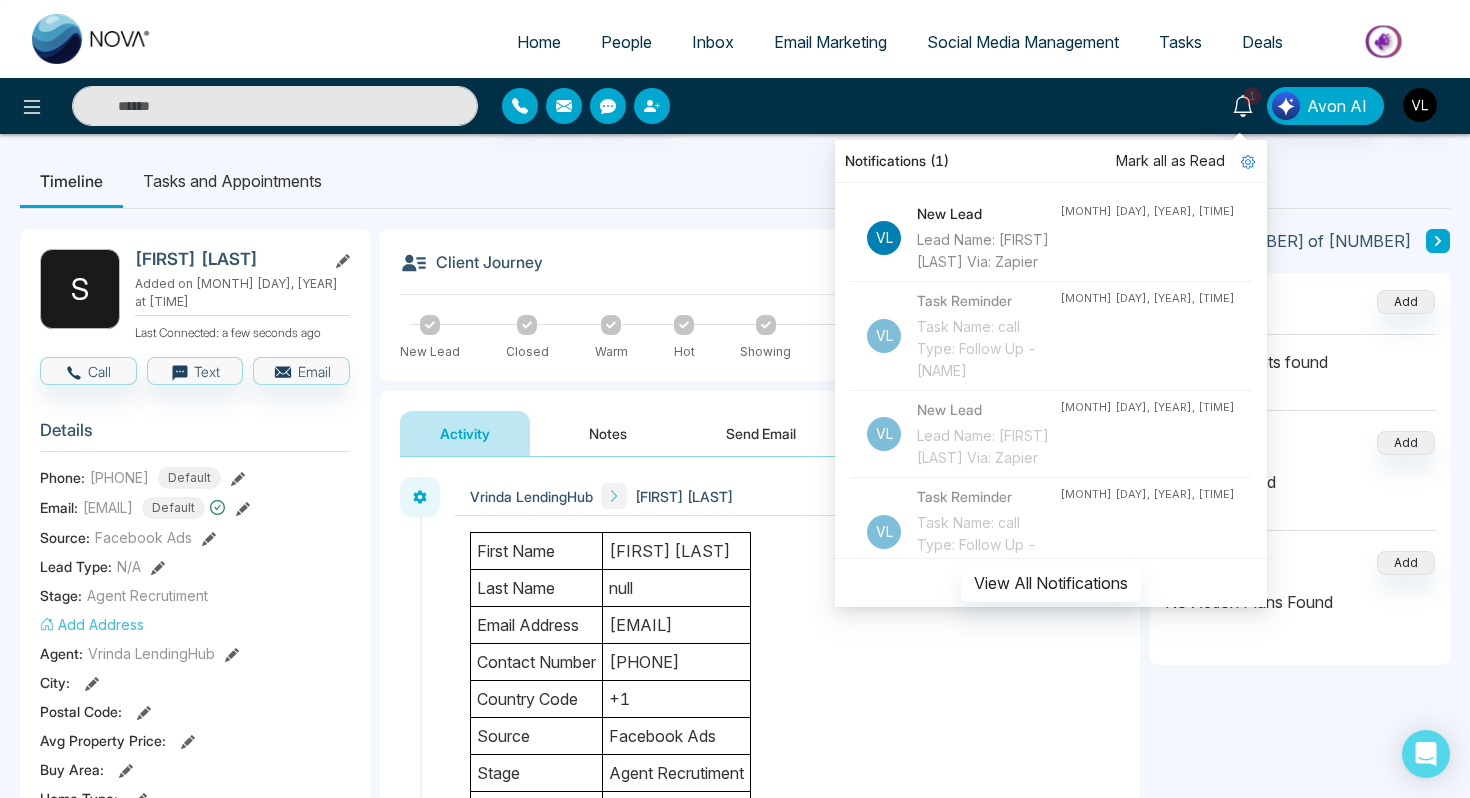 click on "Mark all as Read" at bounding box center (1170, 161) 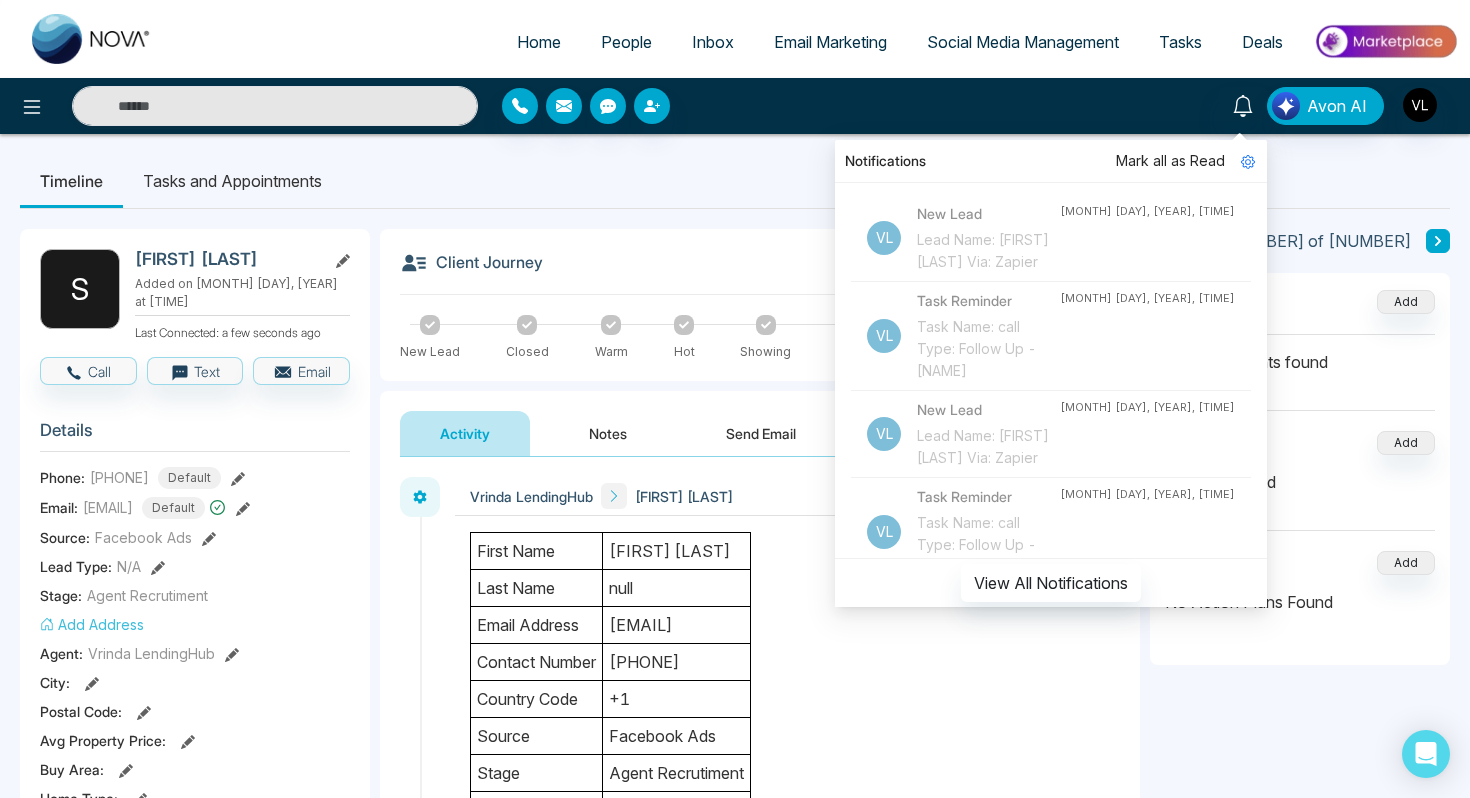 click on "People" at bounding box center [626, 42] 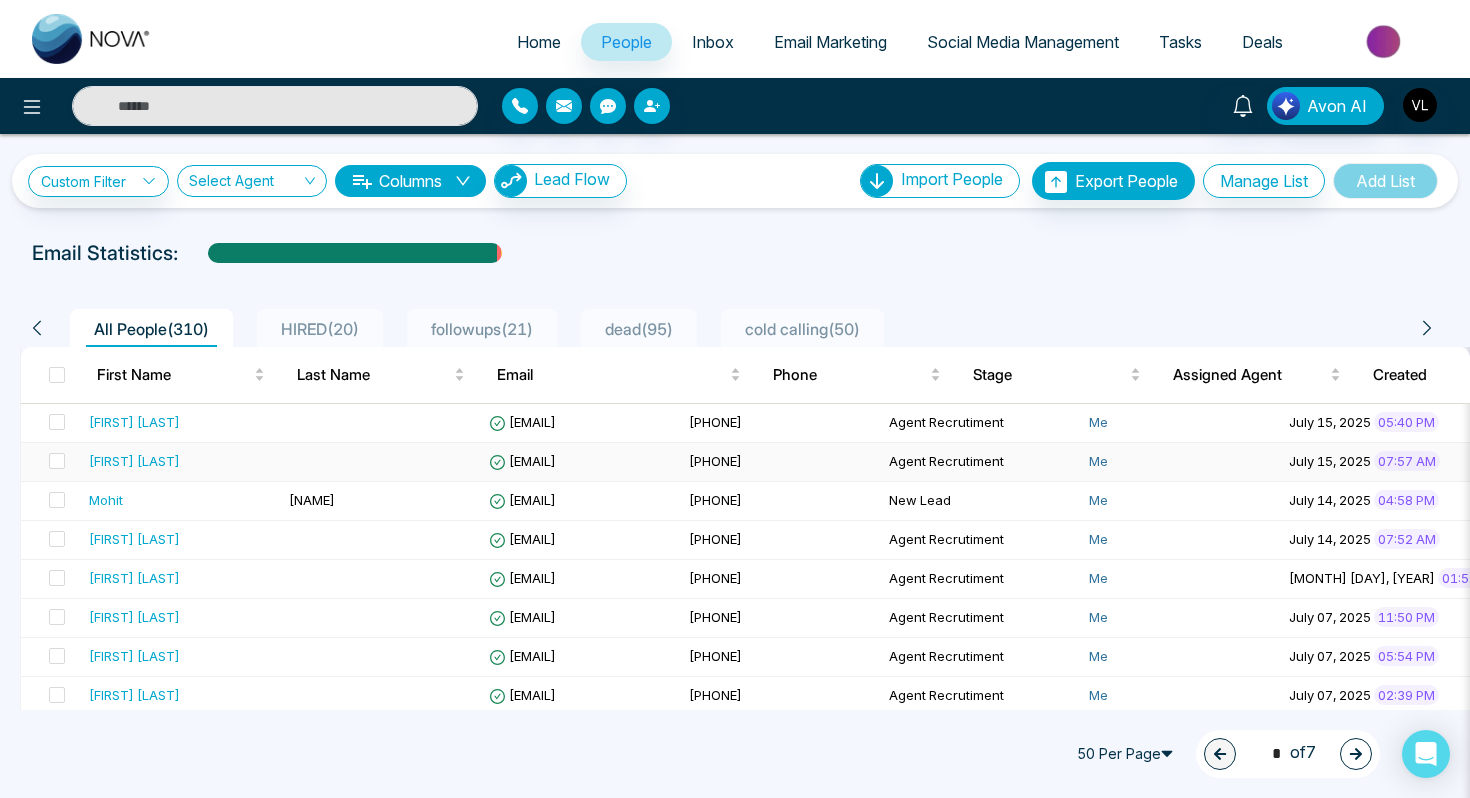 scroll, scrollTop: 0, scrollLeft: 17, axis: horizontal 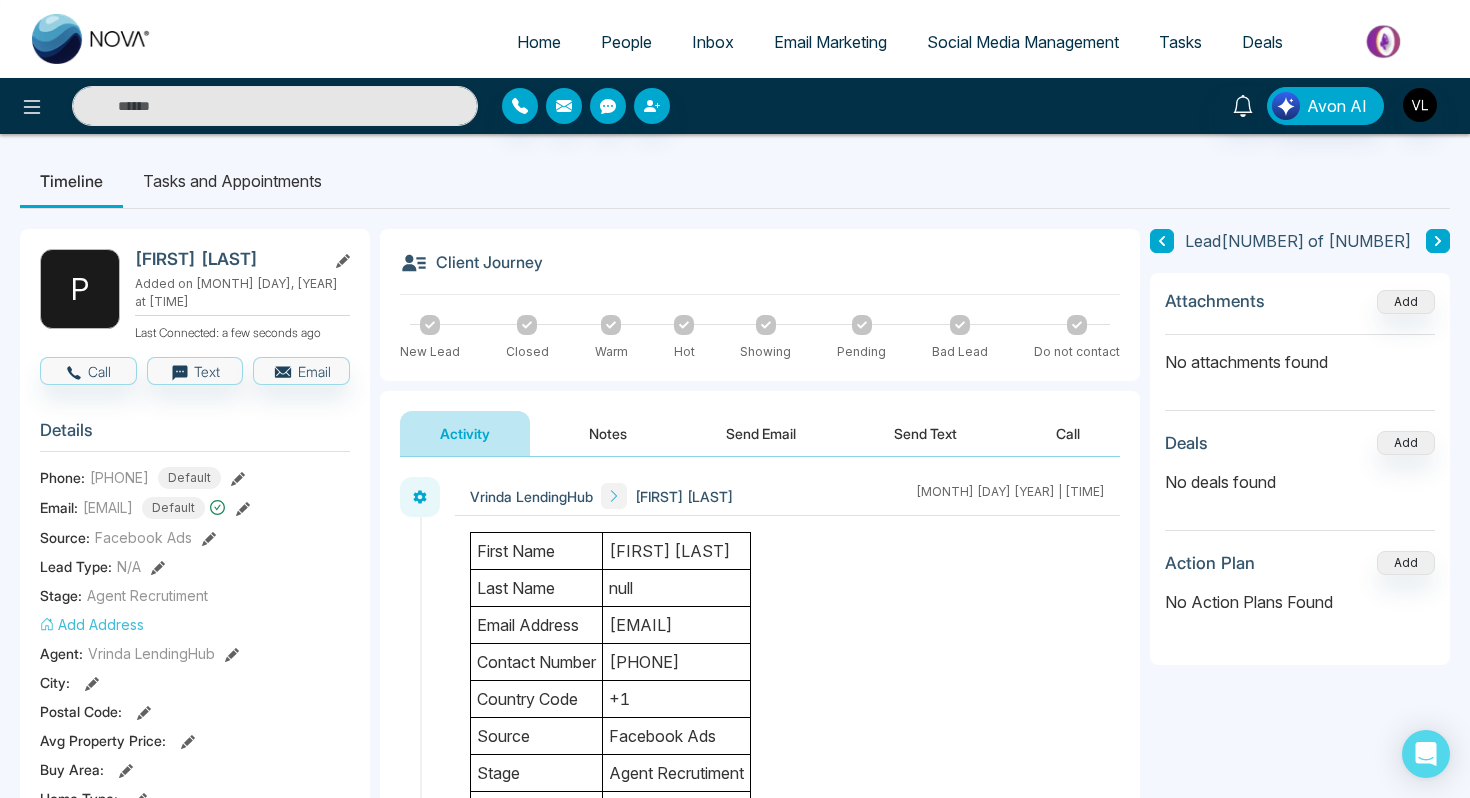 click on "Notes" at bounding box center (608, 433) 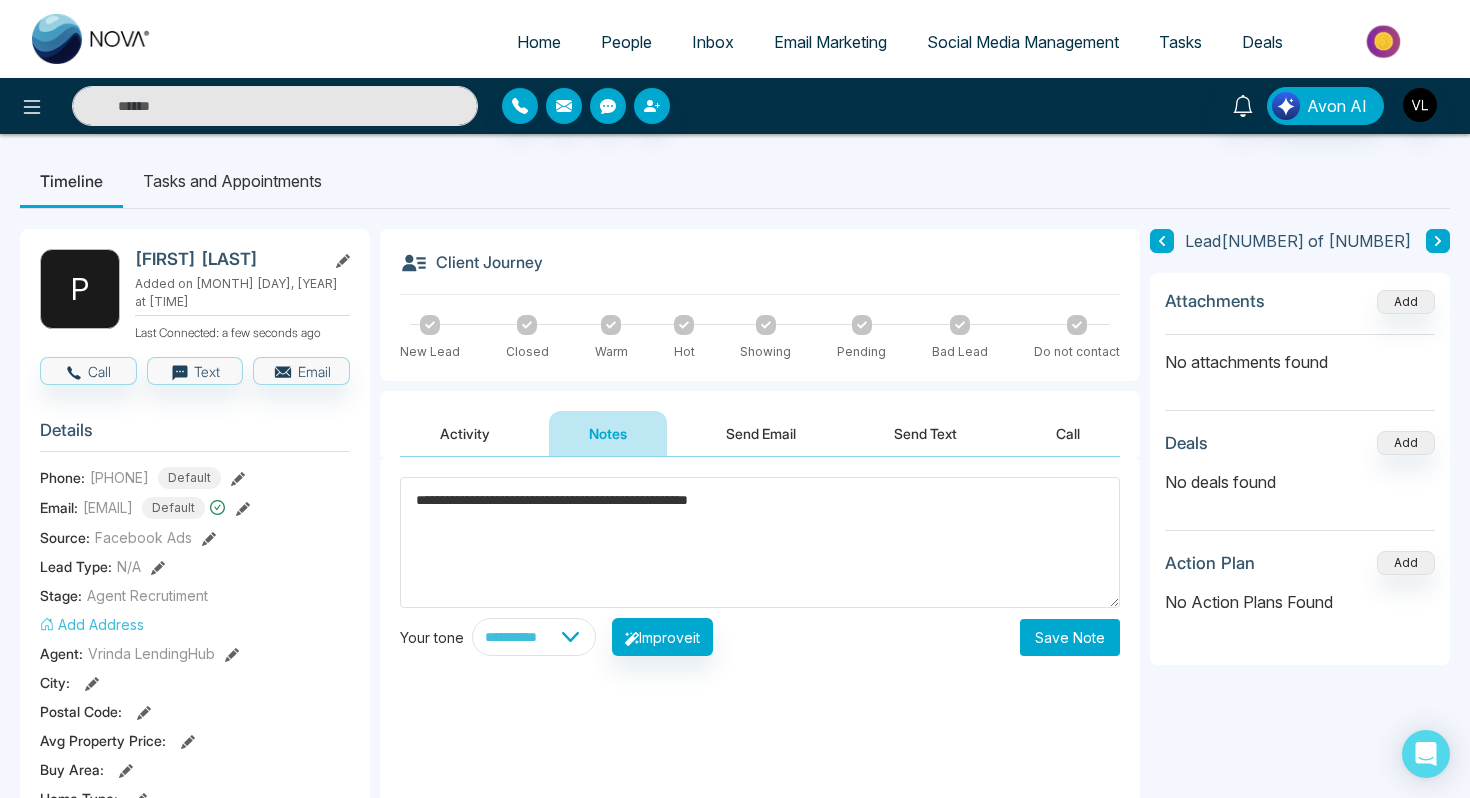 type on "**********" 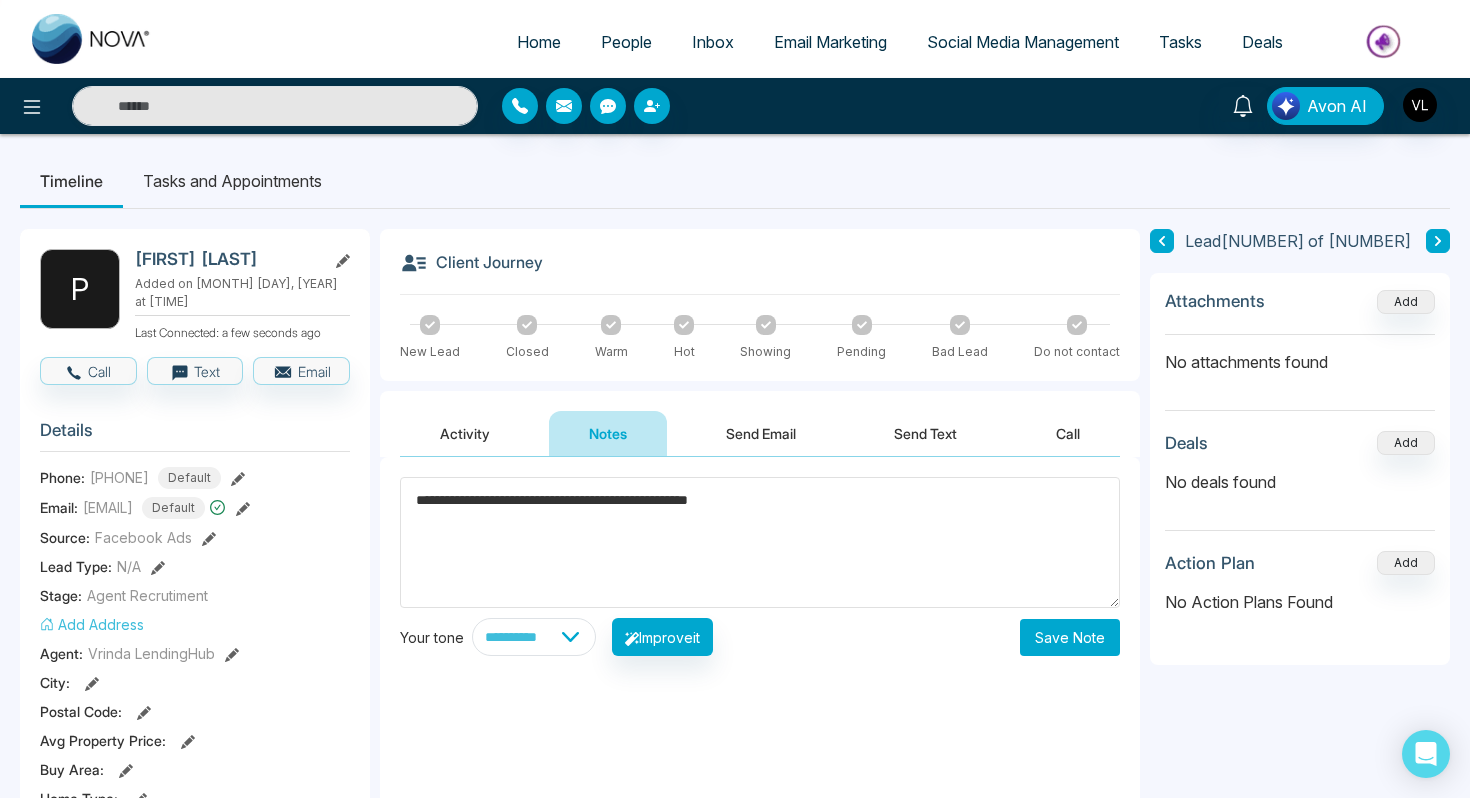 click on "Save Note" at bounding box center [1070, 637] 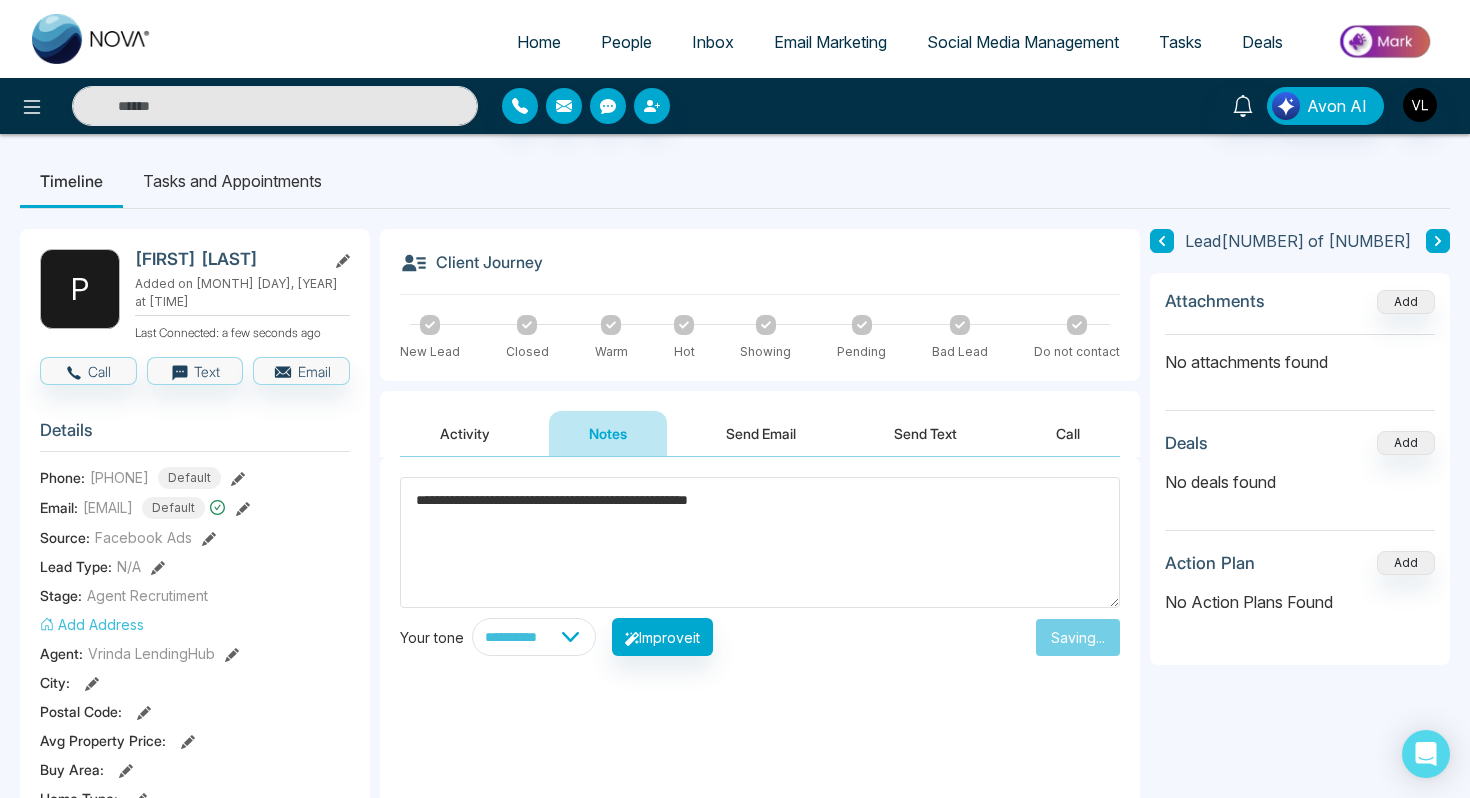 type 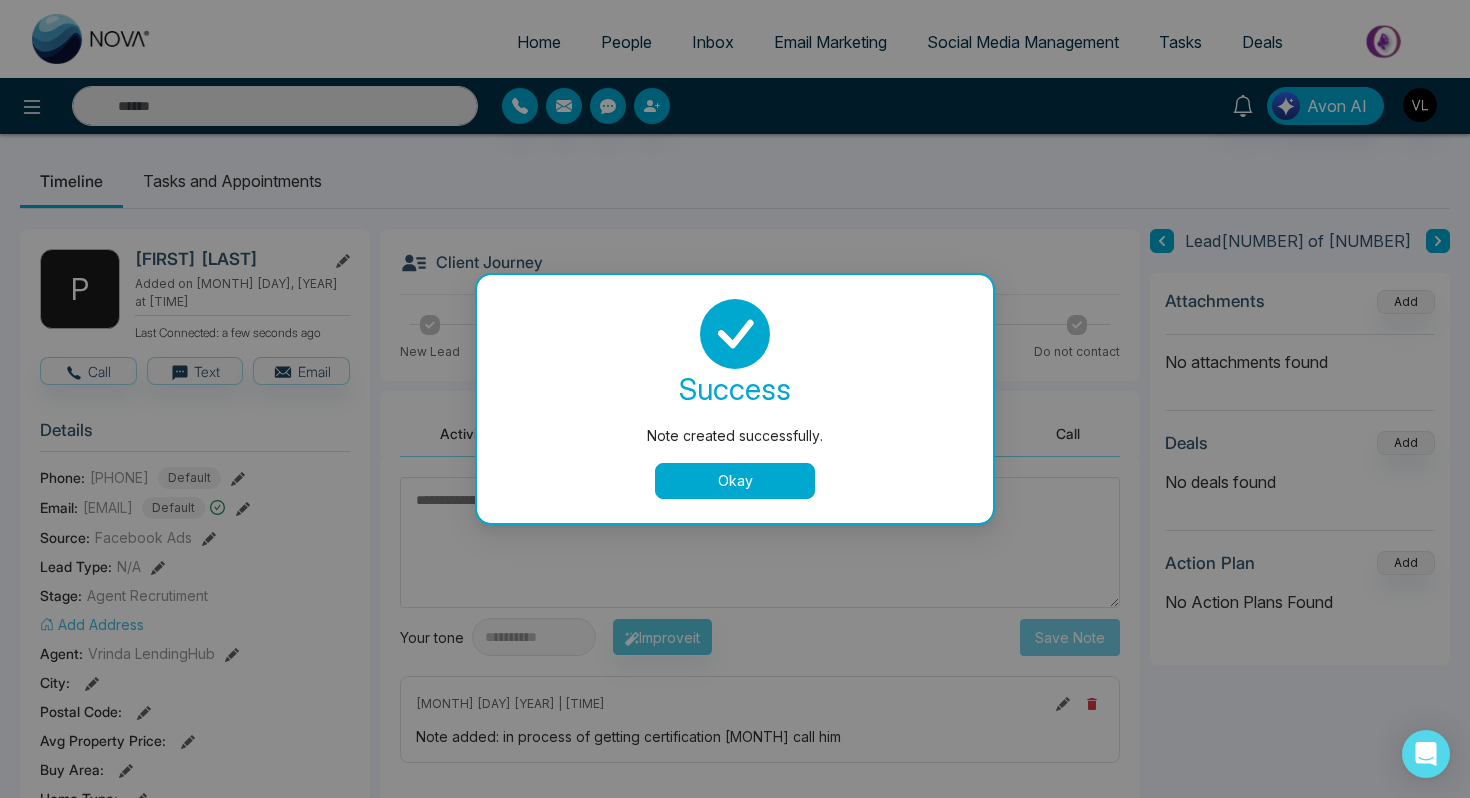 click on "Okay" at bounding box center (735, 481) 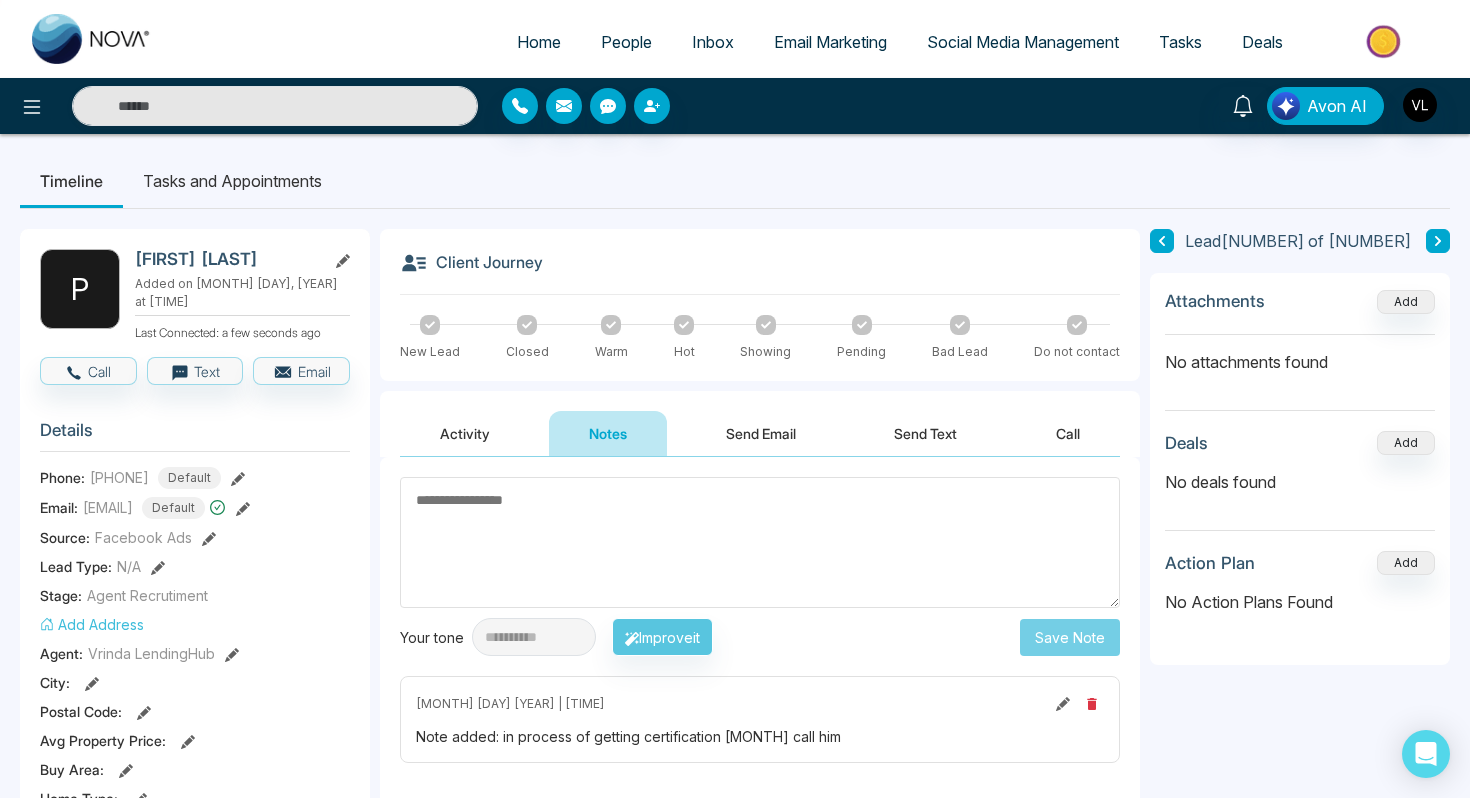 click on "Tasks and Appointments" at bounding box center (232, 181) 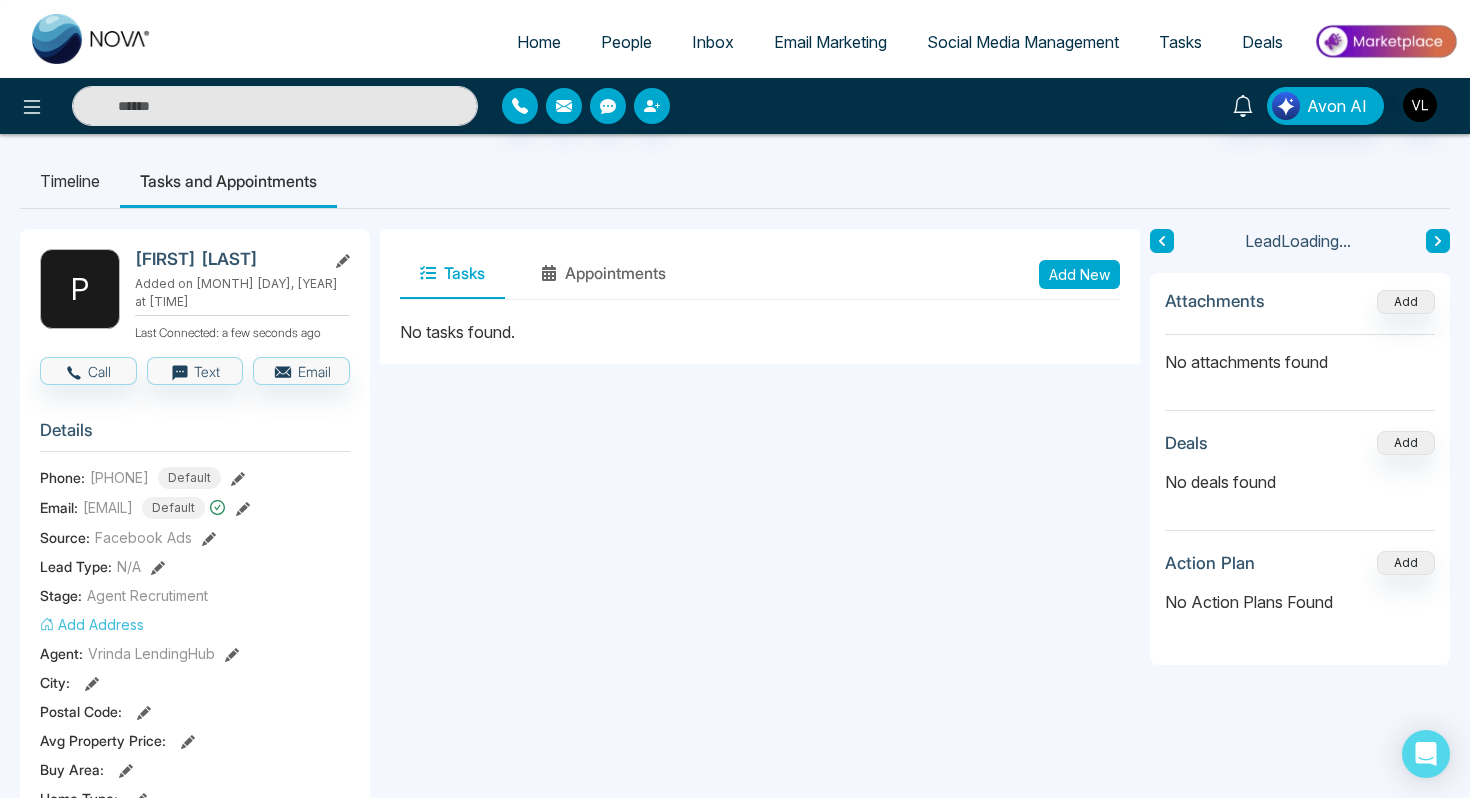 click on "Add New" at bounding box center (1079, 274) 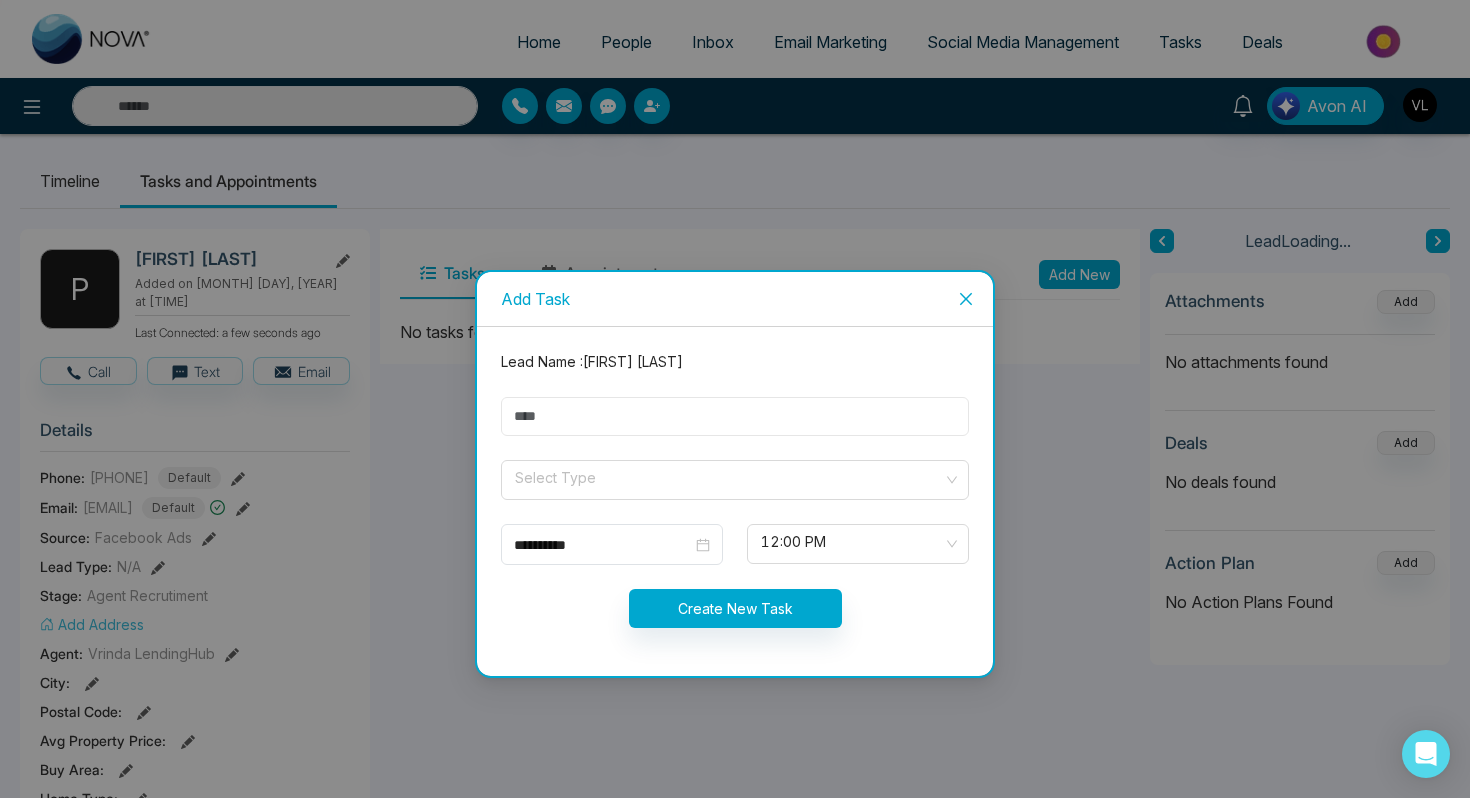 click at bounding box center (735, 416) 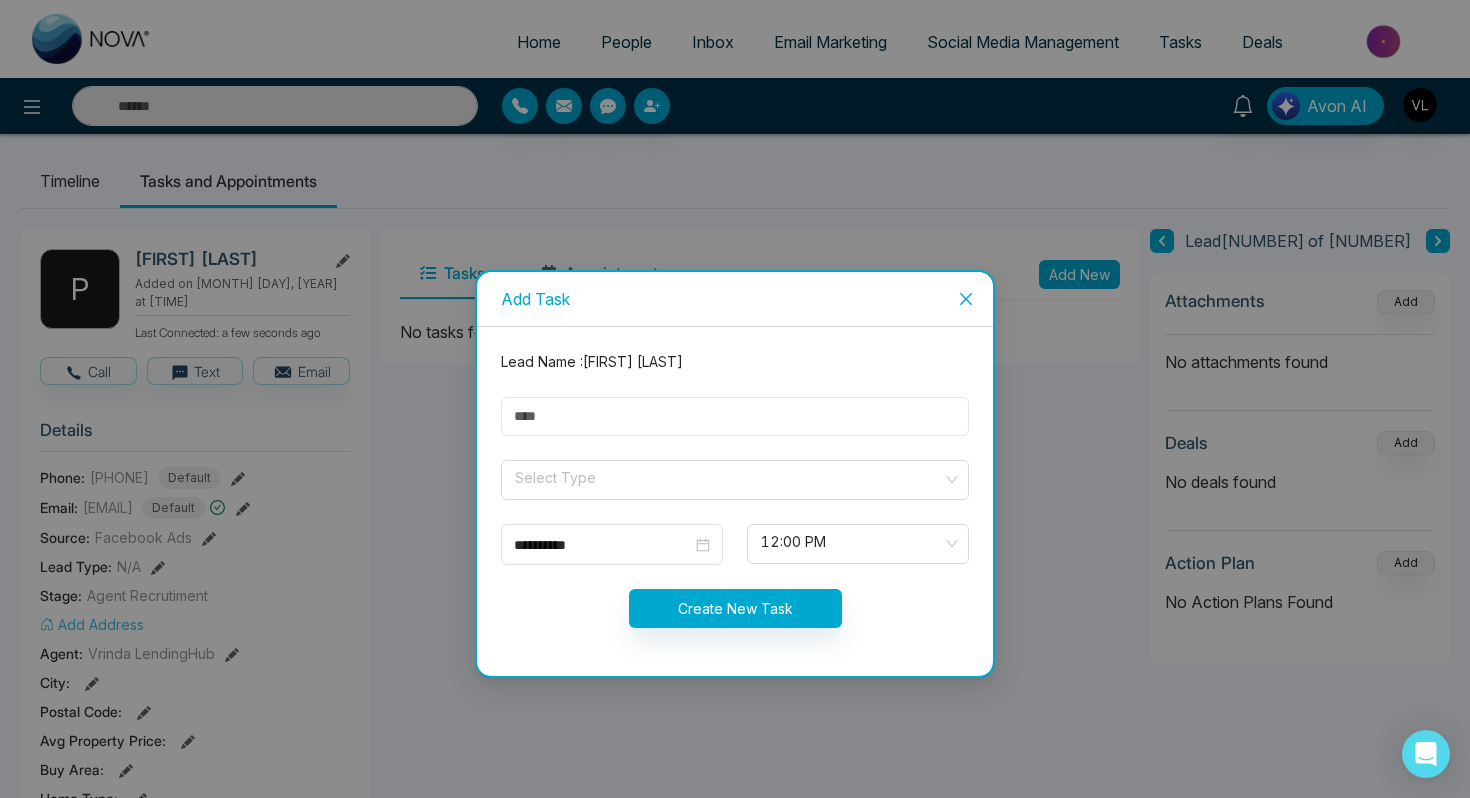 type on "****" 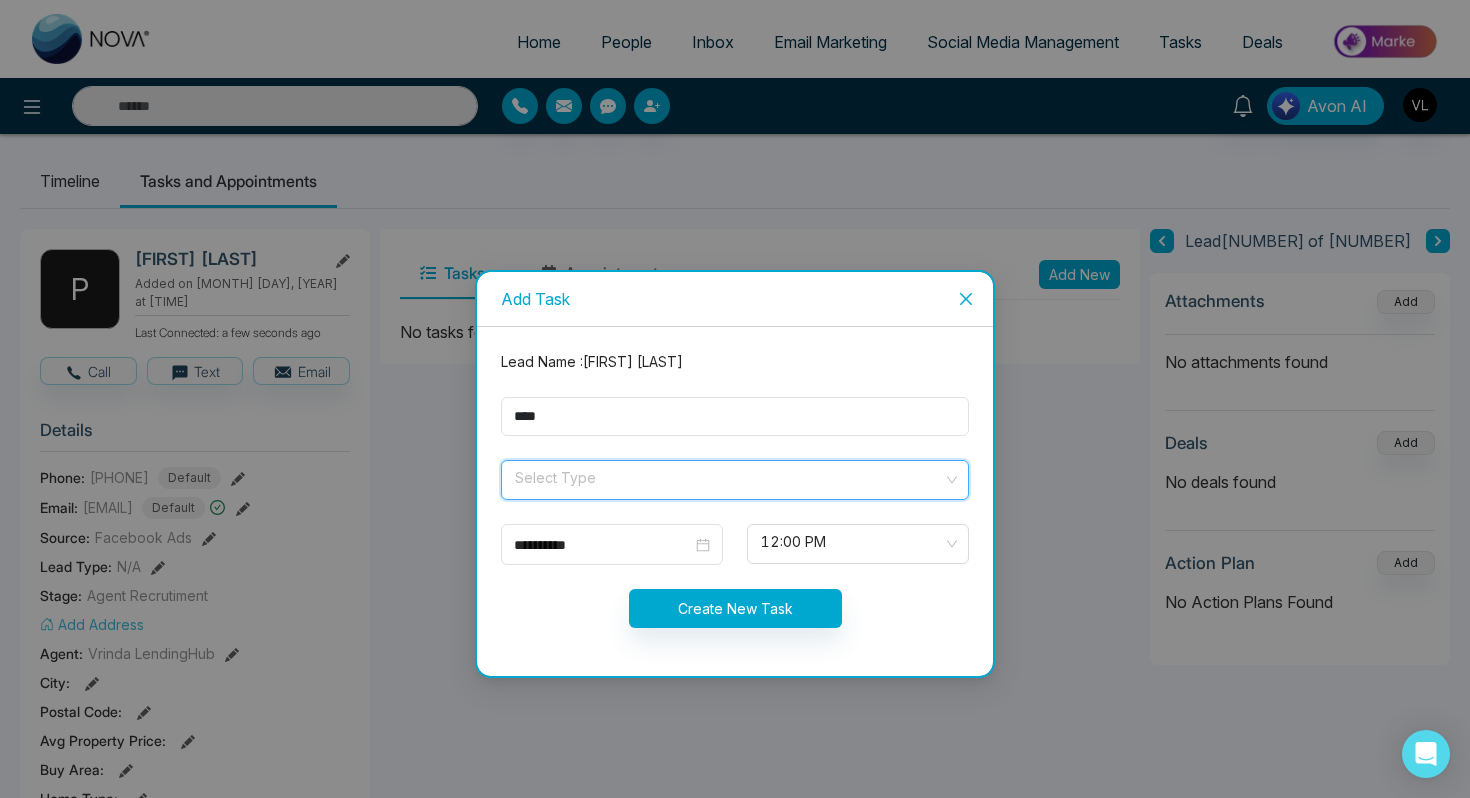 click at bounding box center (728, 476) 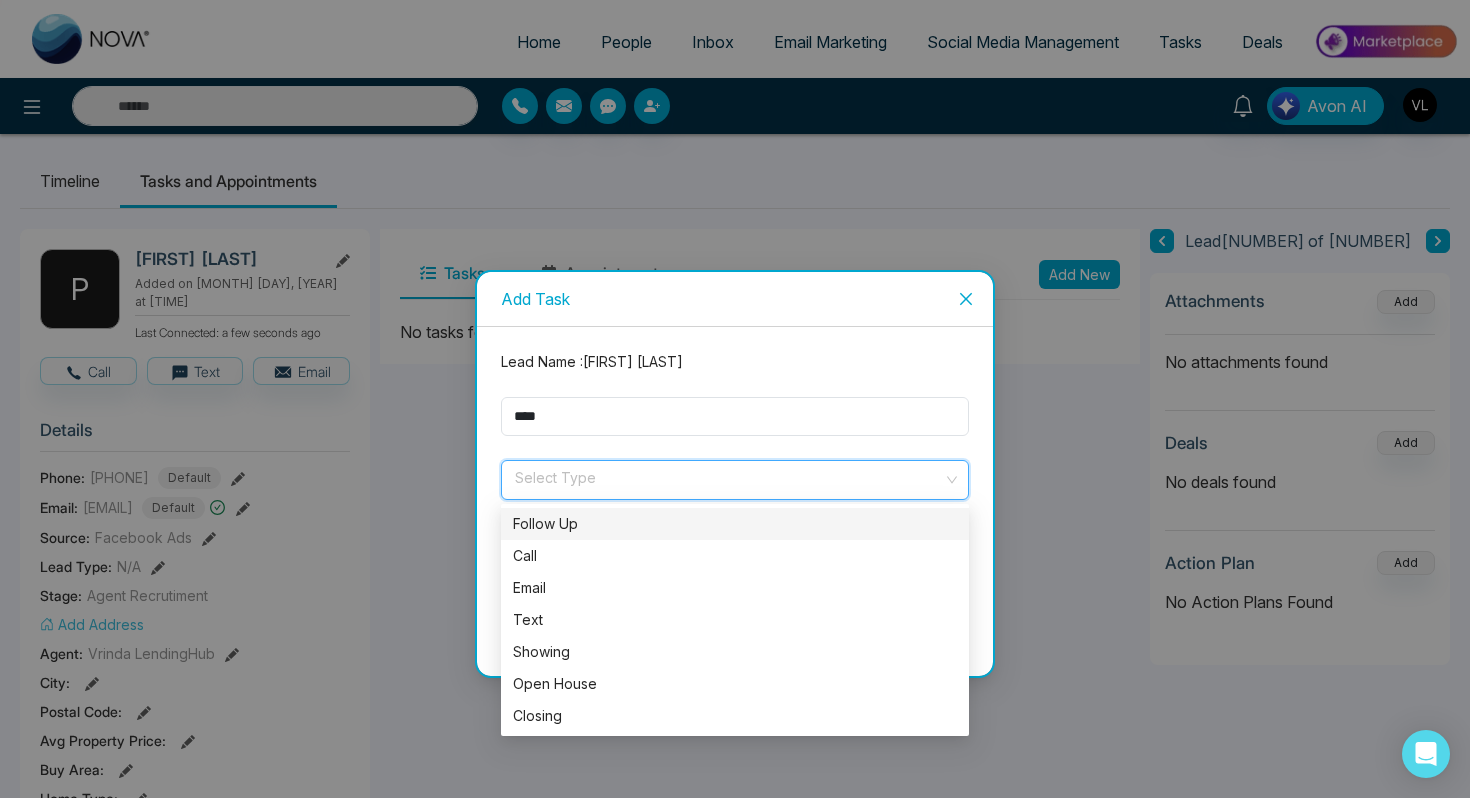 click on "Follow Up" at bounding box center (735, 524) 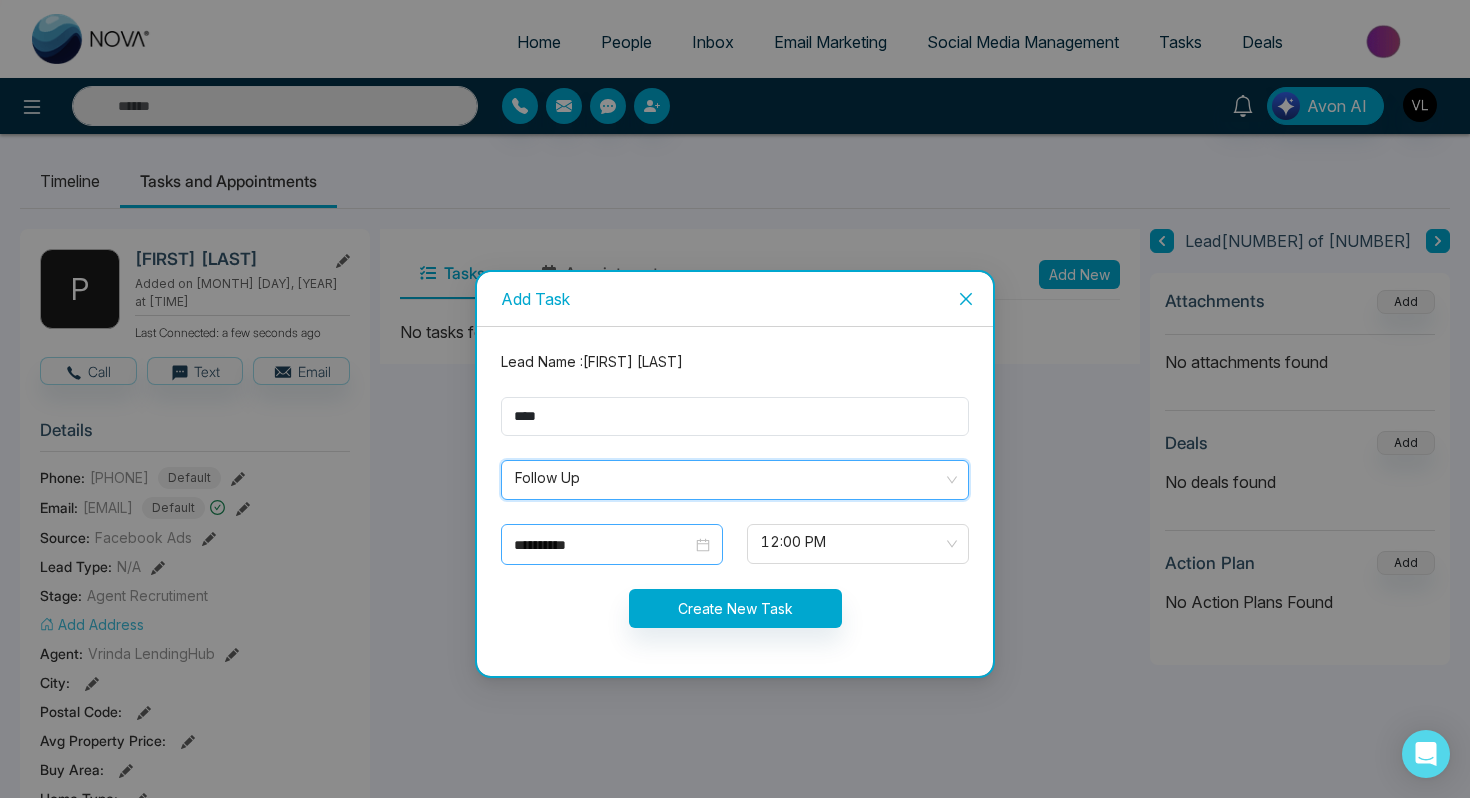 click on "**********" at bounding box center [612, 544] 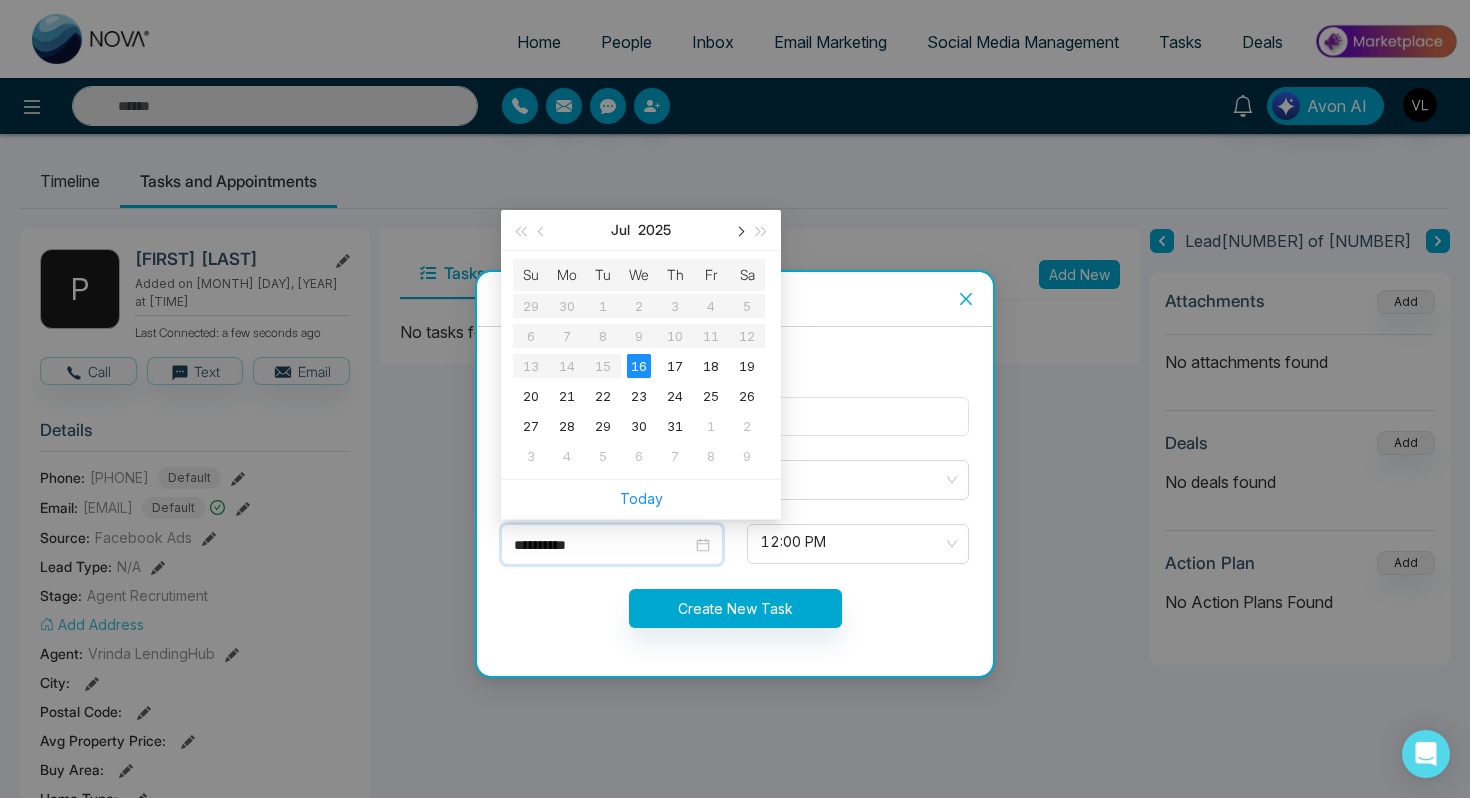 click at bounding box center (739, 232) 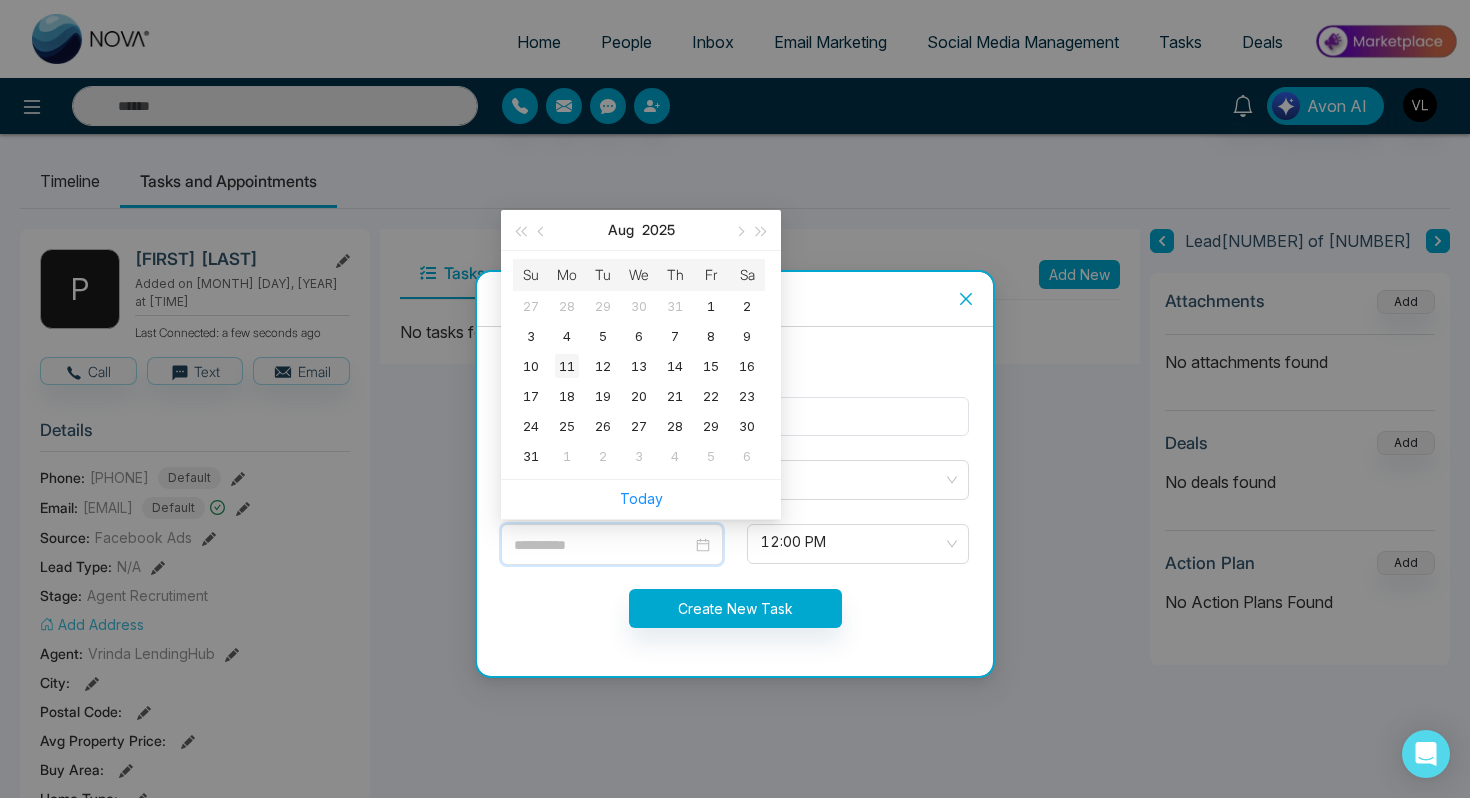 type on "**********" 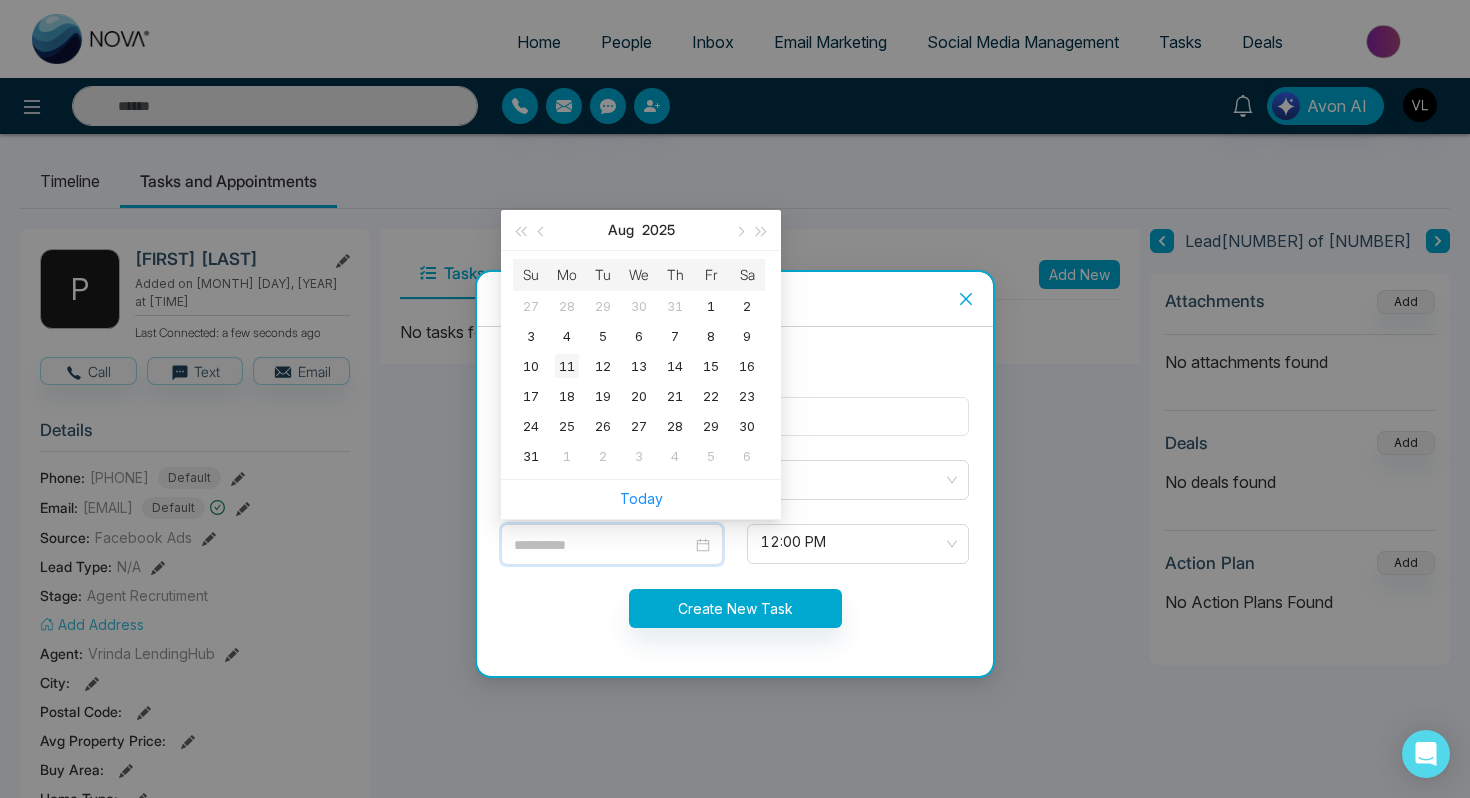 click on "11" at bounding box center [567, 366] 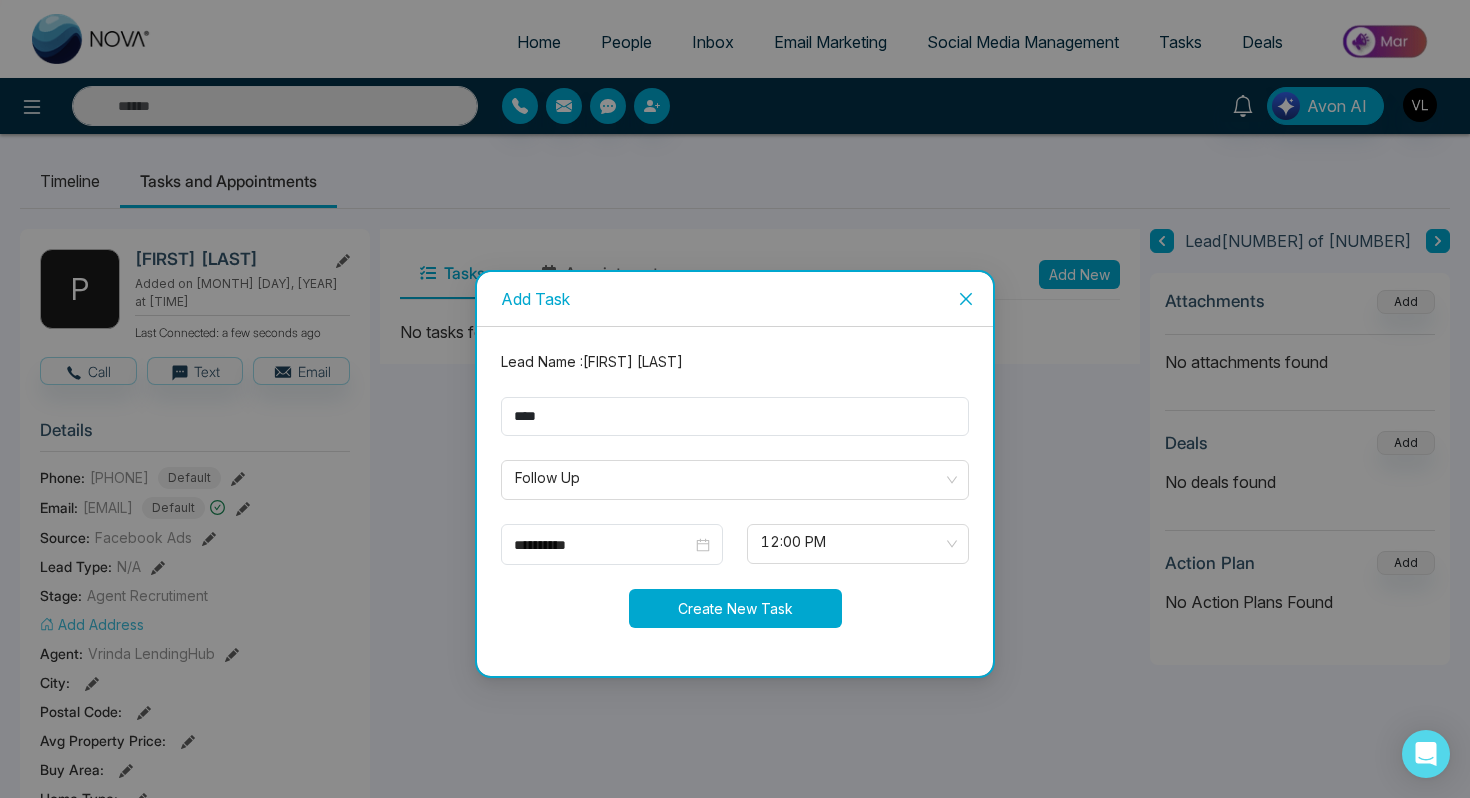 click on "Create New Task" at bounding box center [735, 608] 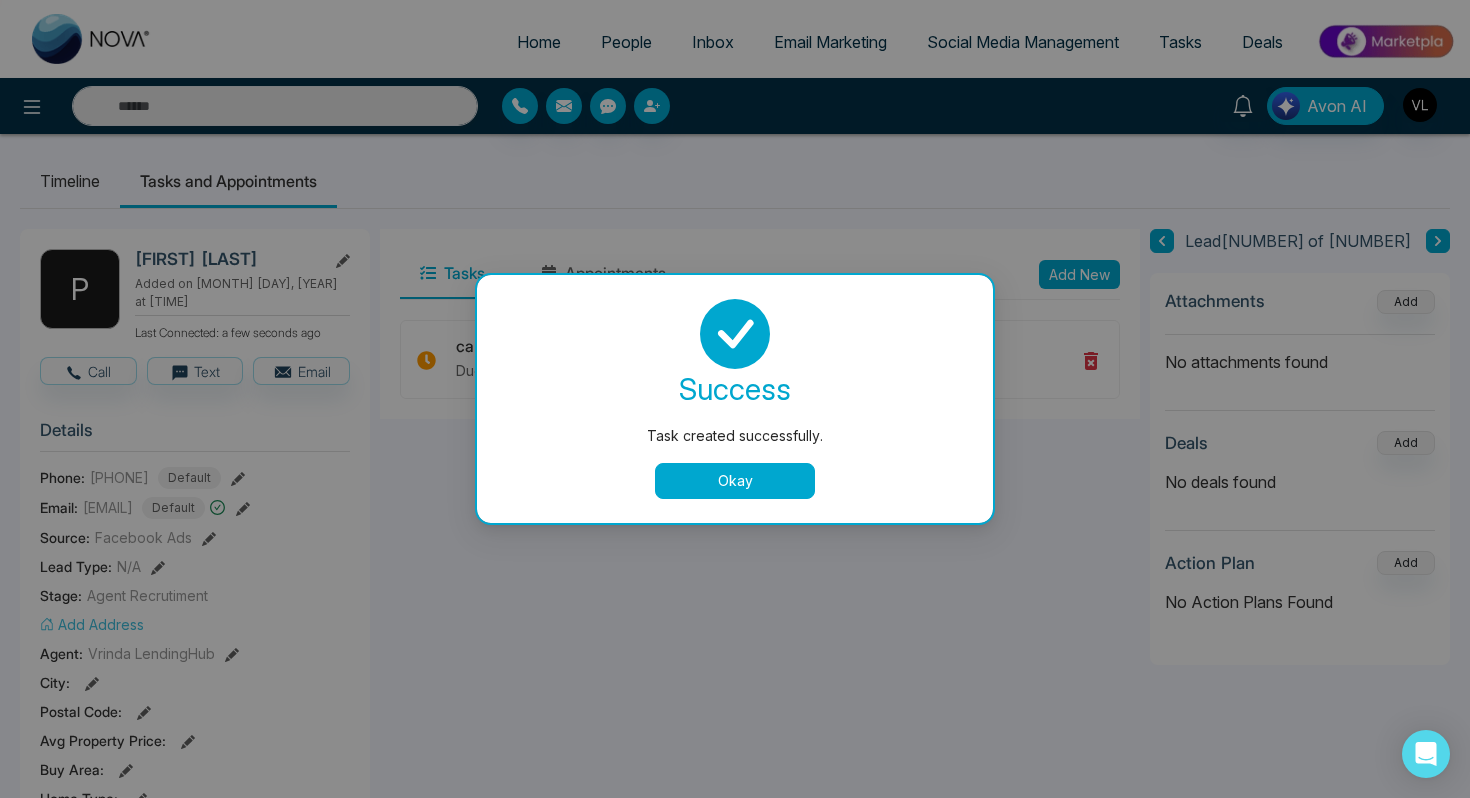 click on "Okay" at bounding box center (735, 481) 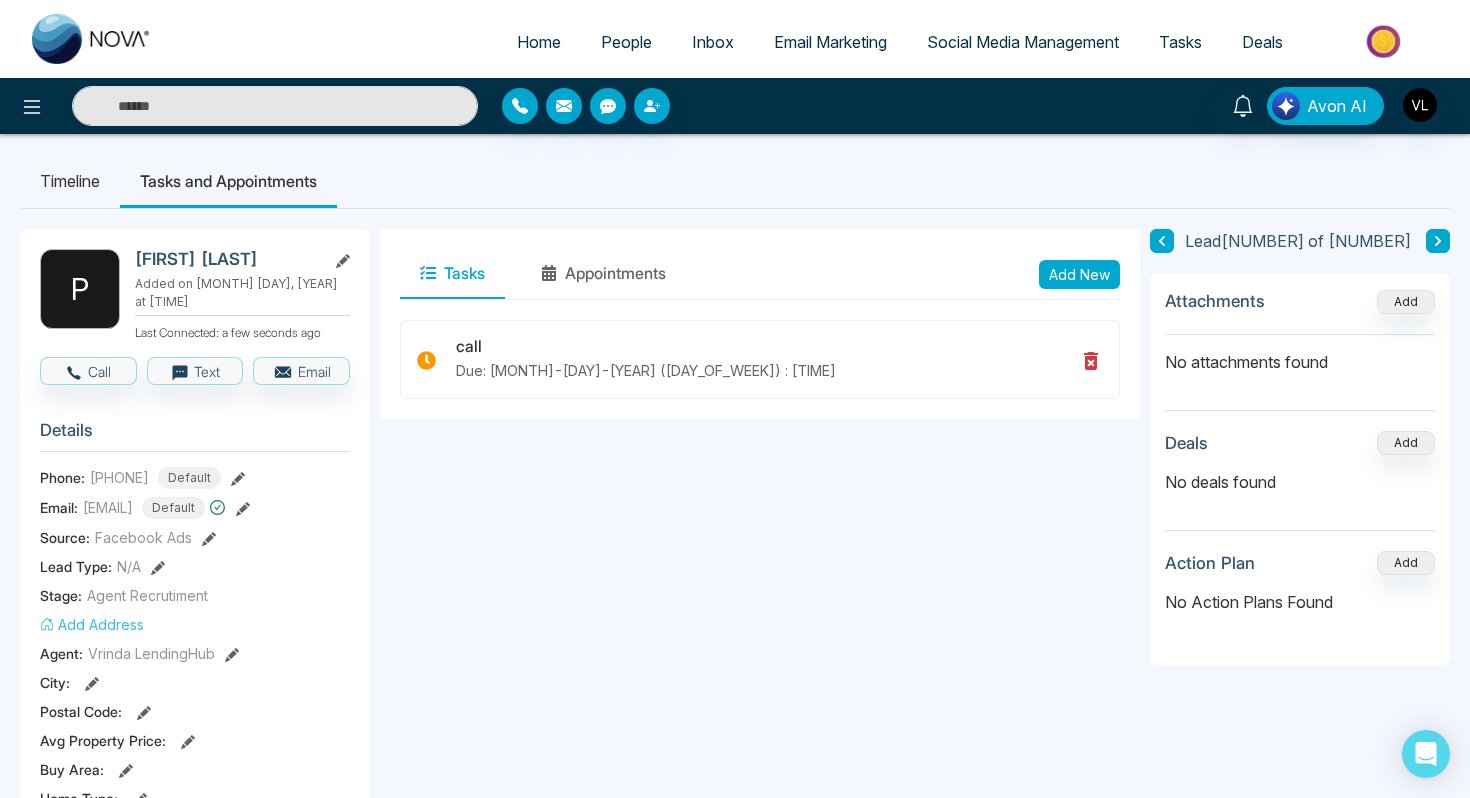 click on "People" at bounding box center [626, 42] 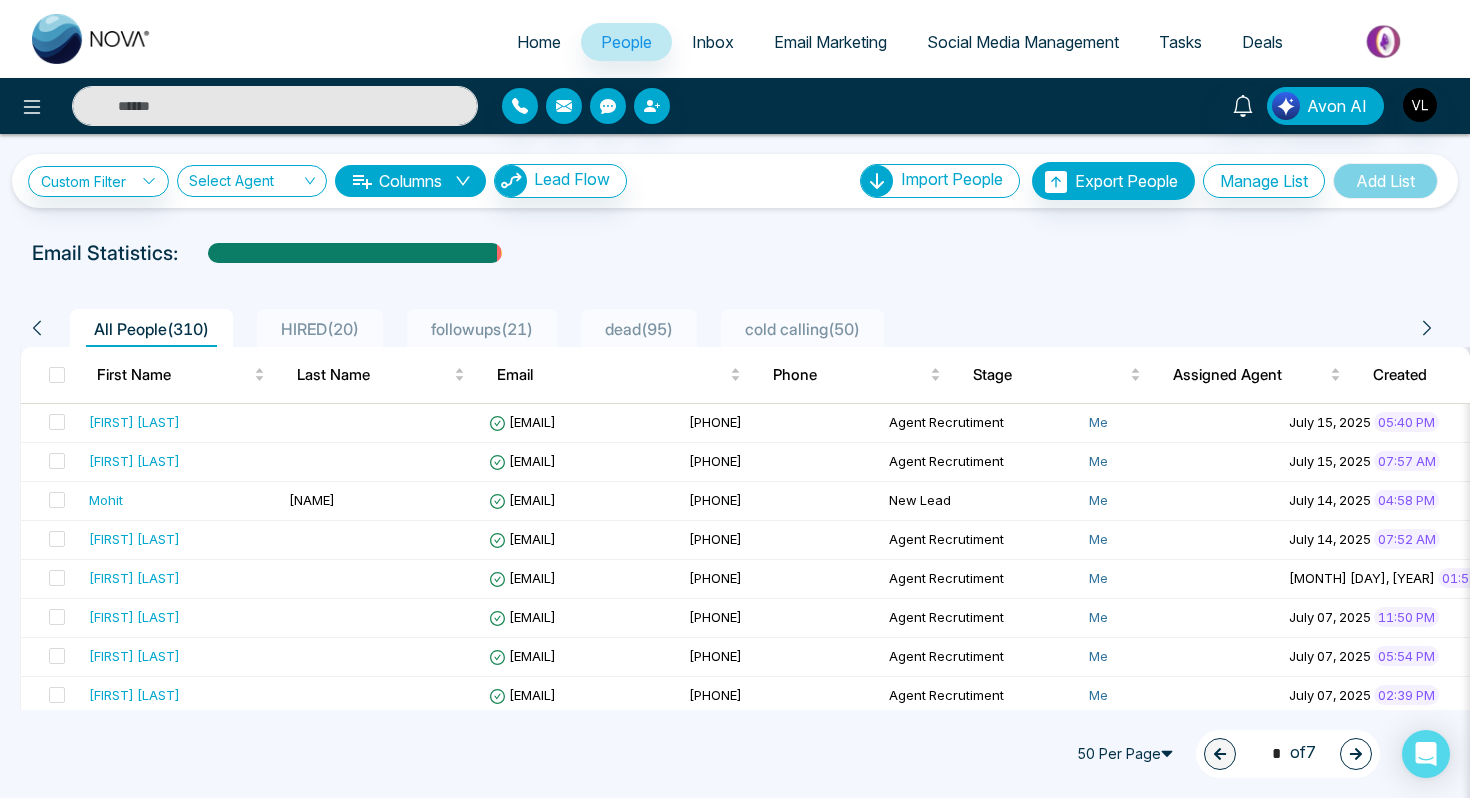 click at bounding box center [275, 106] 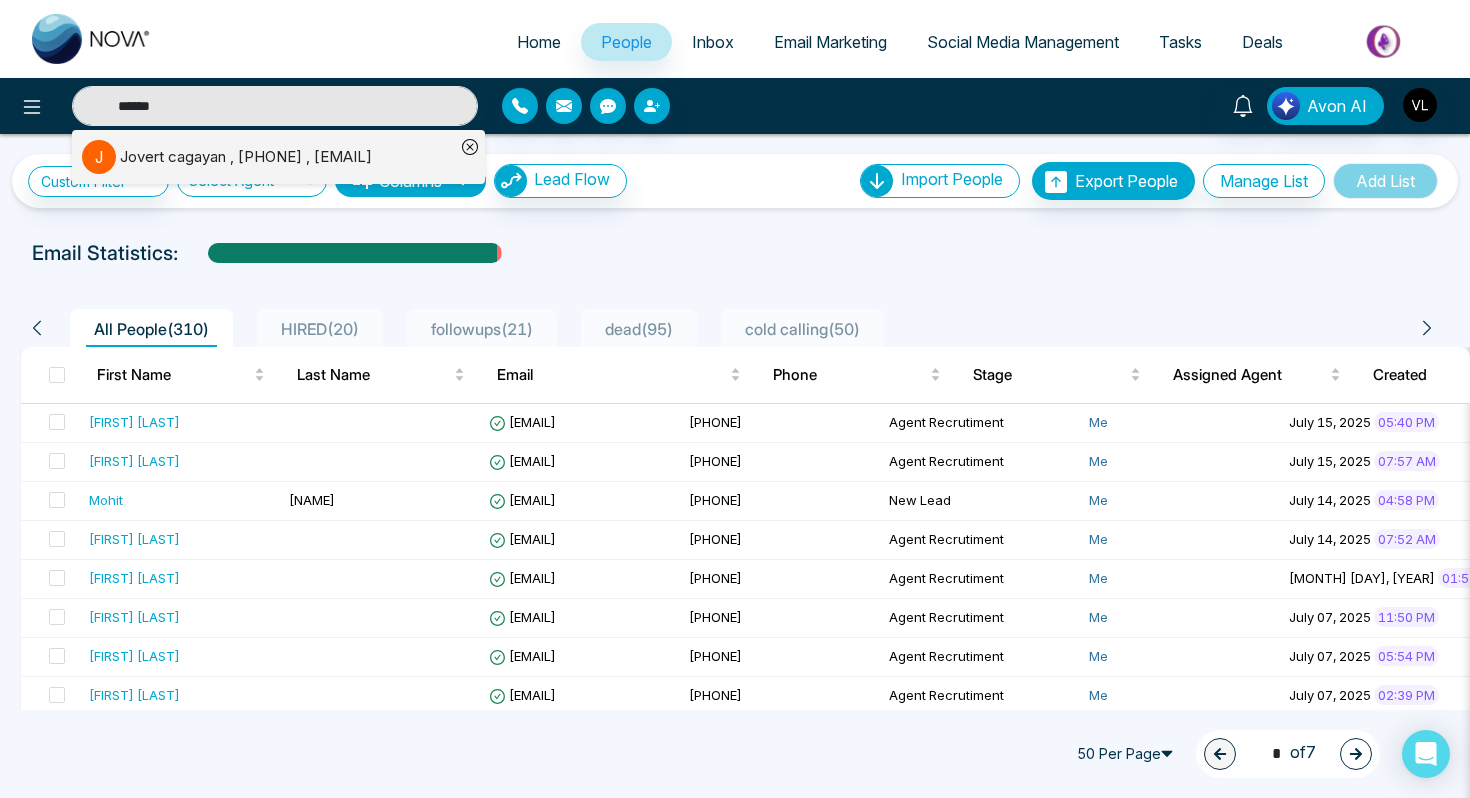 type on "******" 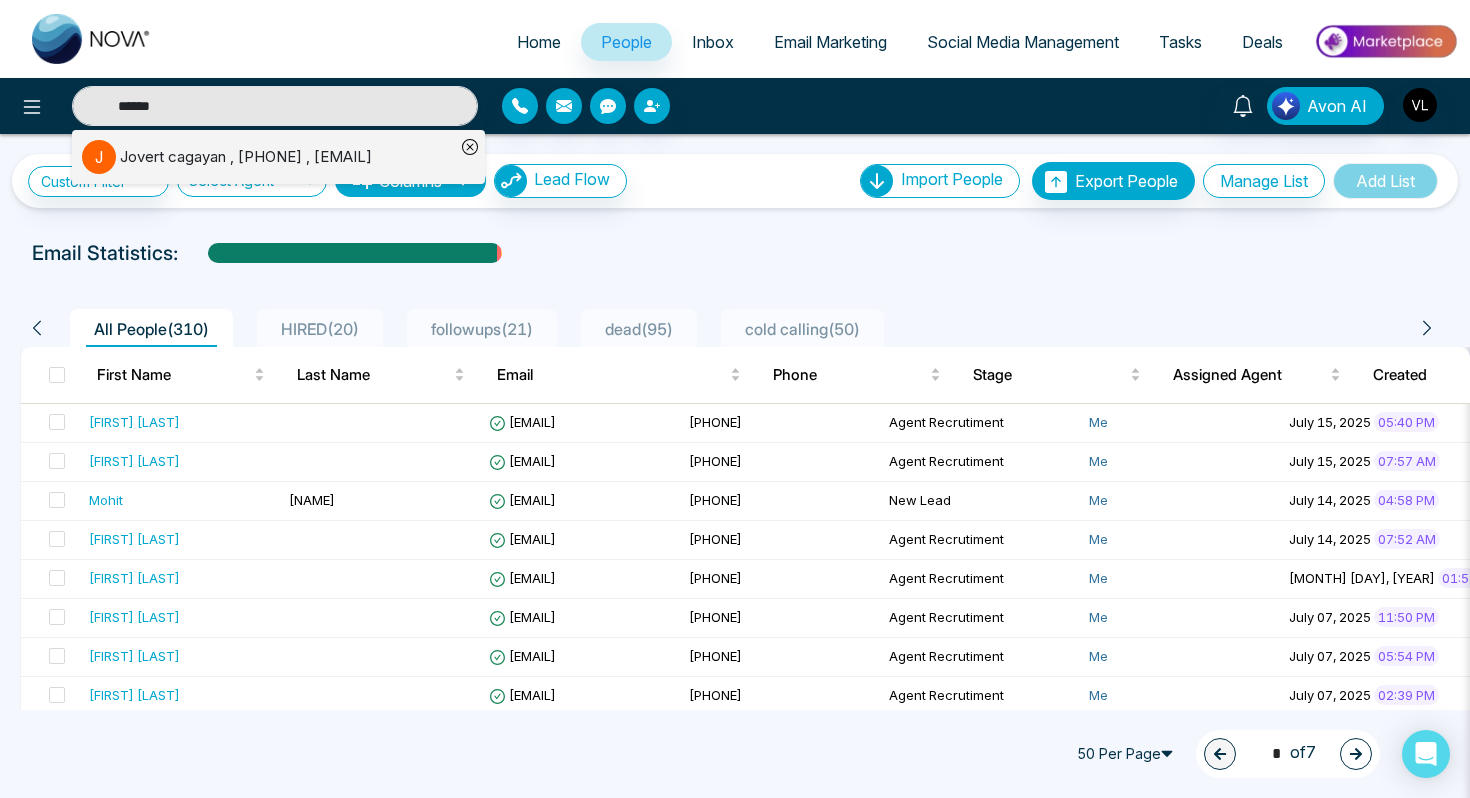click on "[NAME] , [PHONE] , [EMAIL]" at bounding box center [246, 157] 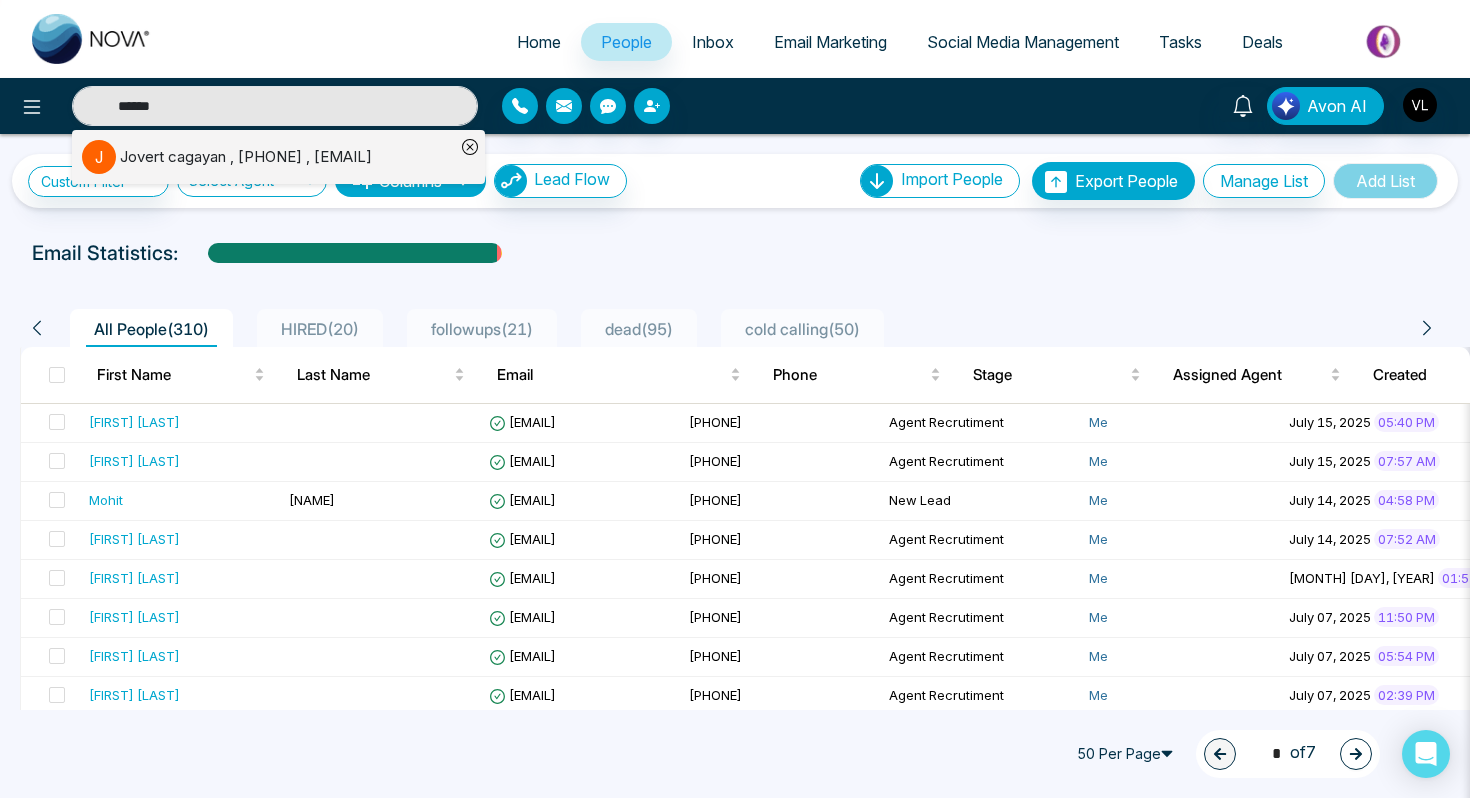 type 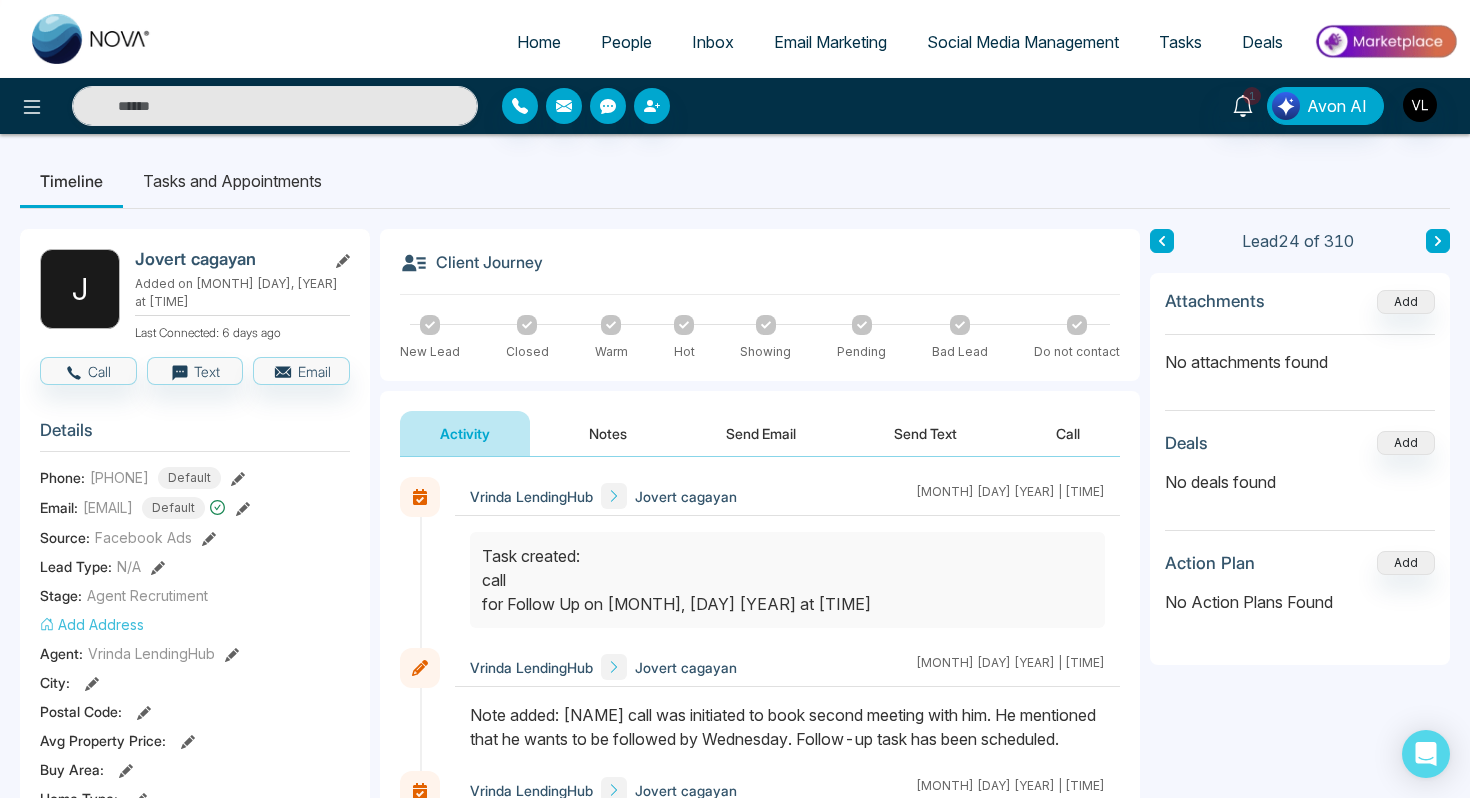 click on "People" at bounding box center [626, 42] 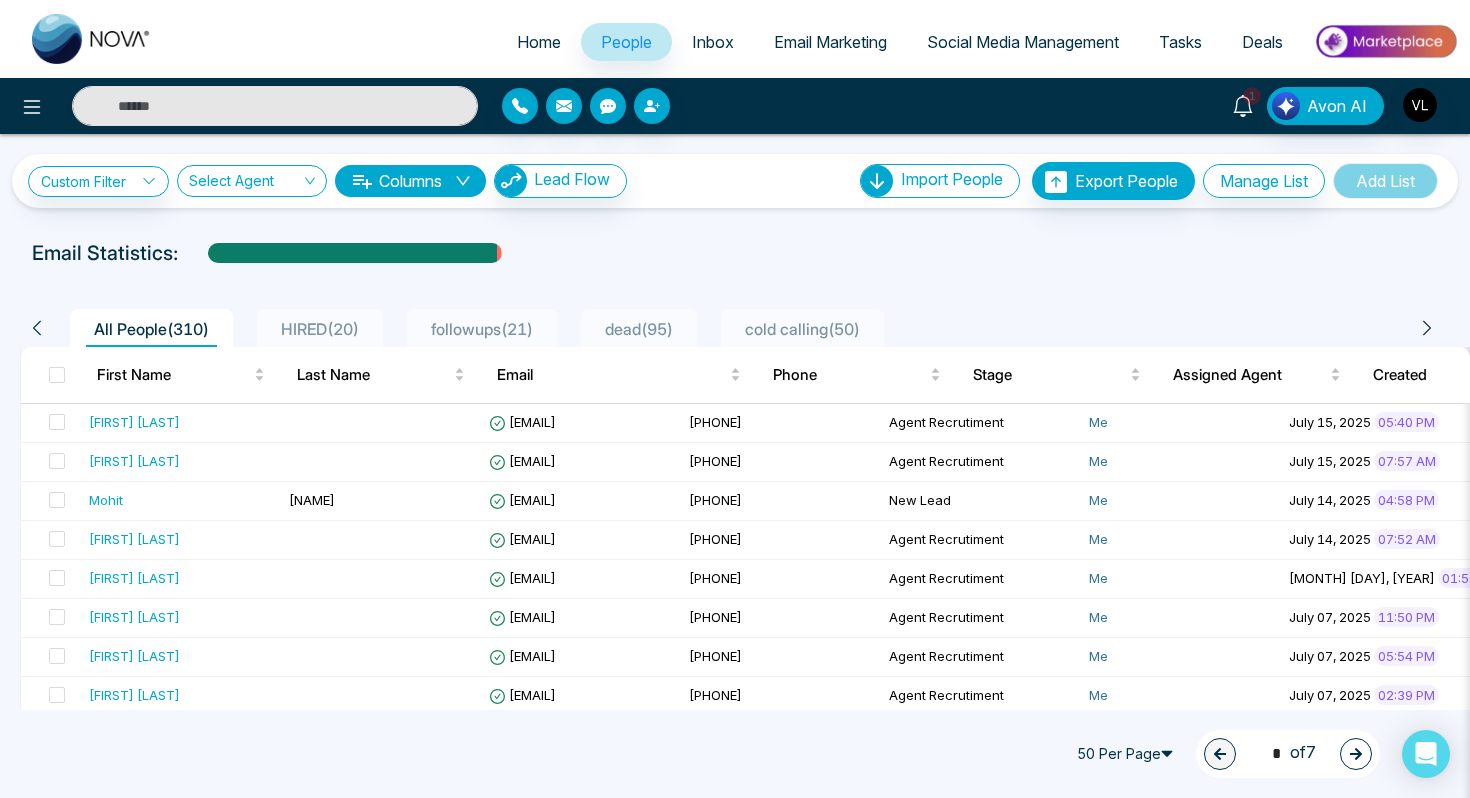 click 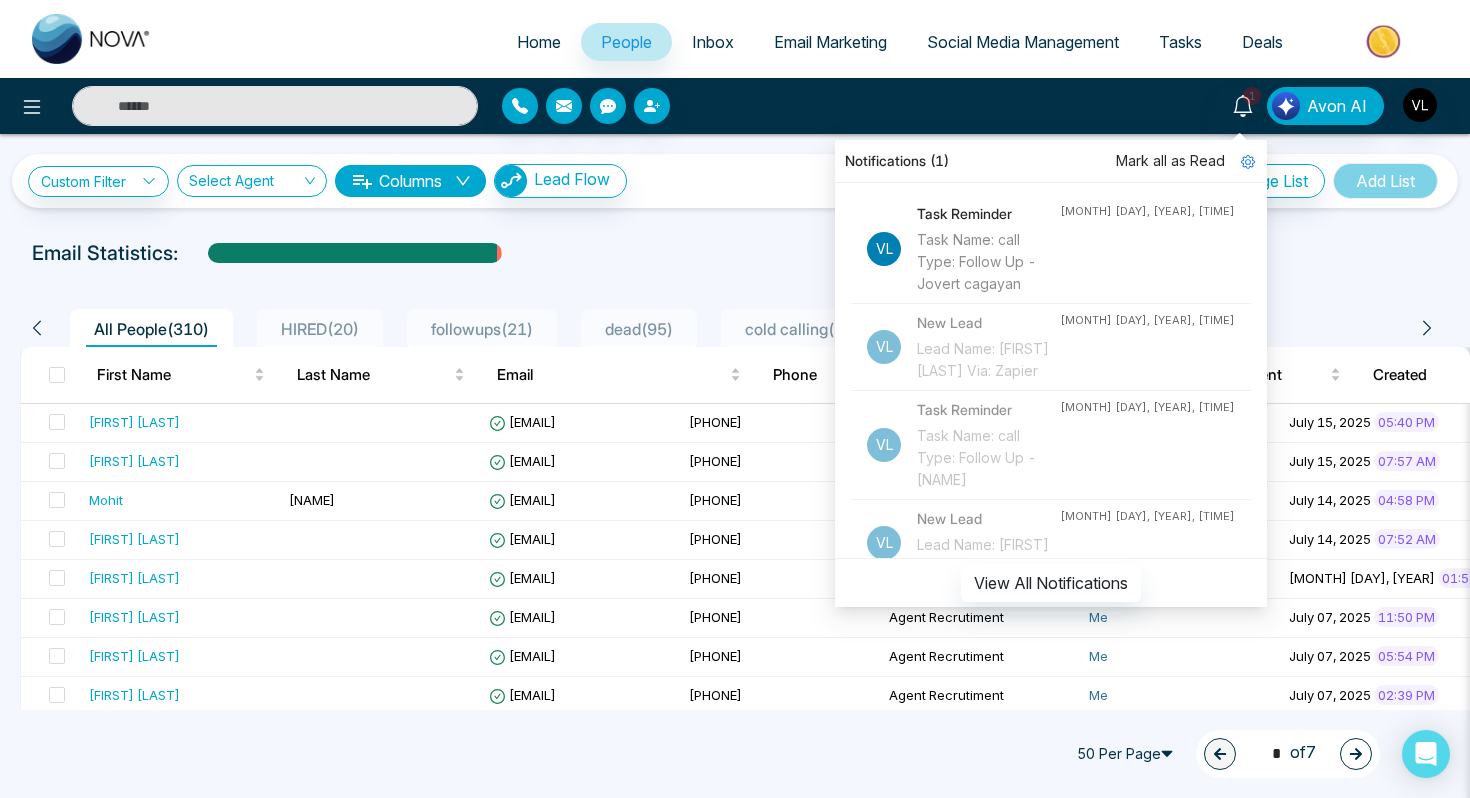 click on "Mark all as Read" at bounding box center [1170, 161] 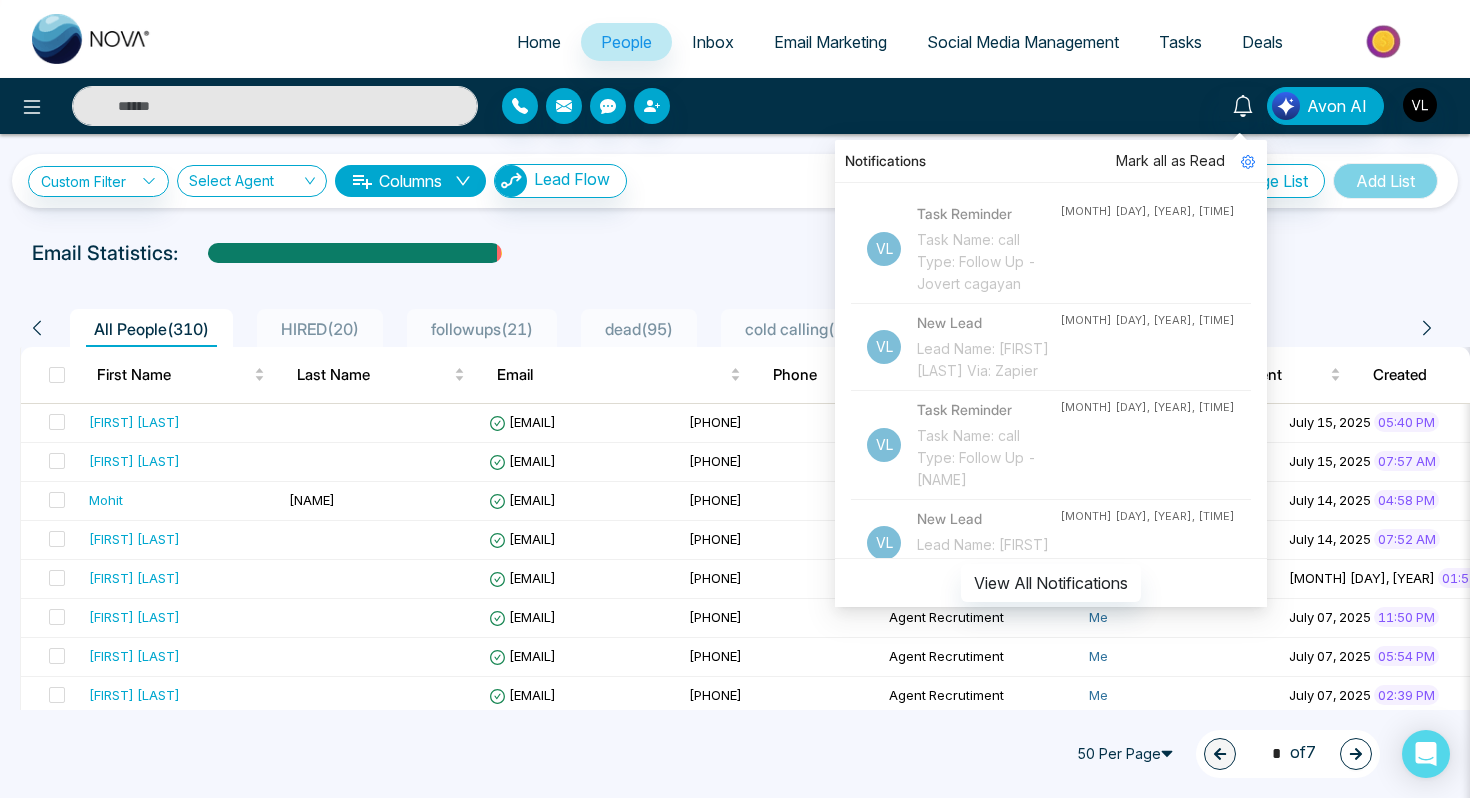 click at bounding box center [275, 106] 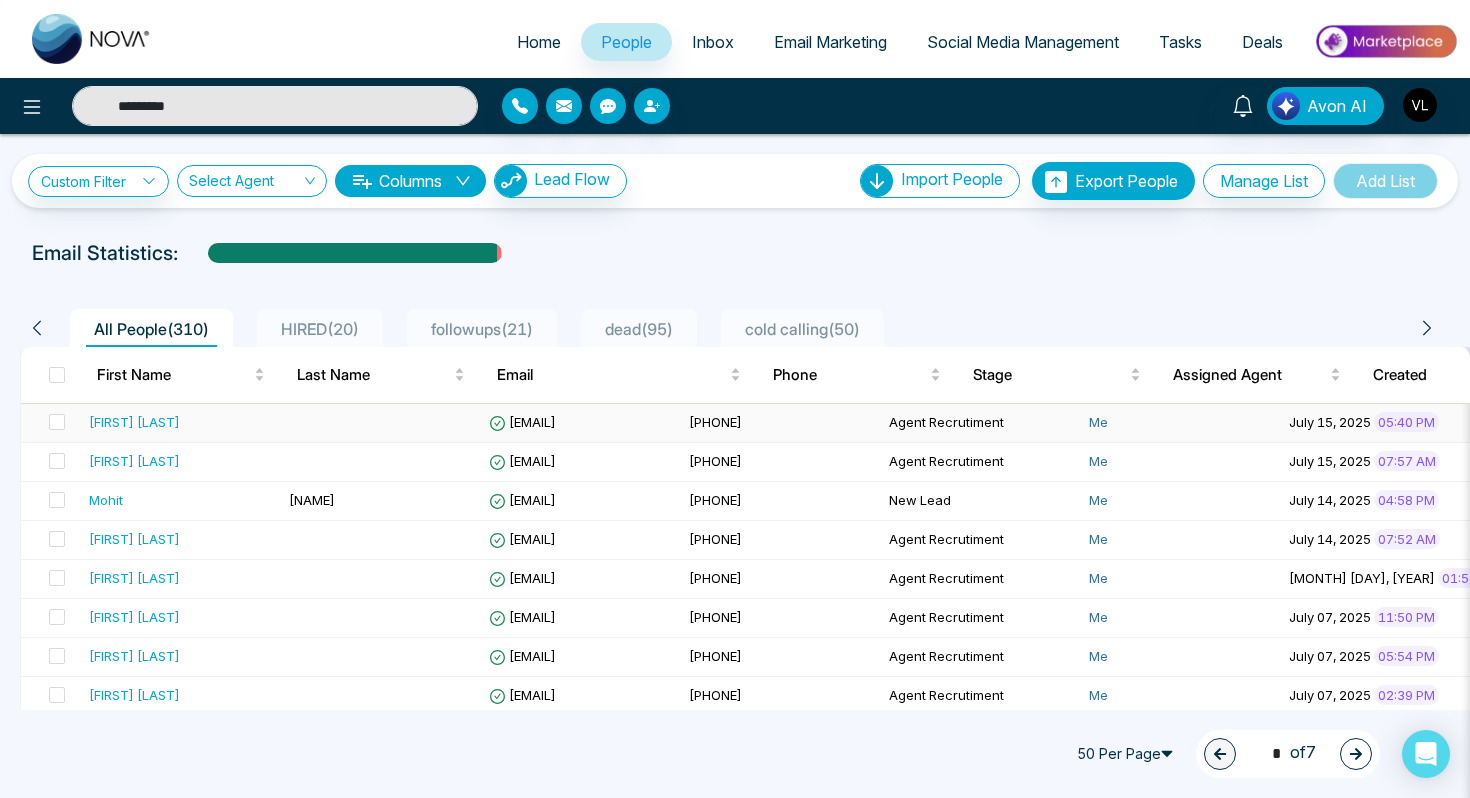 type on "********" 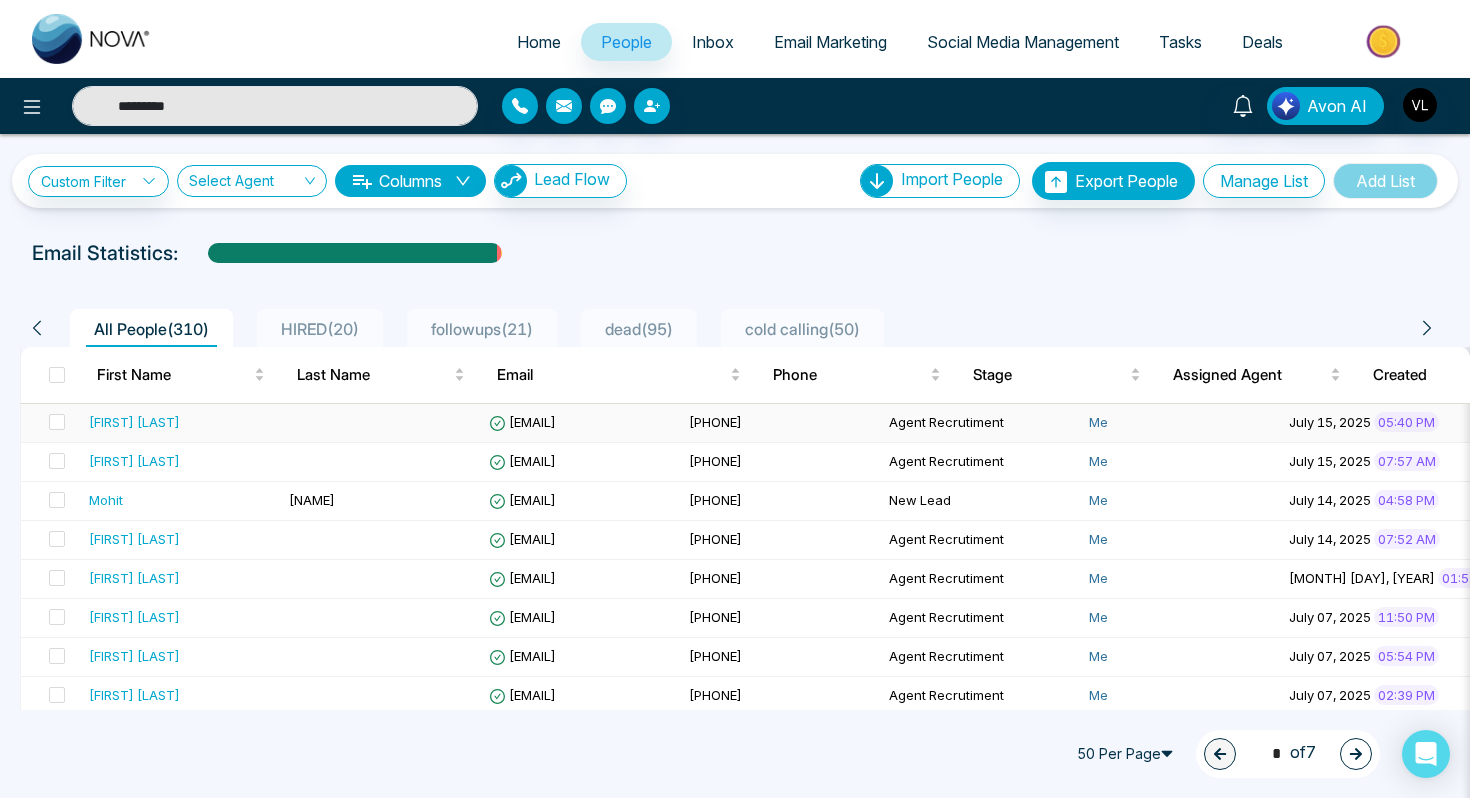 click on "[FIRST] [LAST]" at bounding box center (181, 422) 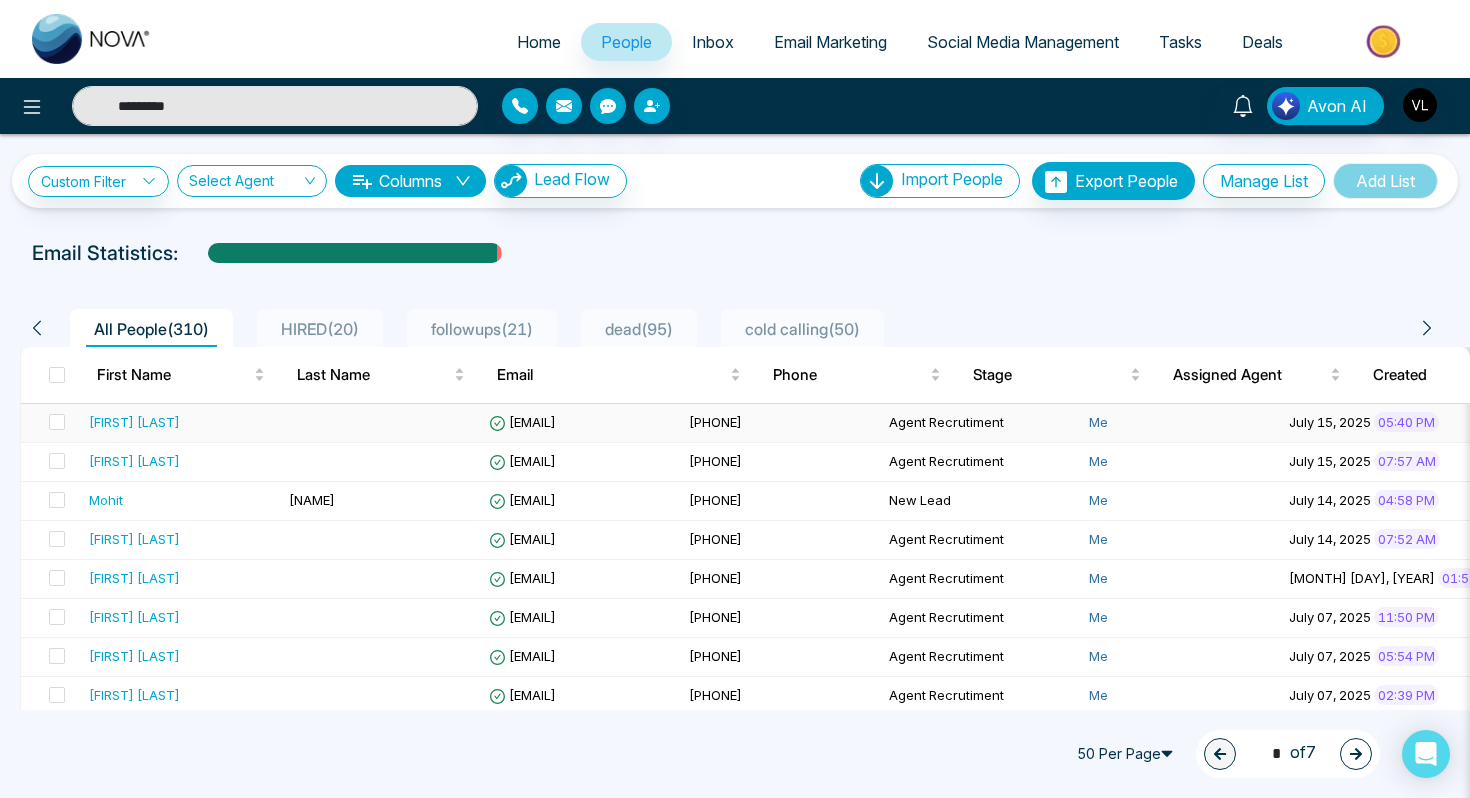 type 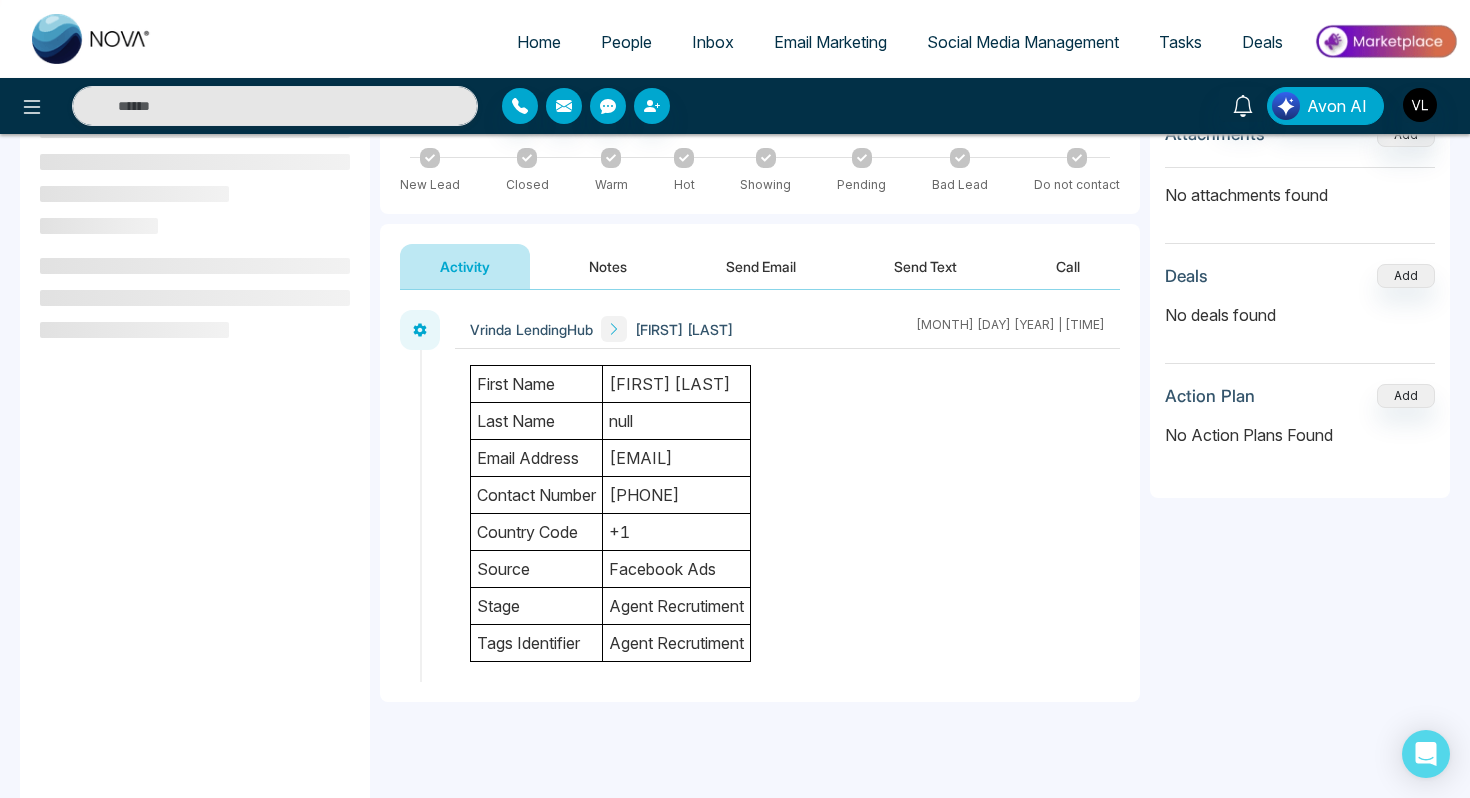 scroll, scrollTop: 0, scrollLeft: 0, axis: both 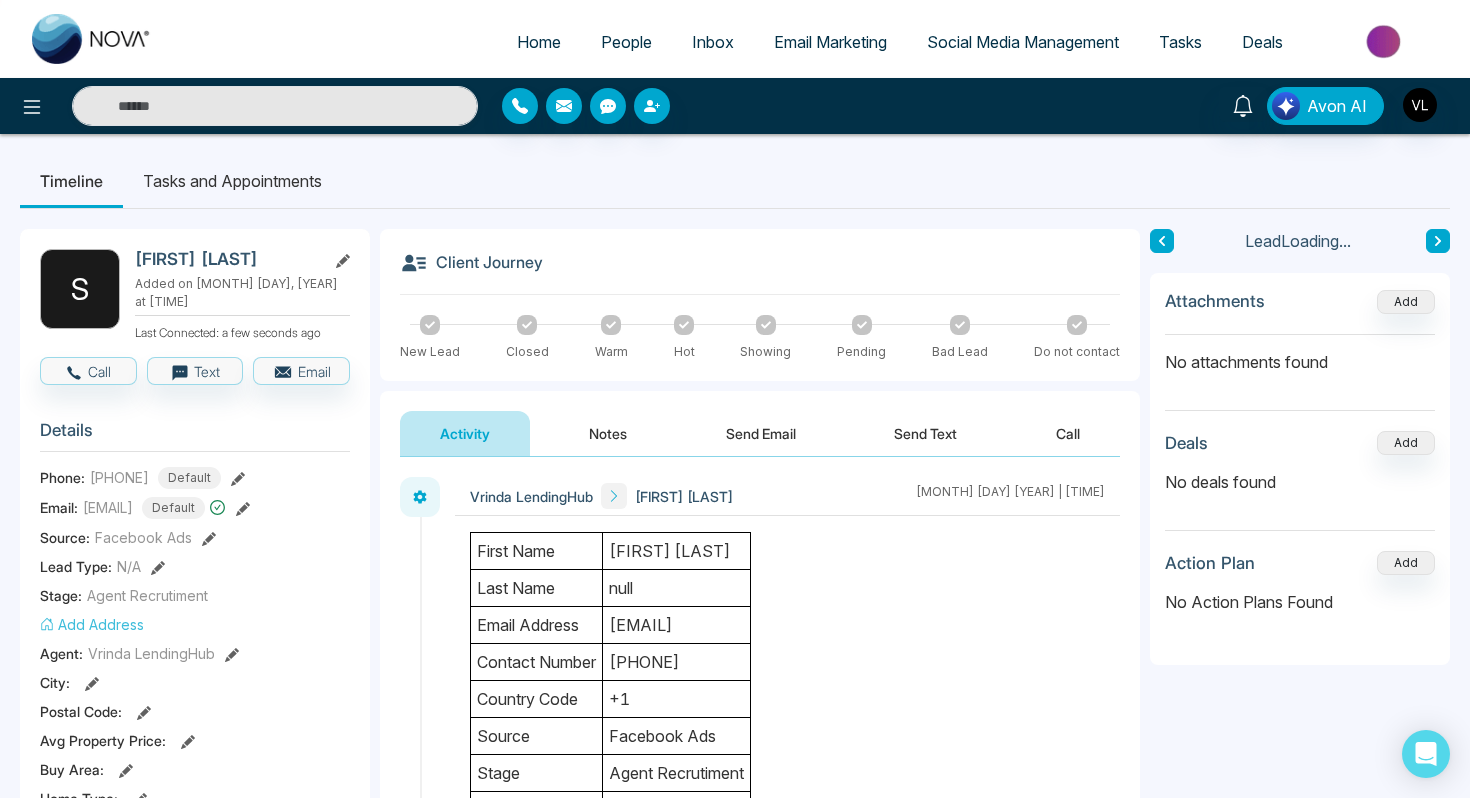 click on "People" at bounding box center [626, 42] 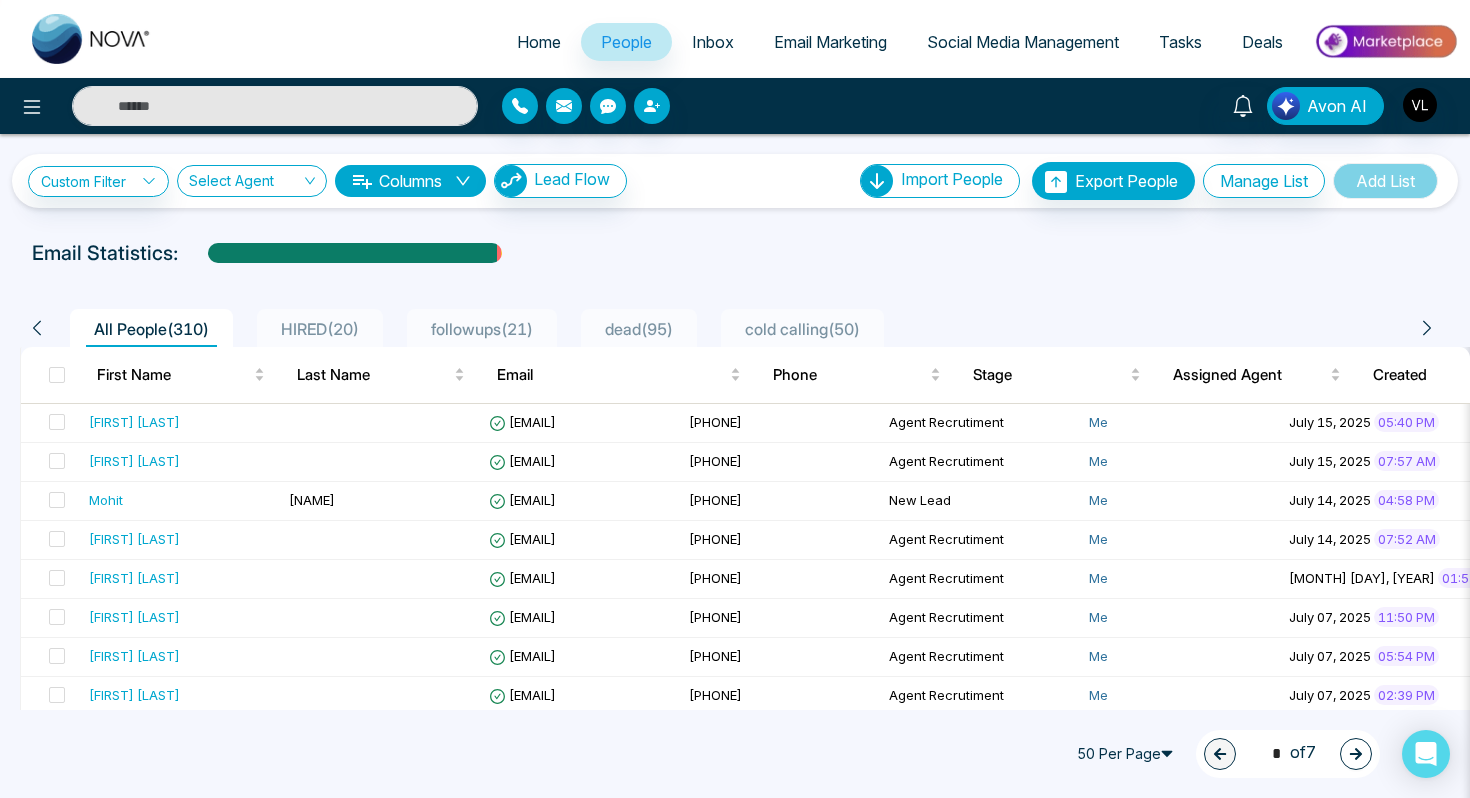 click on "Home People Inbox Email Marketing Social Media Management Tasks Deals" at bounding box center [735, 39] 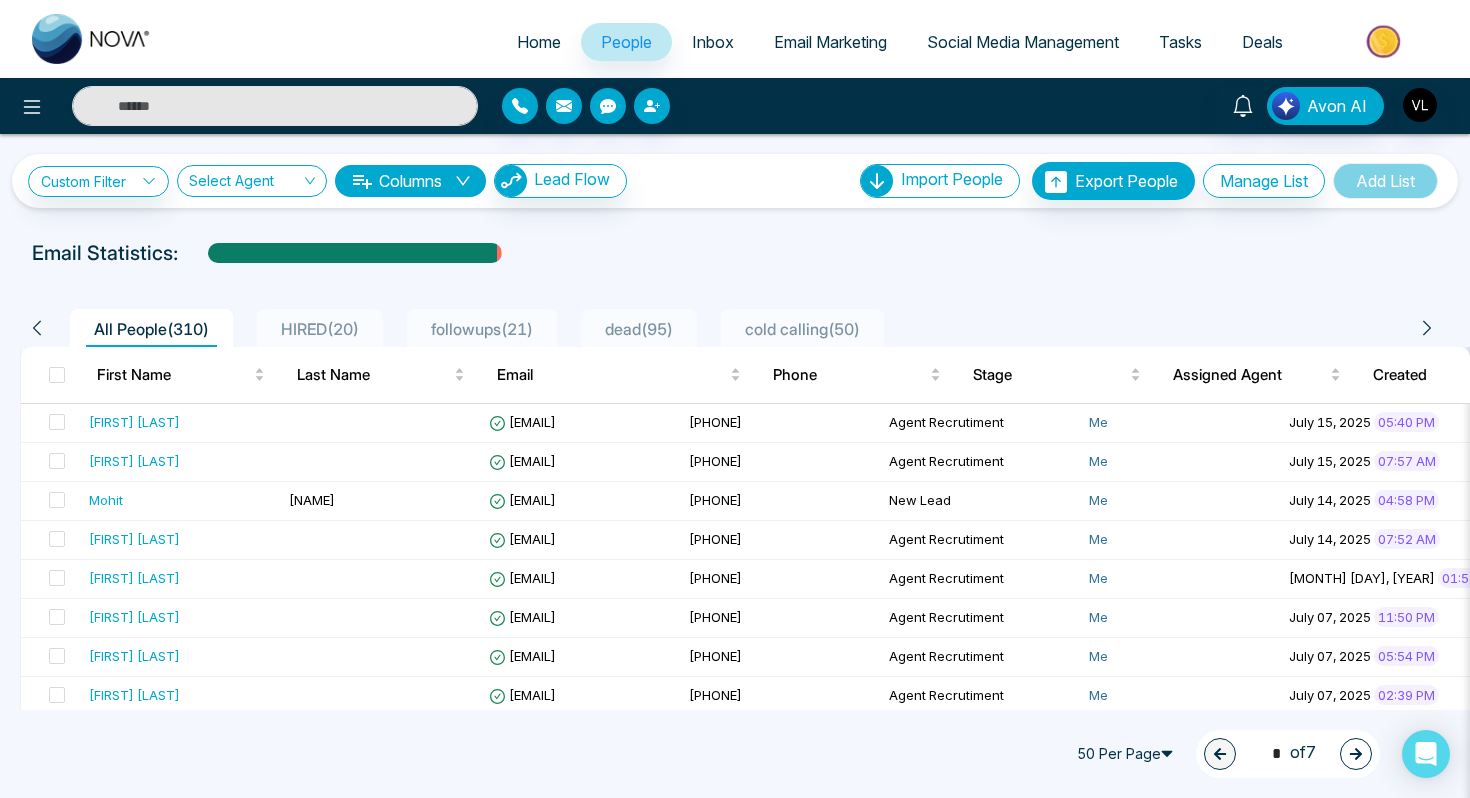 click on "Avon AI" at bounding box center (735, 106) 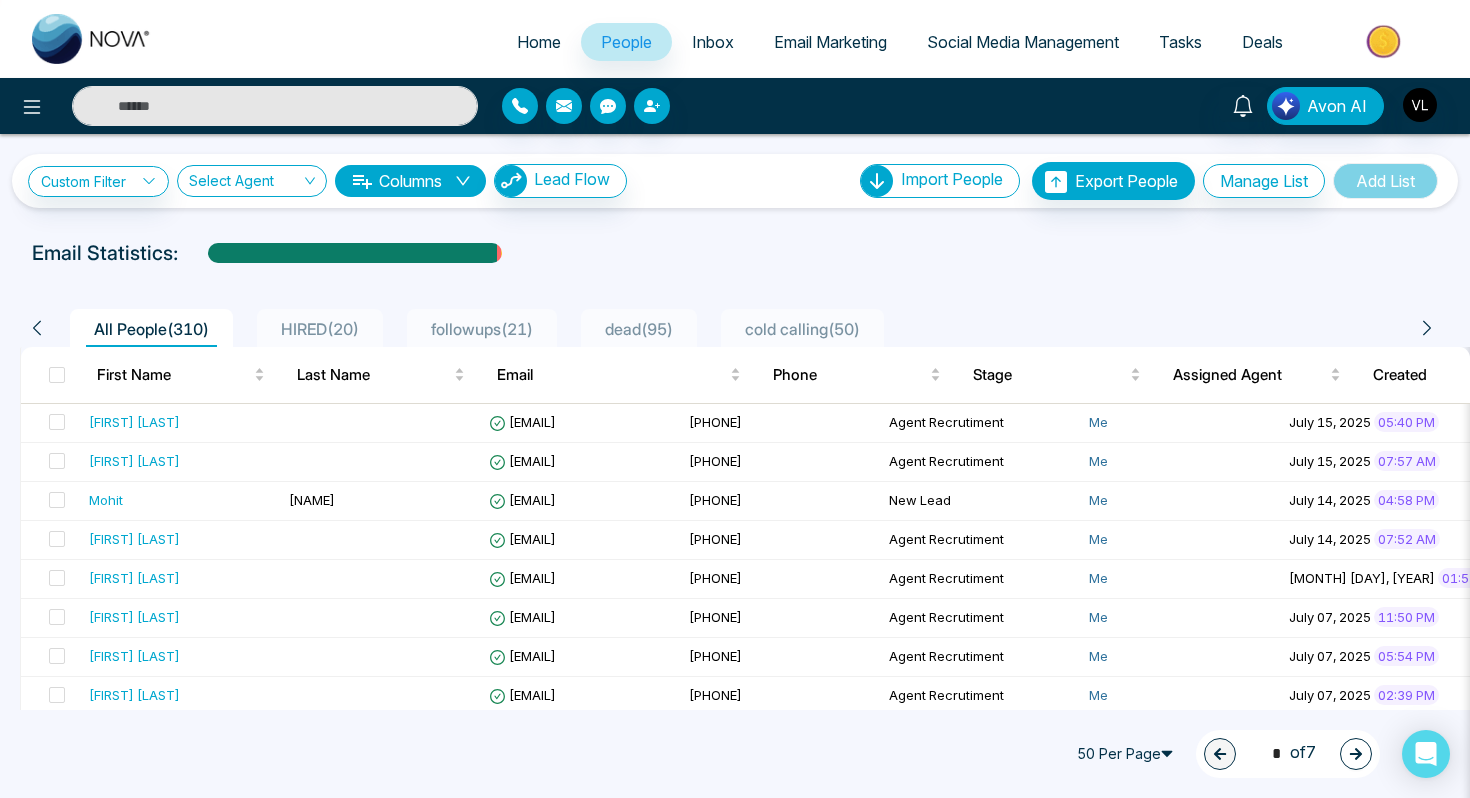 click at bounding box center (275, 106) 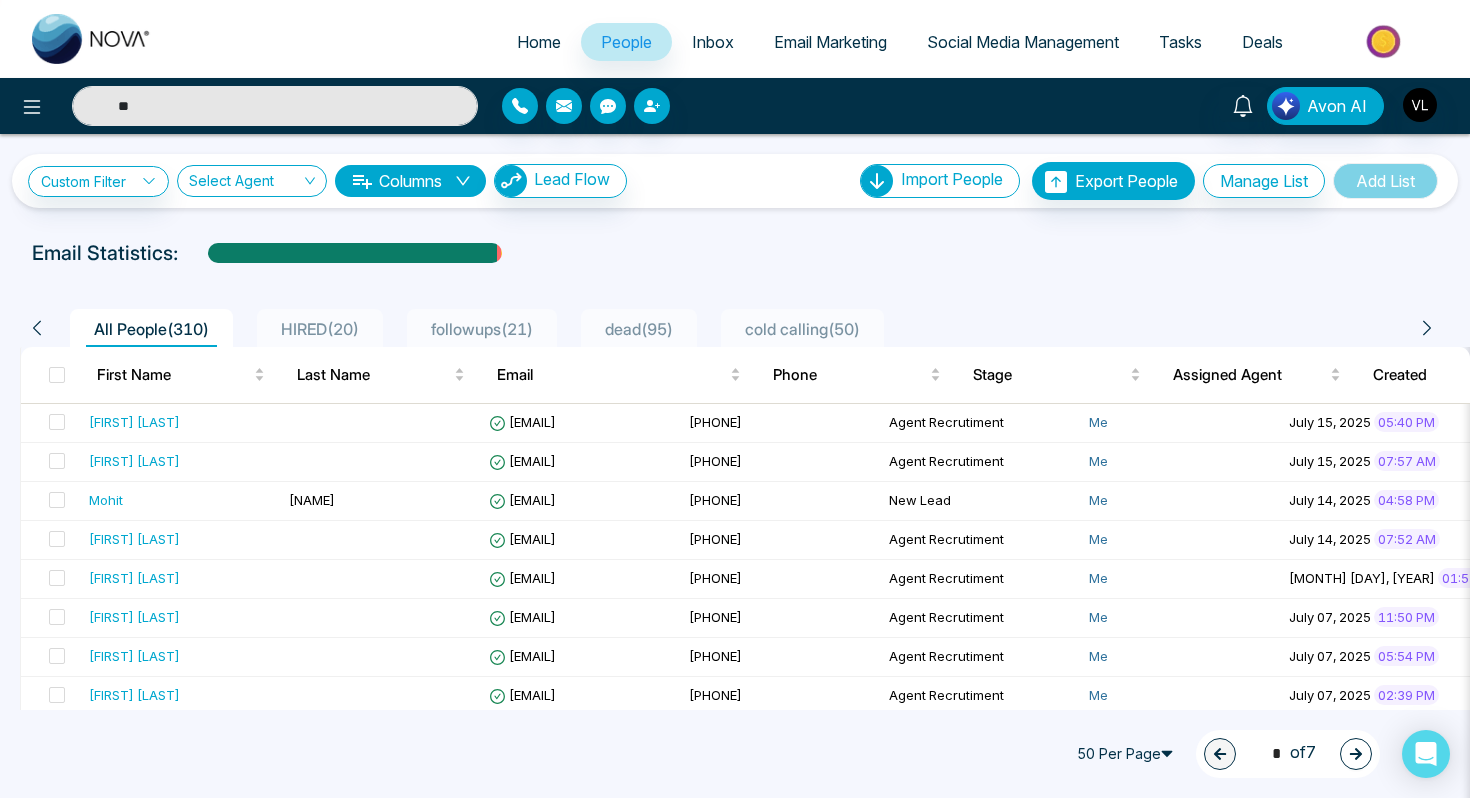 type on "*" 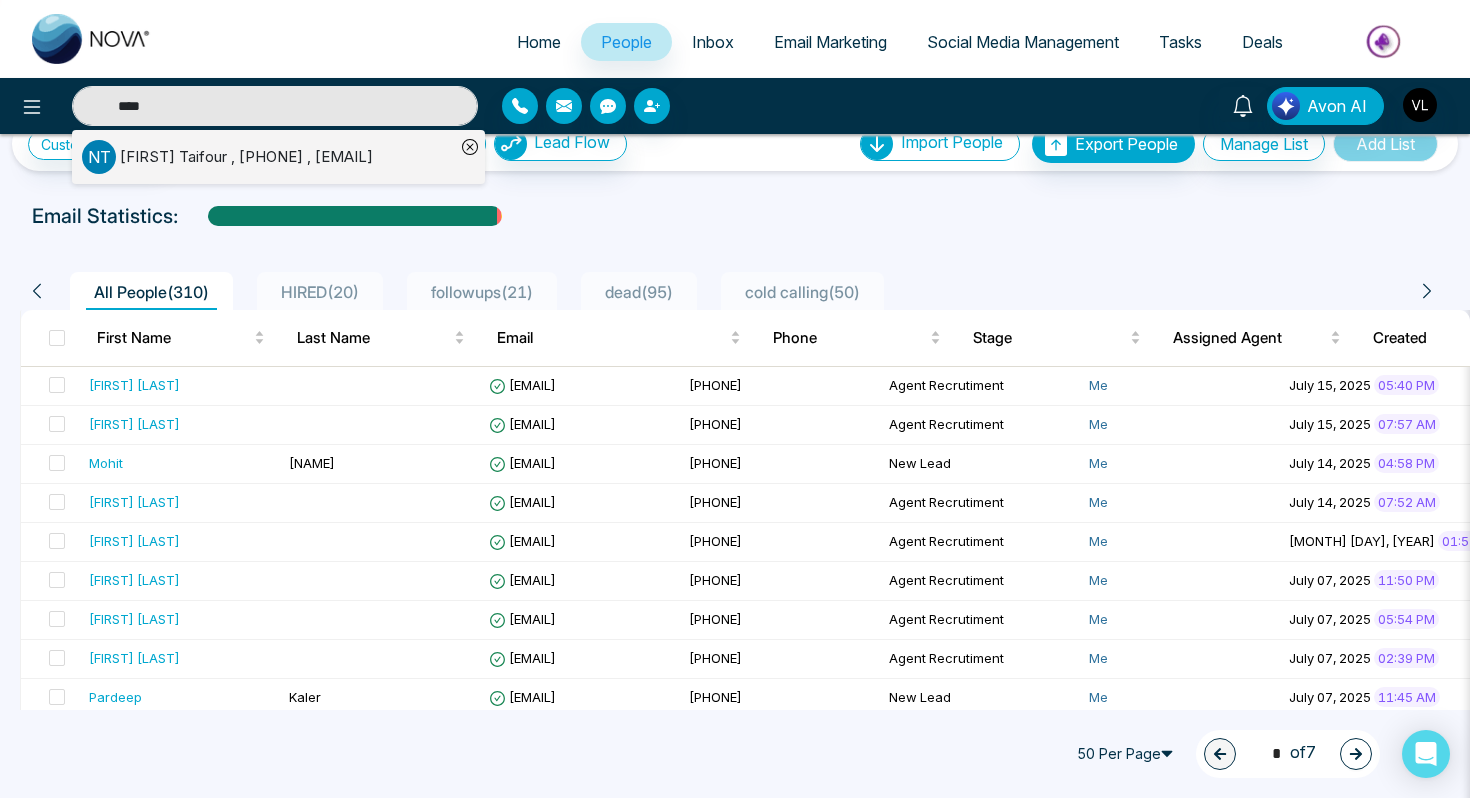 scroll, scrollTop: 38, scrollLeft: 0, axis: vertical 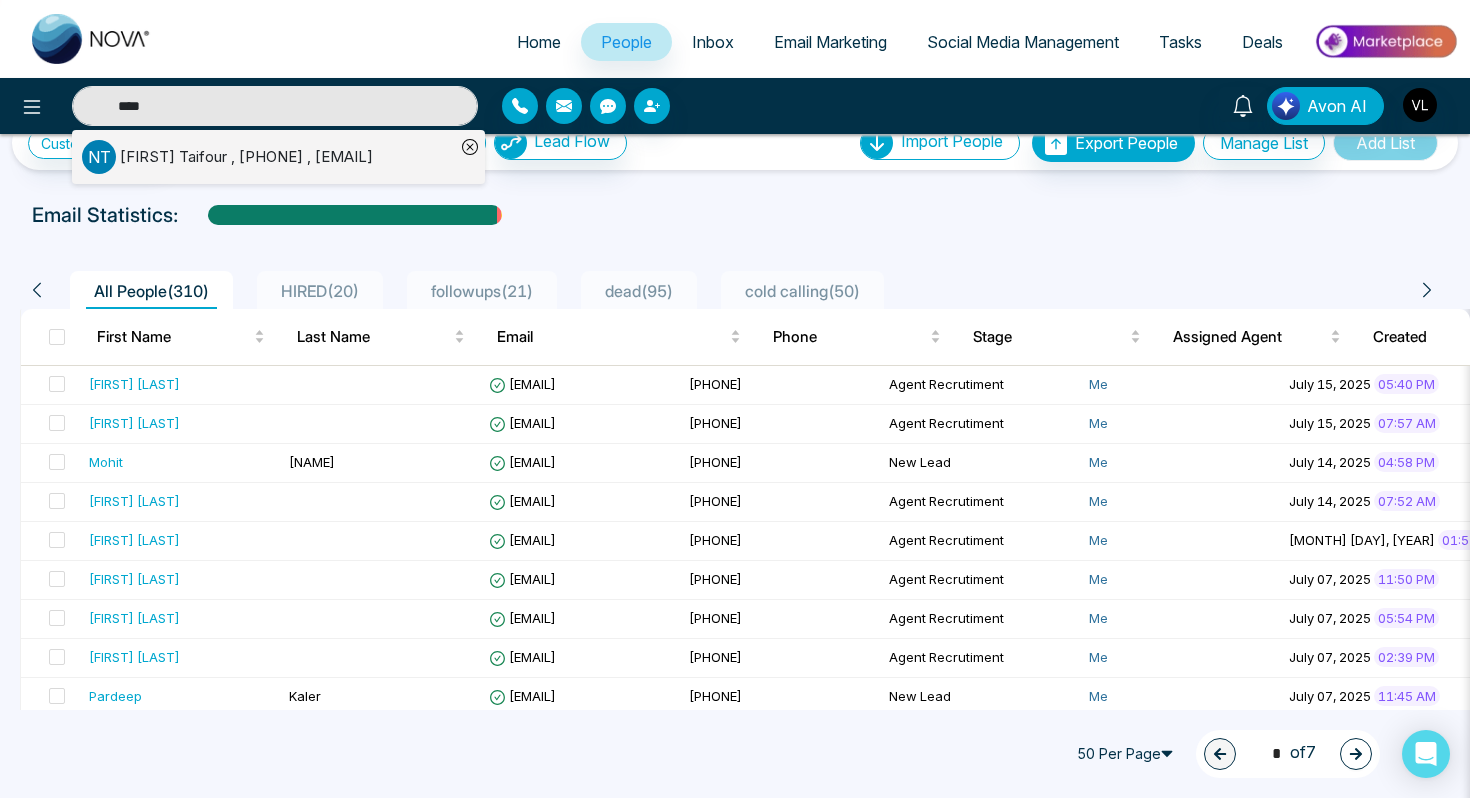 type on "****" 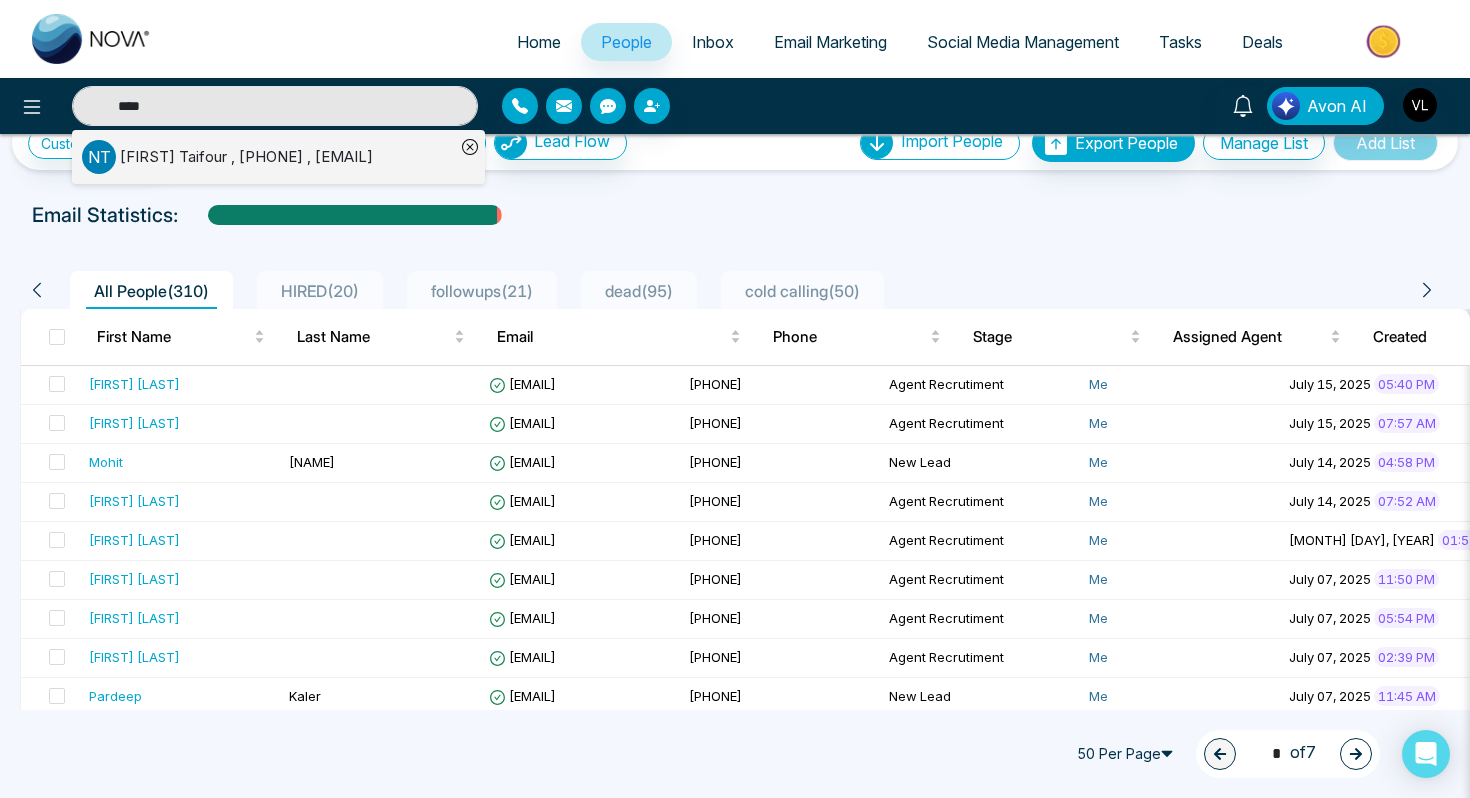 click on "People" at bounding box center (626, 42) 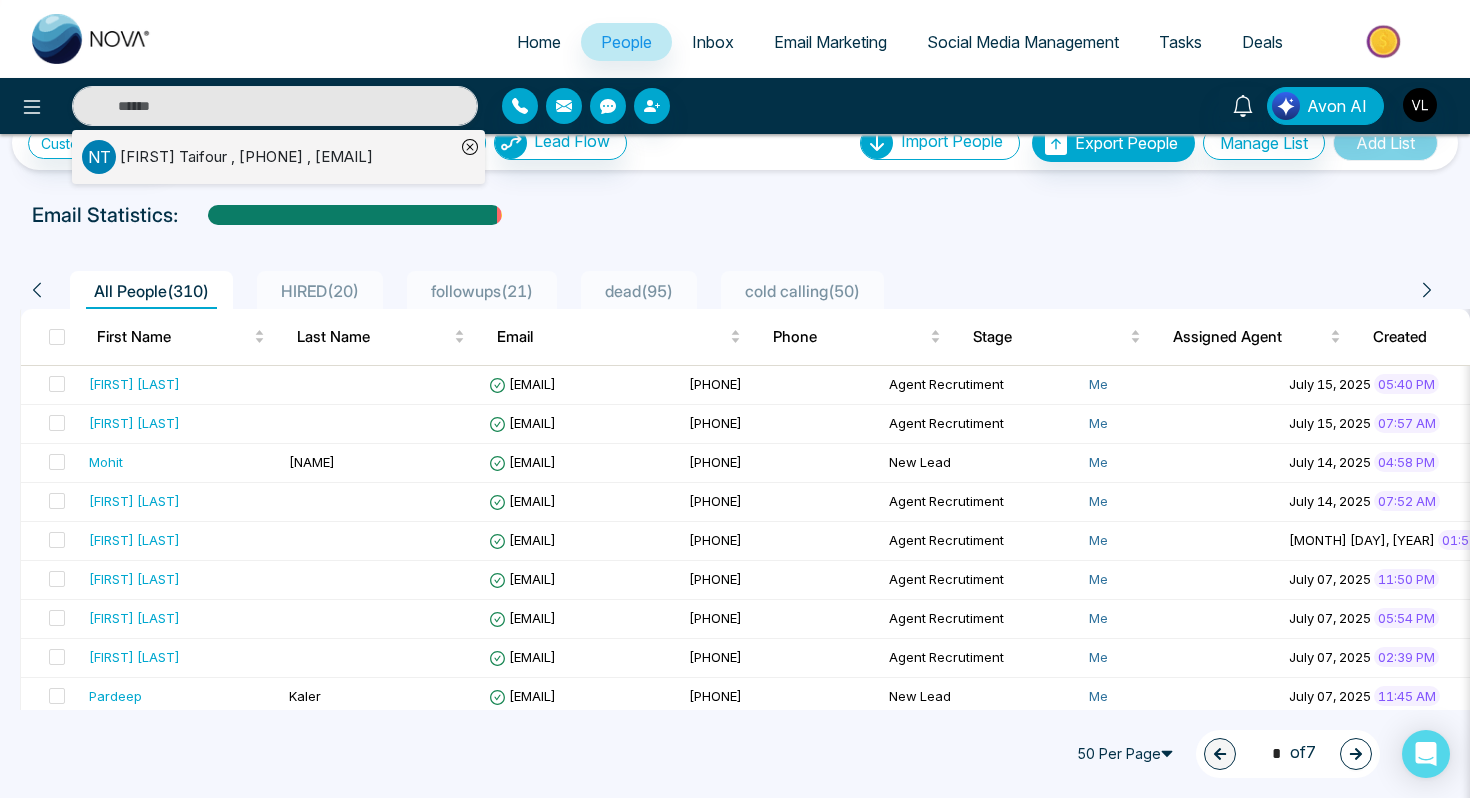 type on "****" 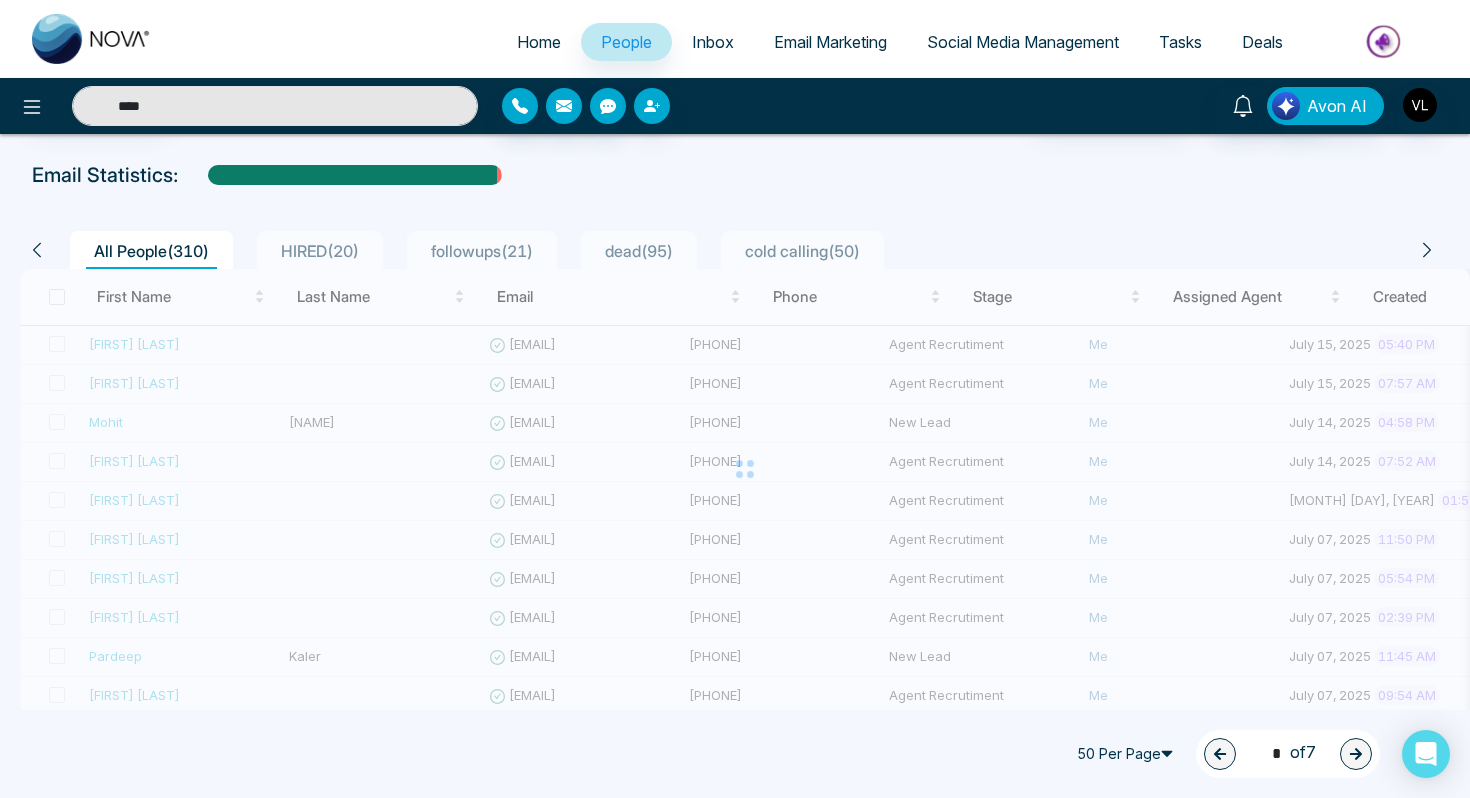 scroll, scrollTop: 77, scrollLeft: 0, axis: vertical 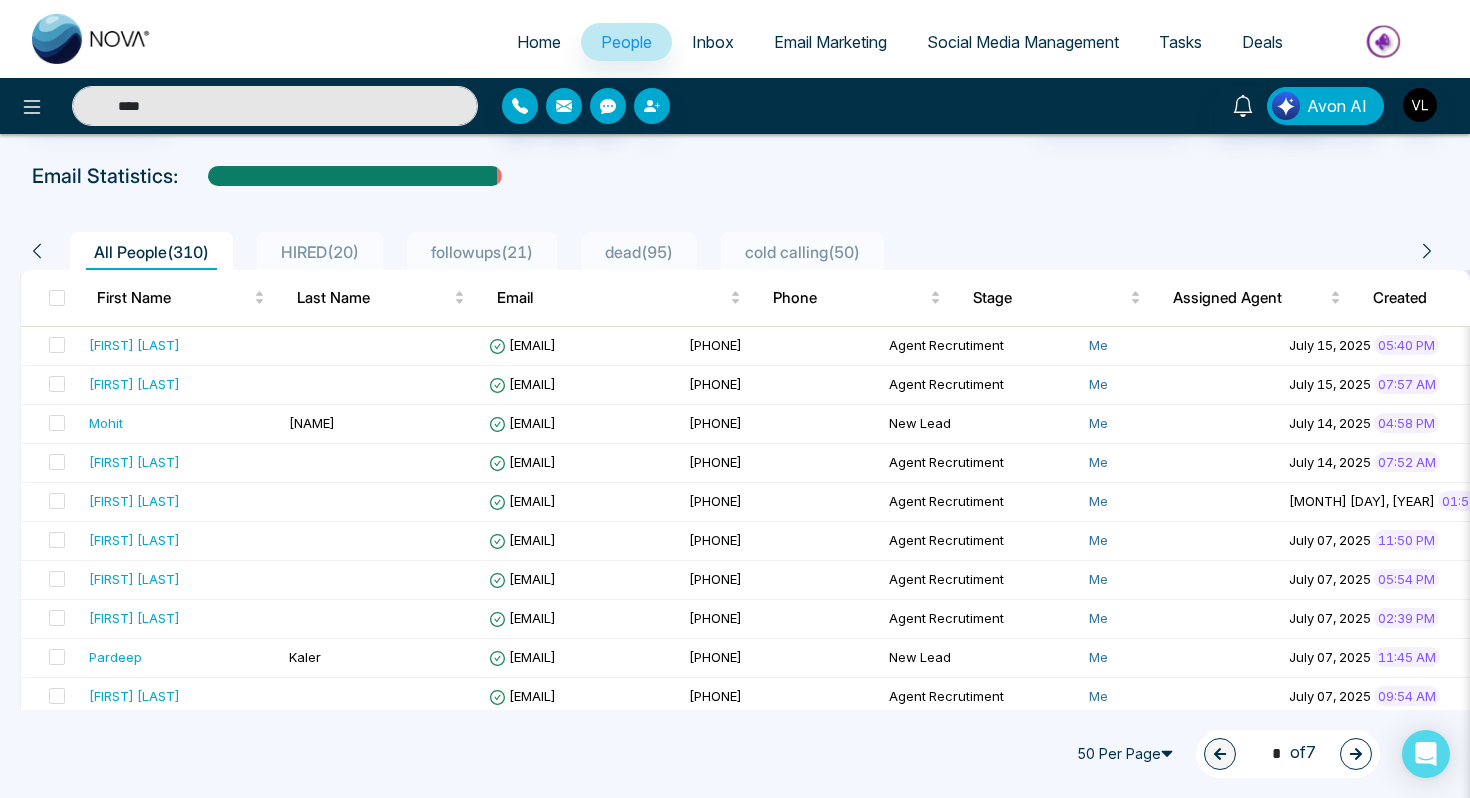 click on "****" at bounding box center [275, 106] 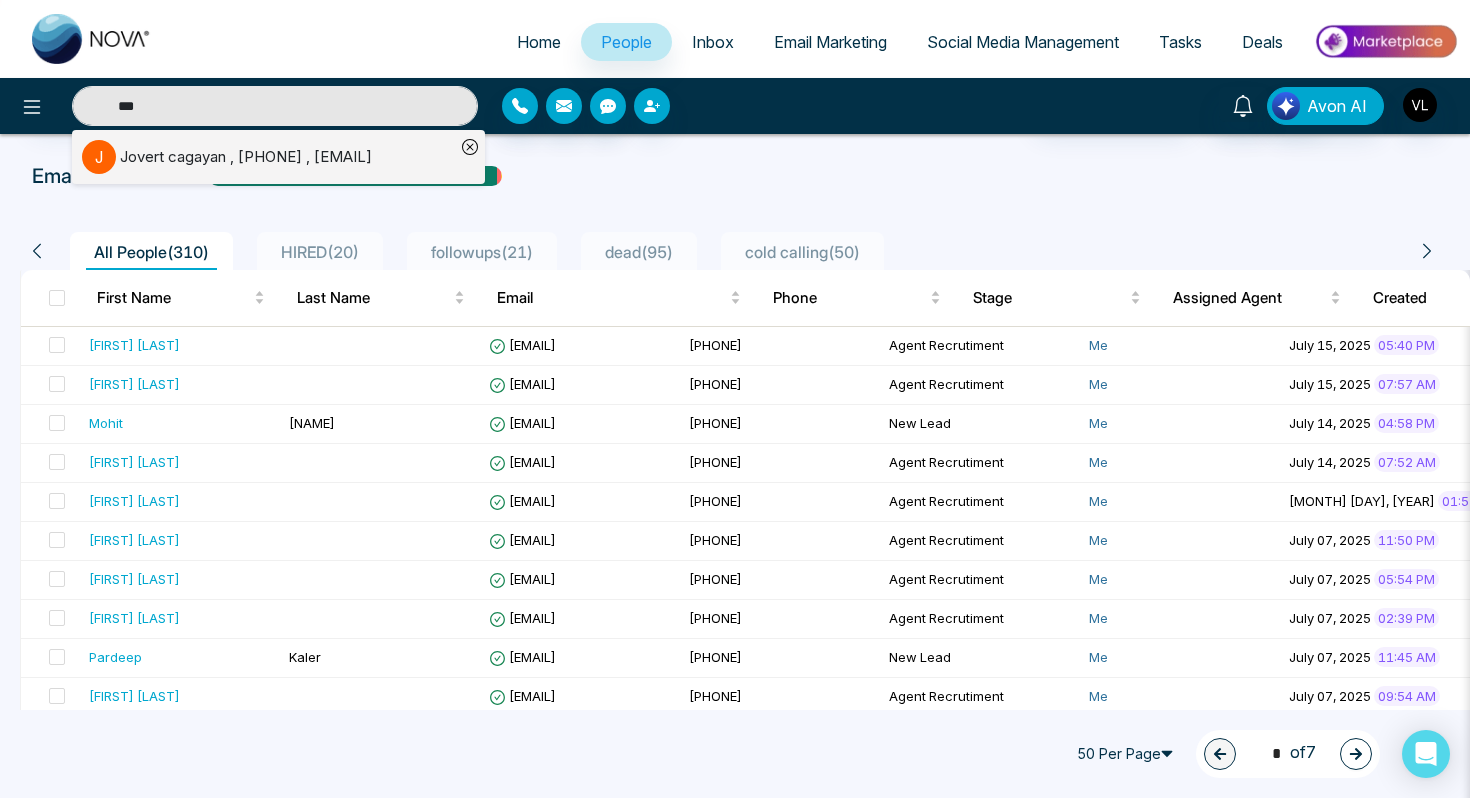 type on "***" 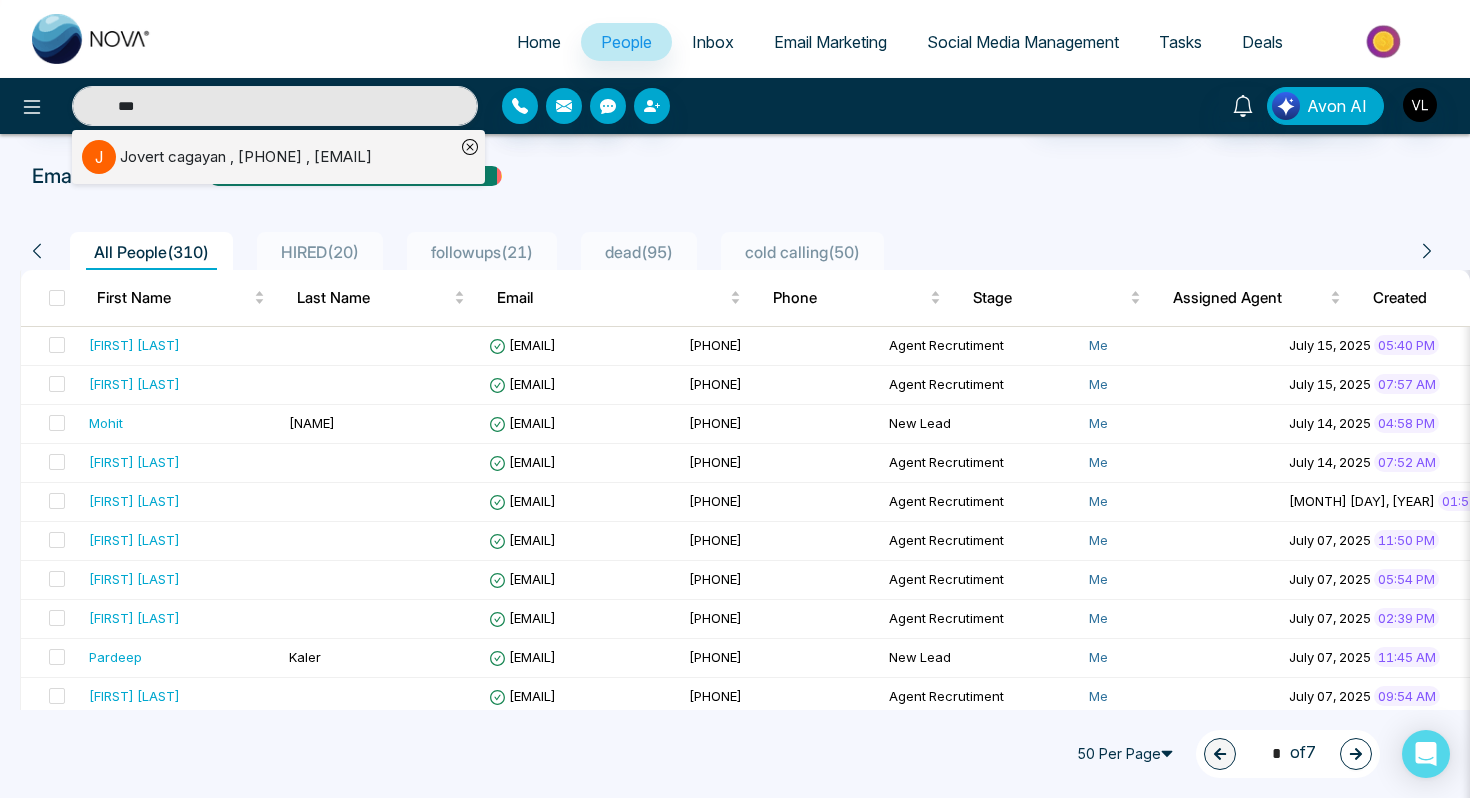 click on "[NAME] , [PHONE] , [EMAIL]" at bounding box center (246, 157) 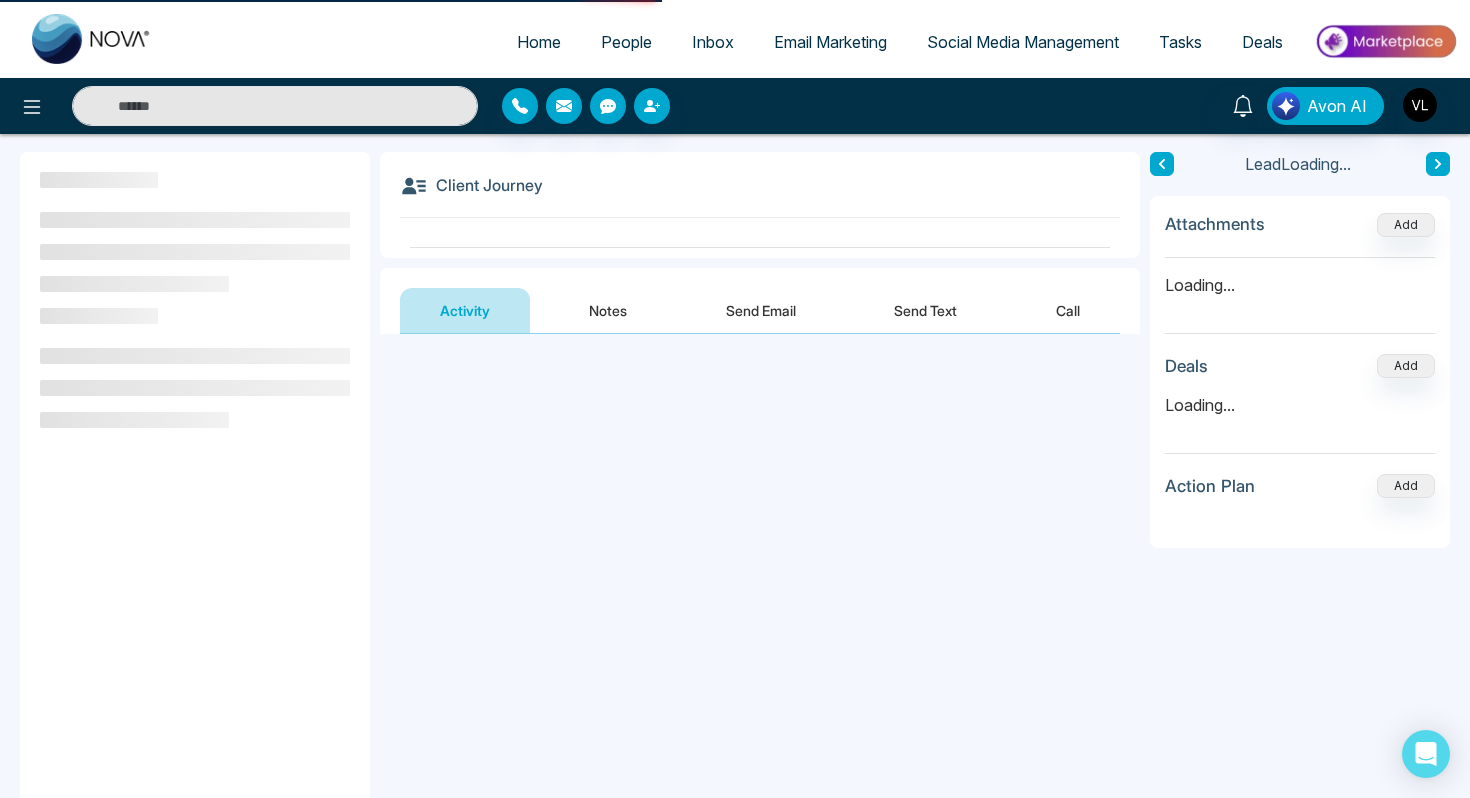 scroll, scrollTop: 0, scrollLeft: 0, axis: both 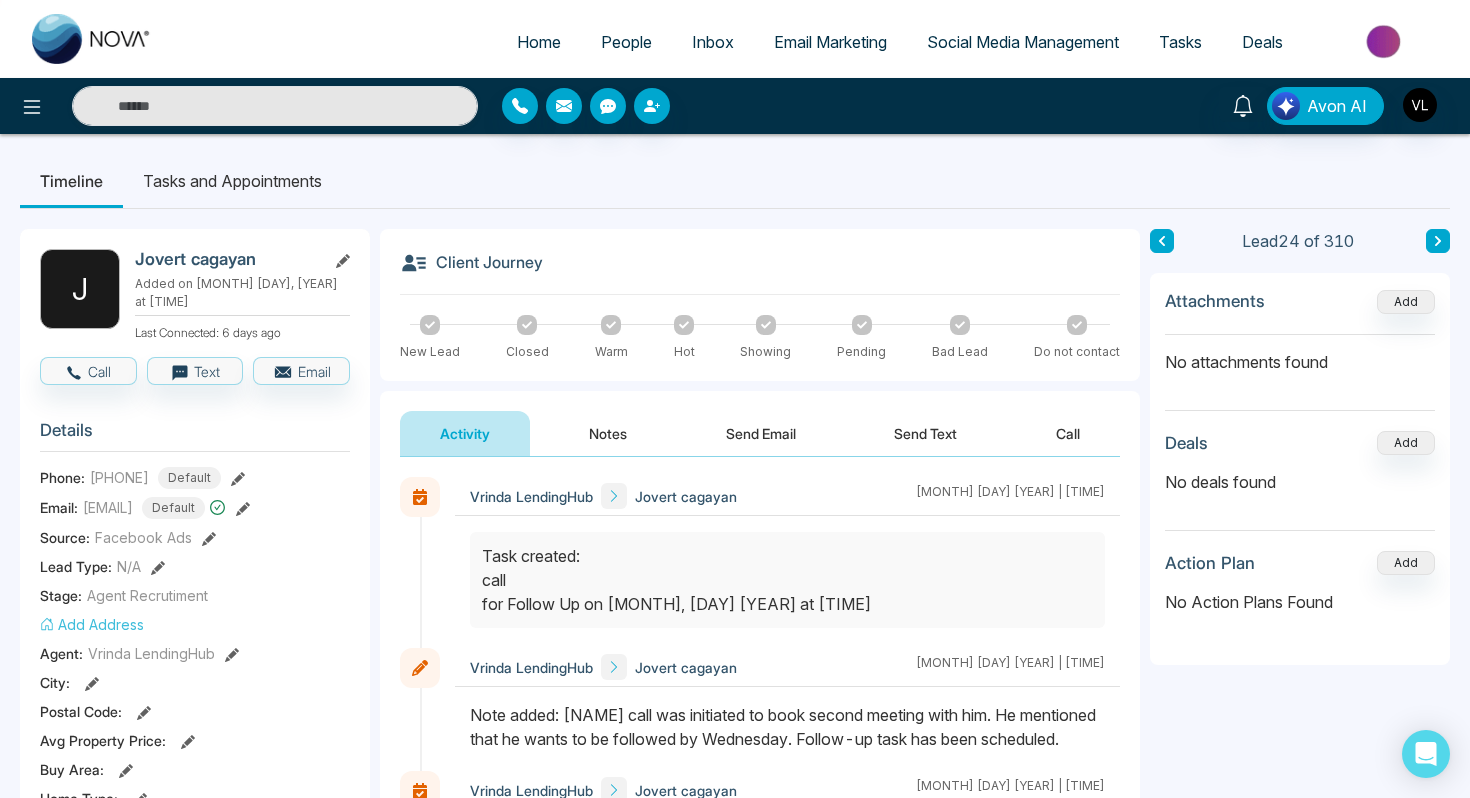 click on "People" at bounding box center (626, 42) 